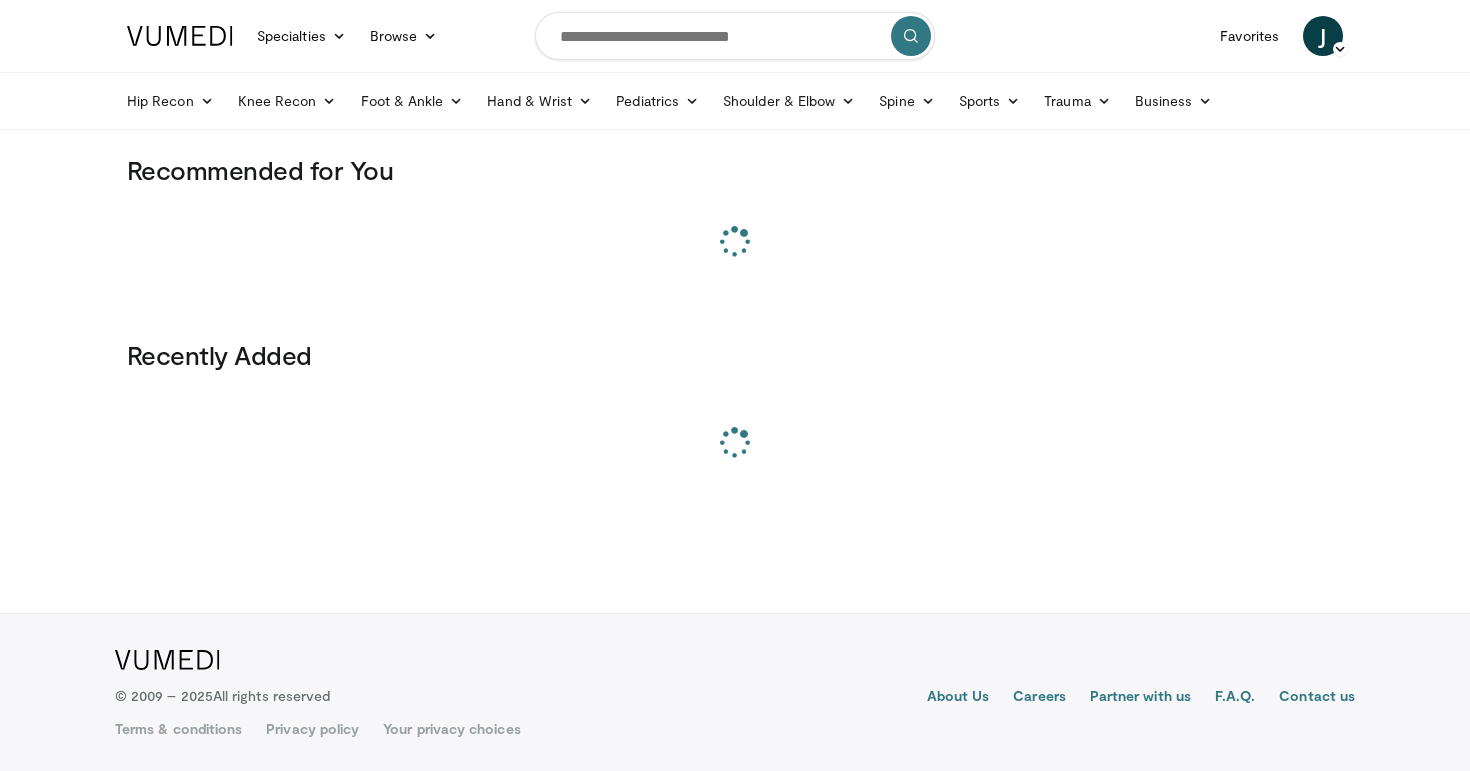 scroll, scrollTop: 0, scrollLeft: 0, axis: both 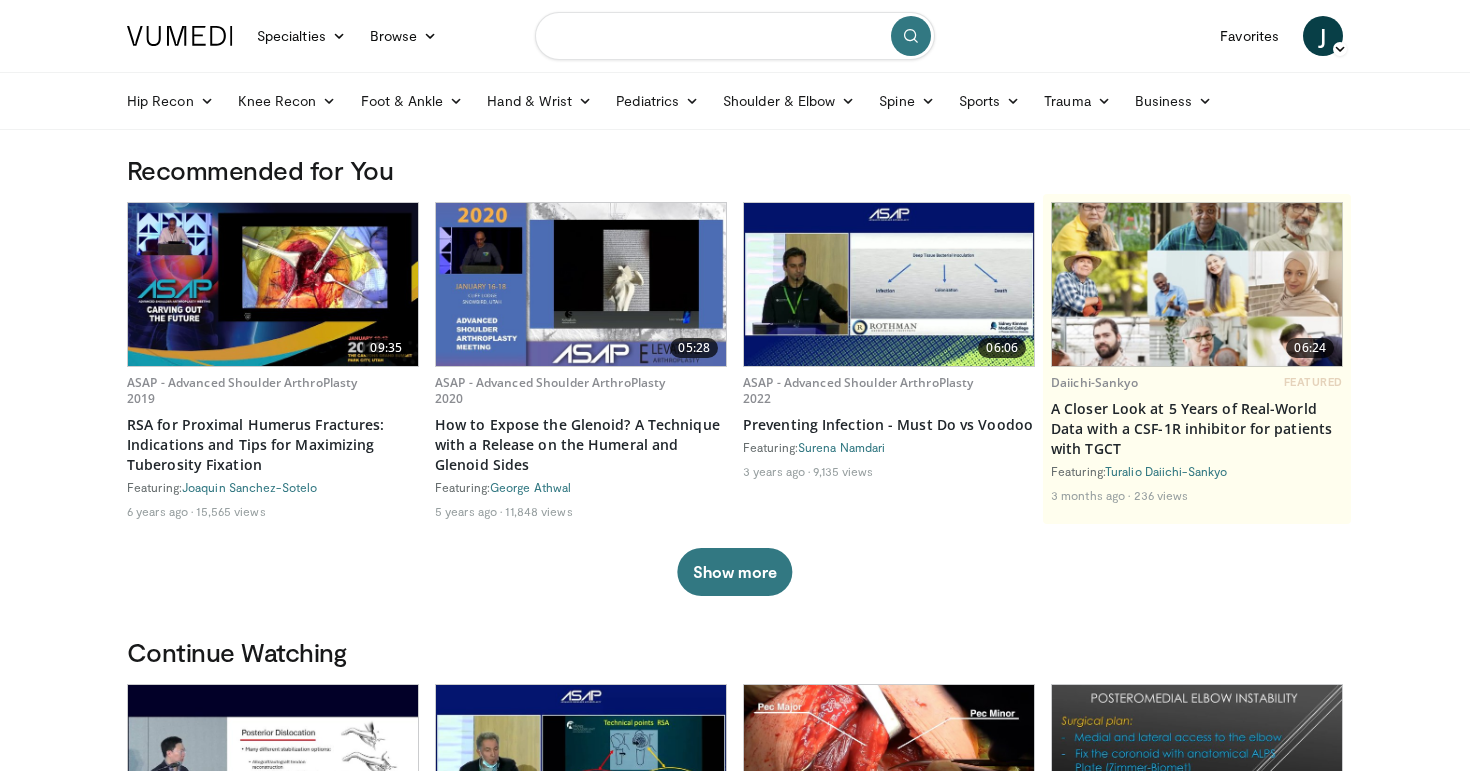 click at bounding box center [735, 36] 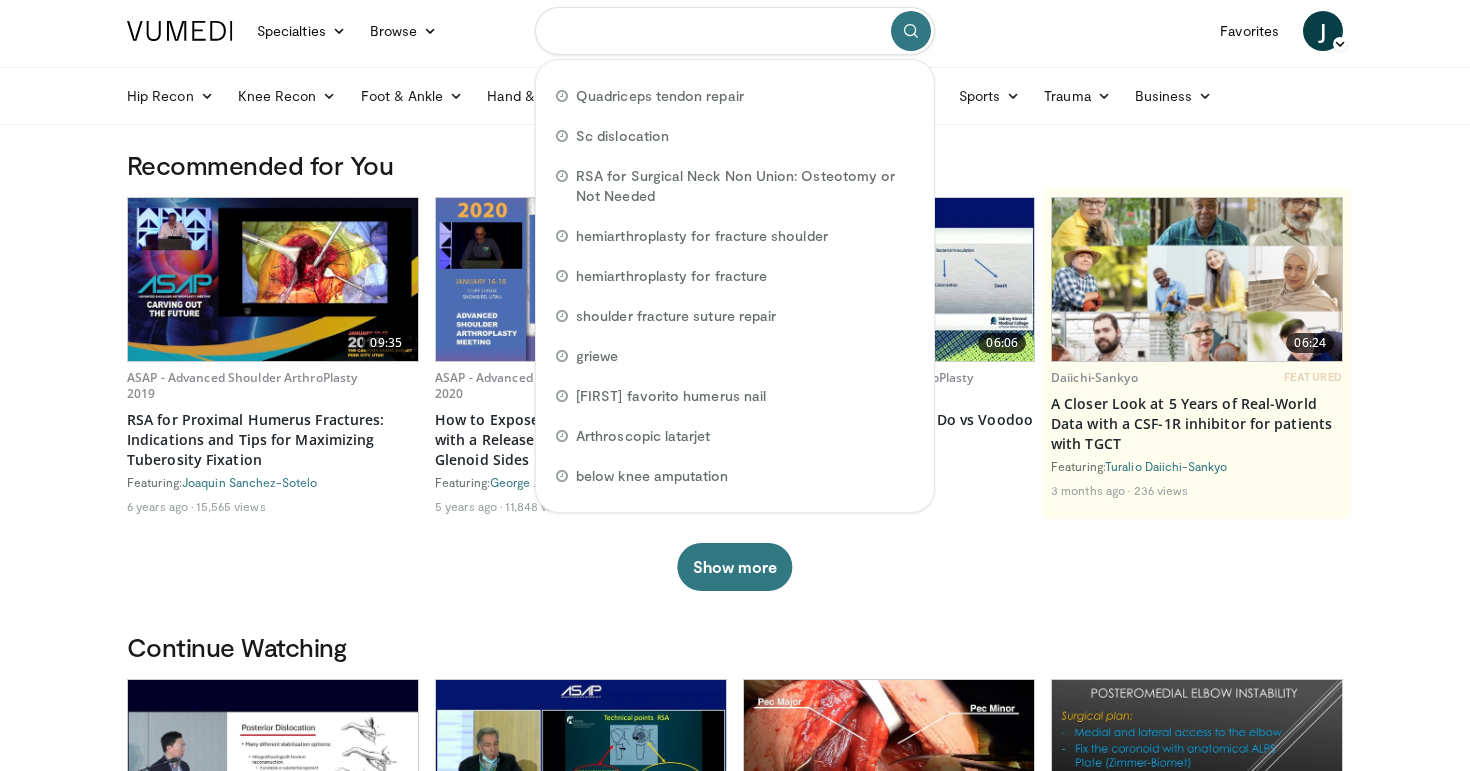 scroll, scrollTop: 0, scrollLeft: 0, axis: both 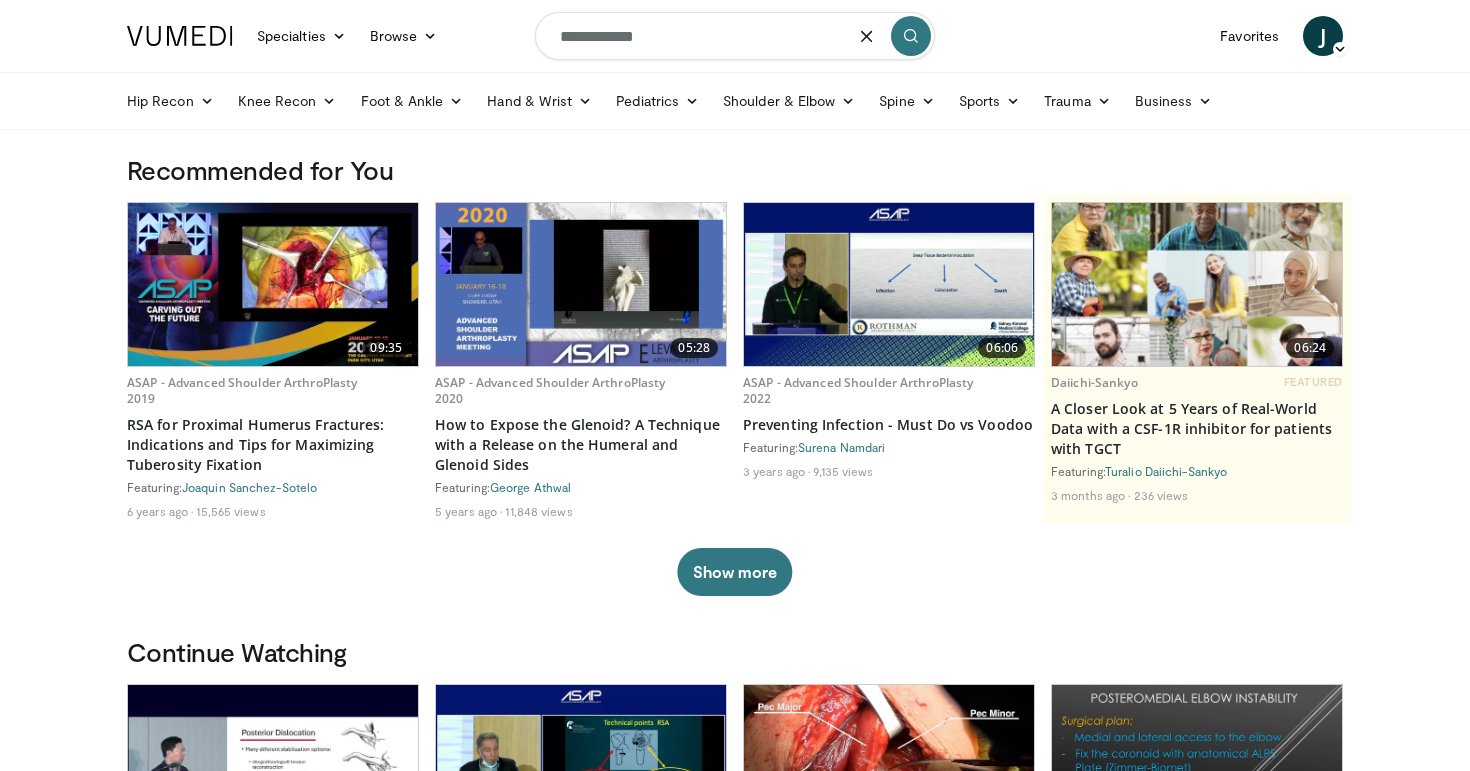 type on "**********" 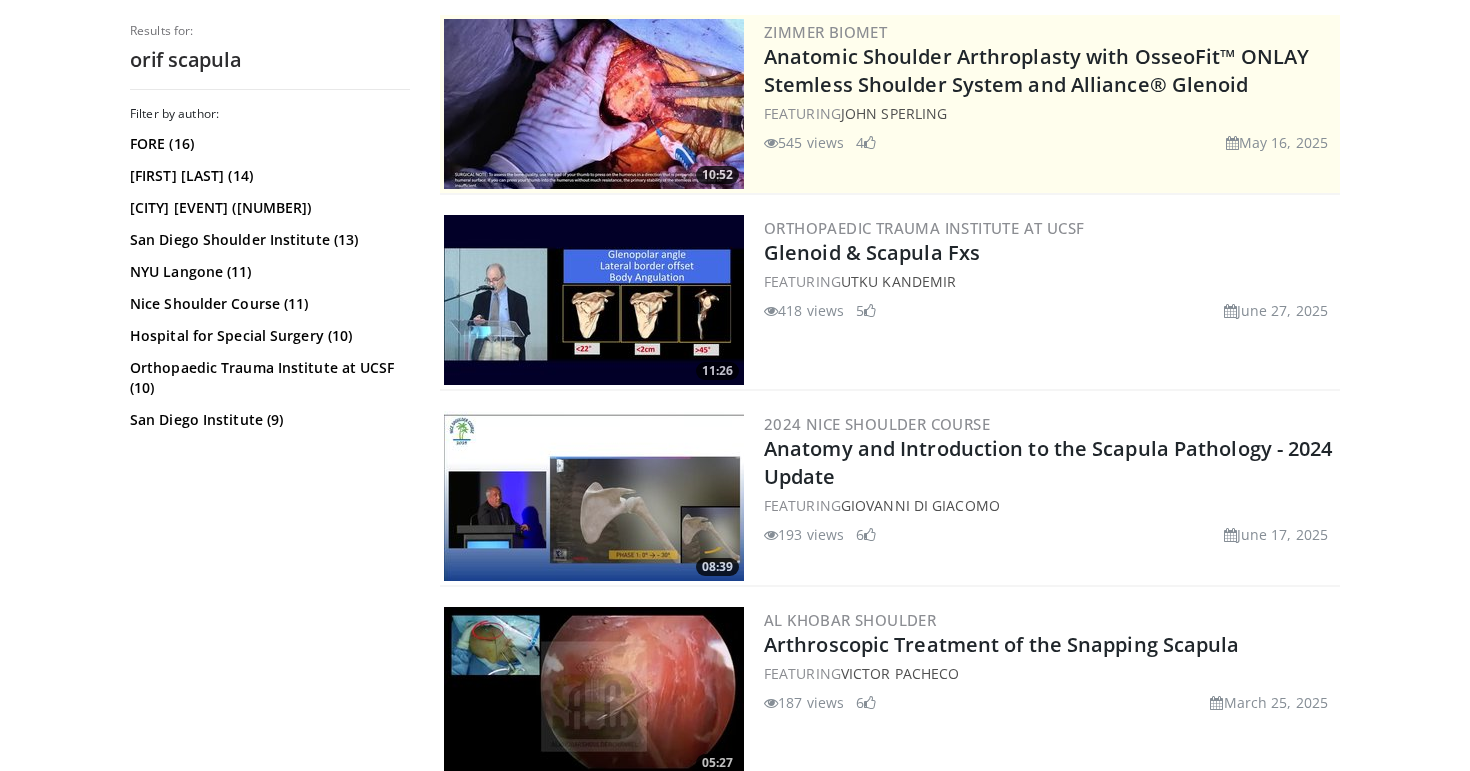 scroll, scrollTop: 404, scrollLeft: 0, axis: vertical 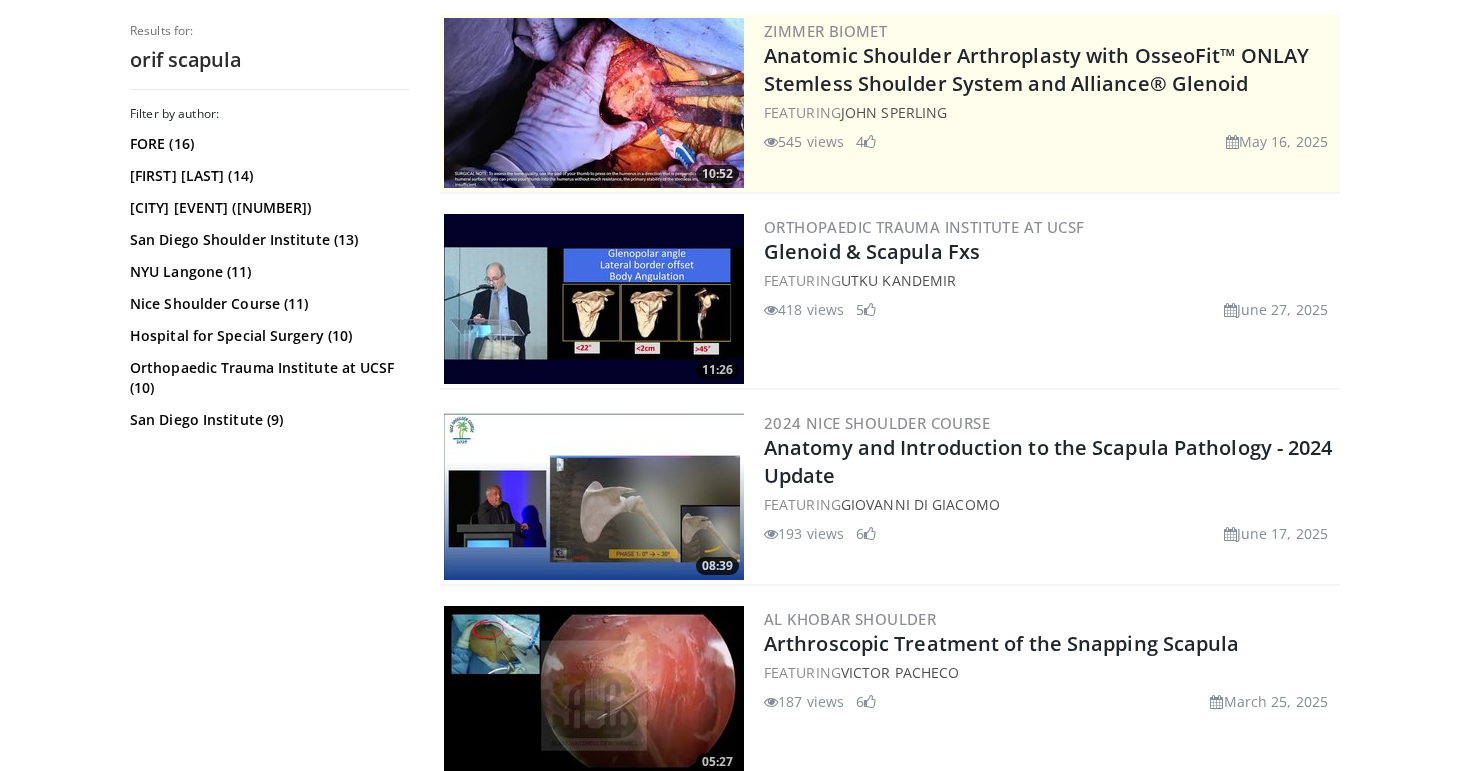 click at bounding box center (594, 299) 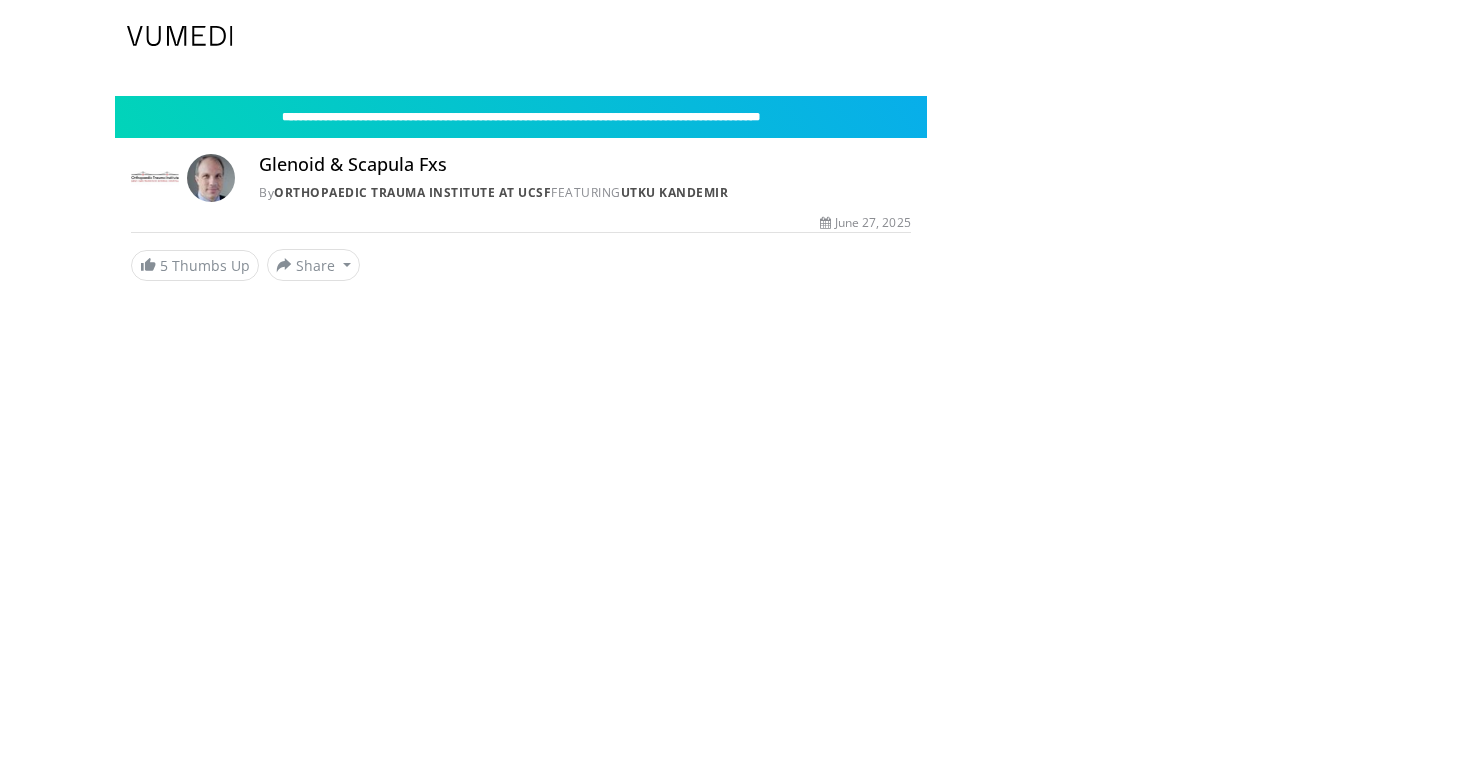 scroll, scrollTop: 0, scrollLeft: 0, axis: both 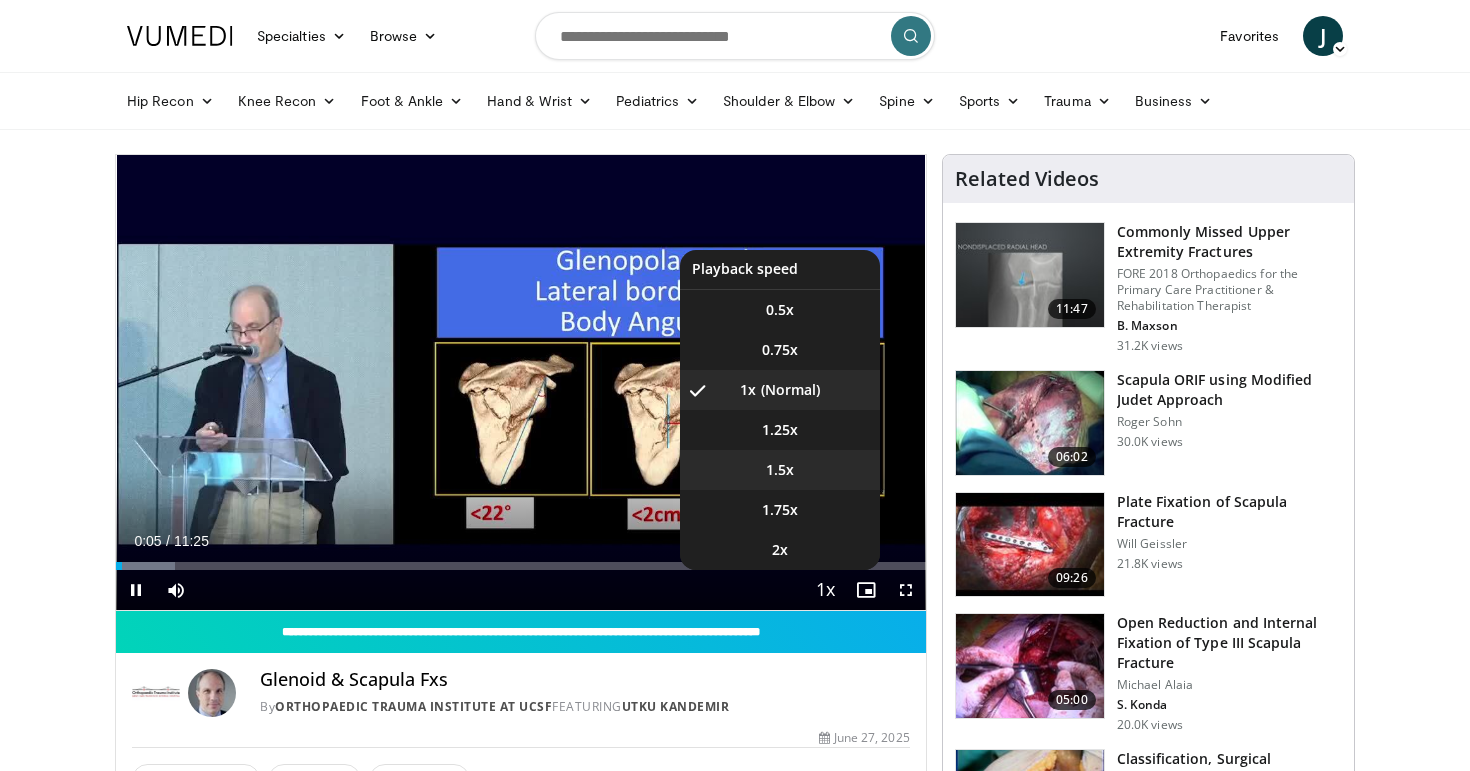 click on "1.5x" at bounding box center [780, 470] 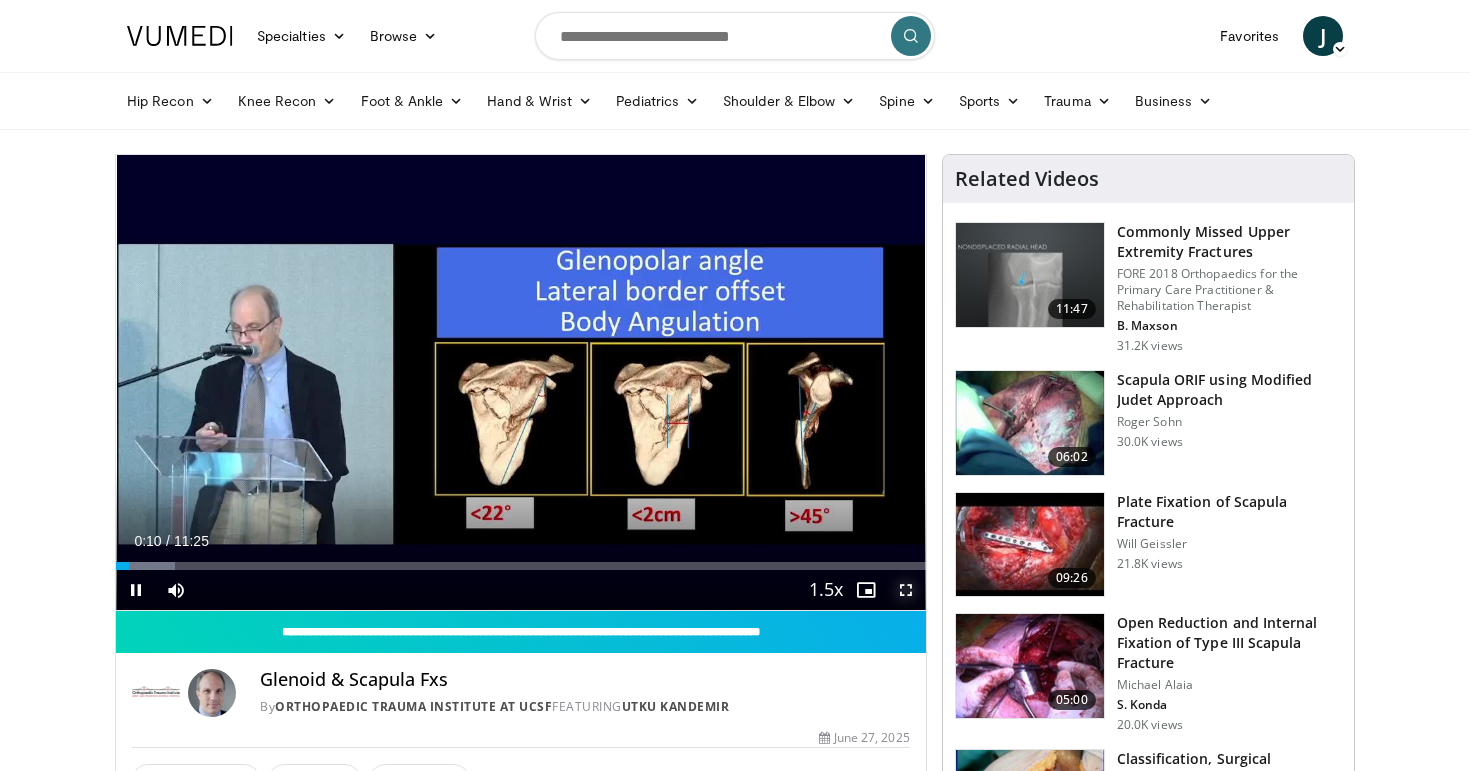 click at bounding box center (906, 590) 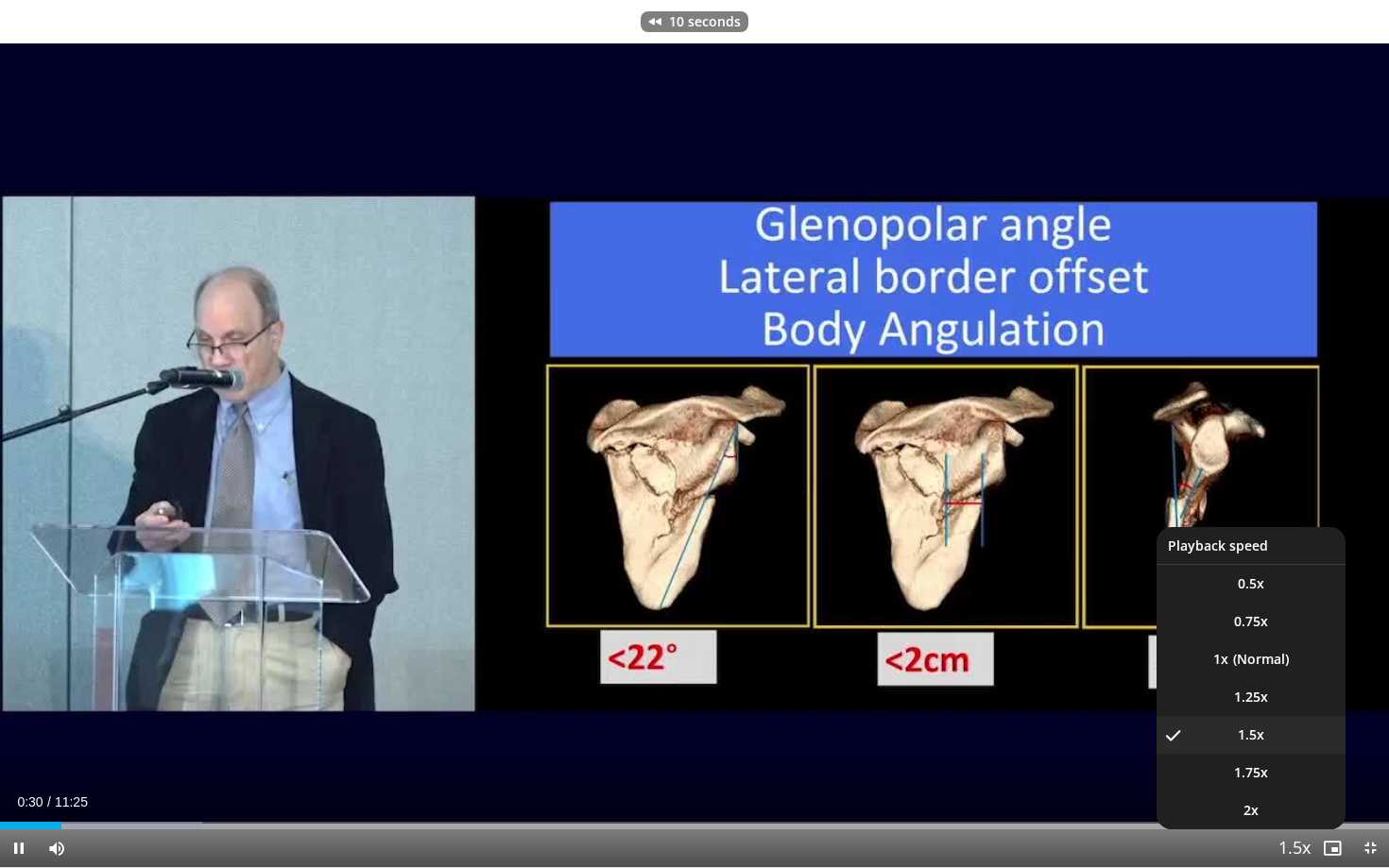 click at bounding box center (1295, 849) 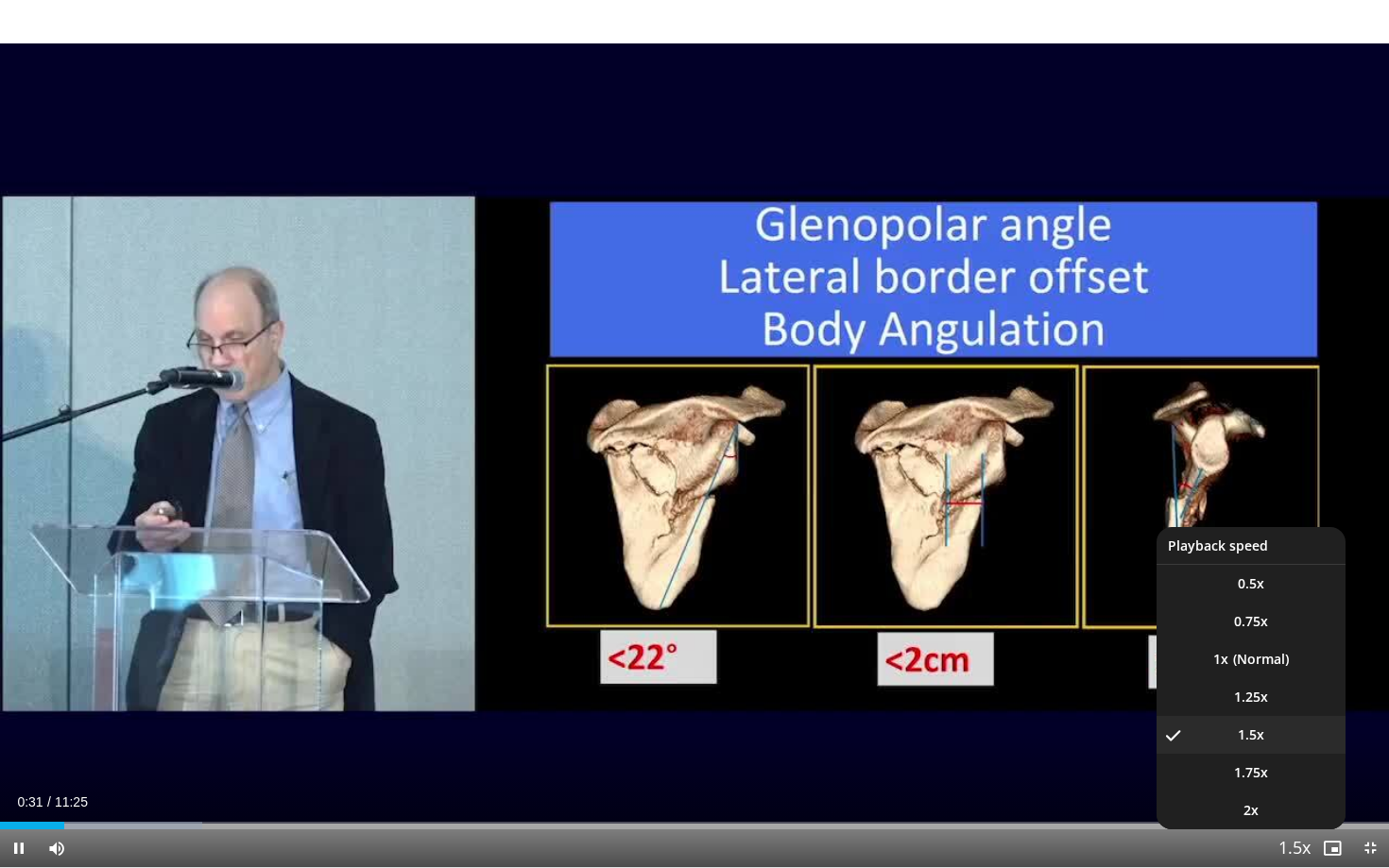 click at bounding box center (1295, 849) 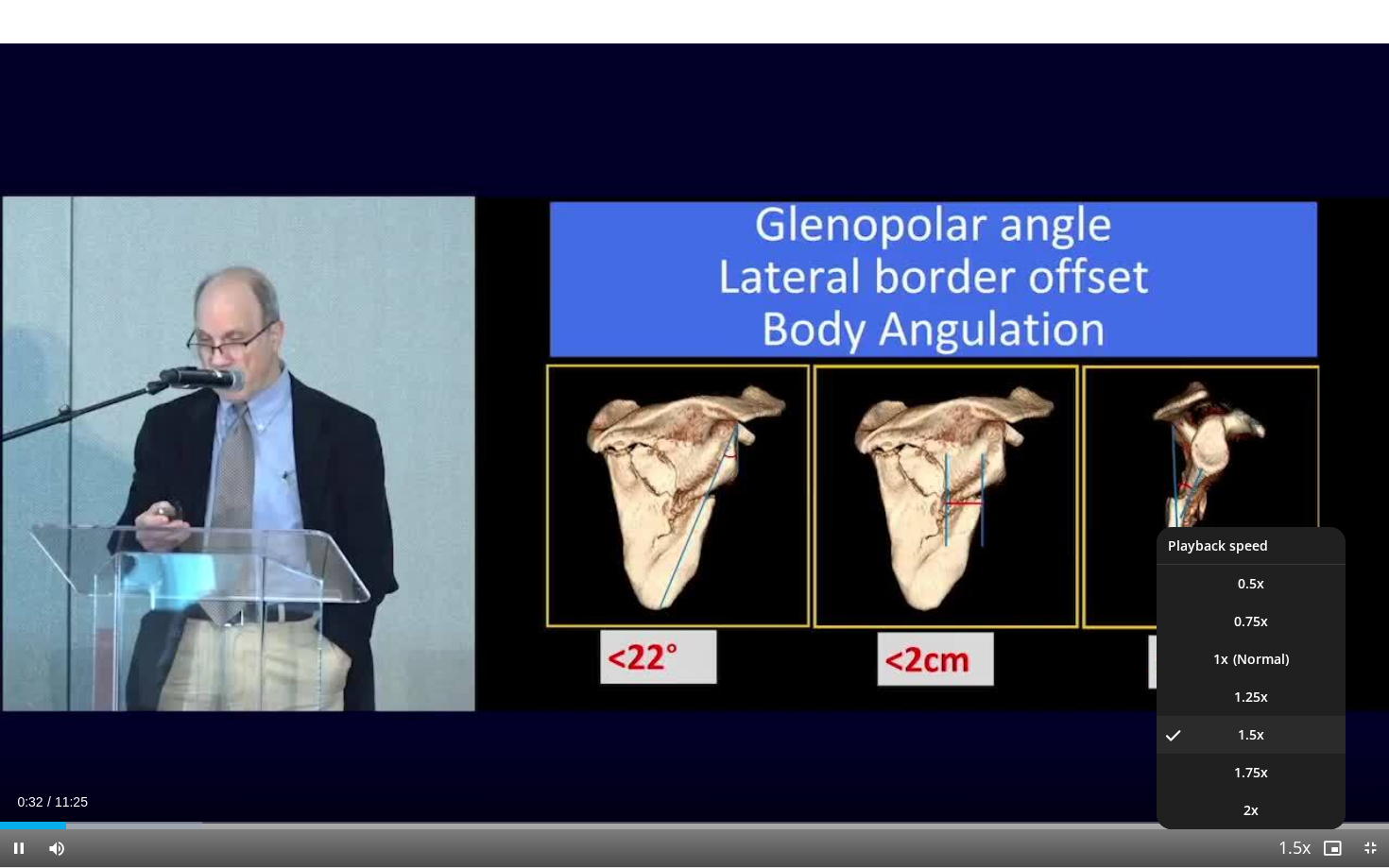 click at bounding box center [1295, 849] 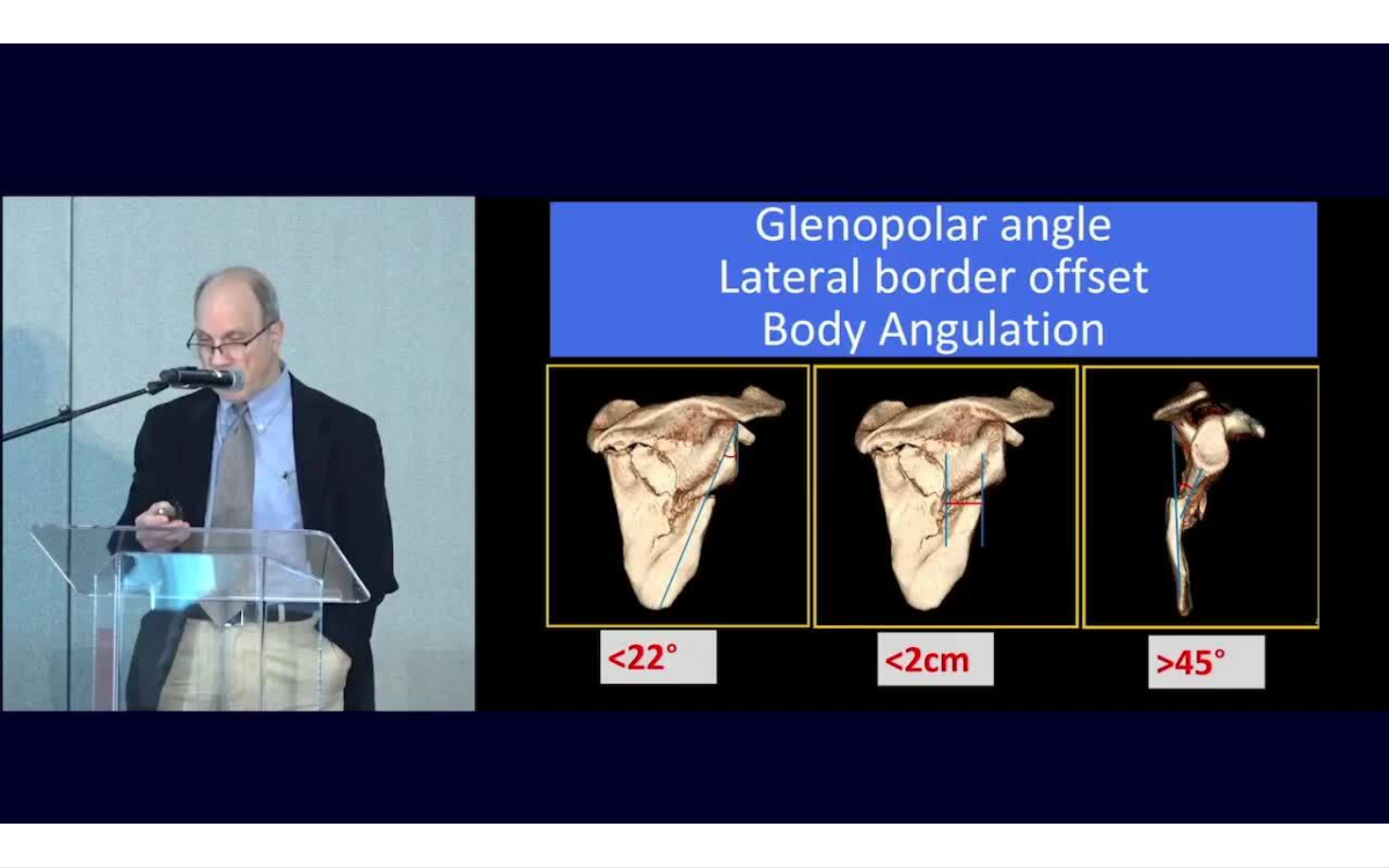 click on "10 seconds
Tap to unmute" at bounding box center (694, 434) 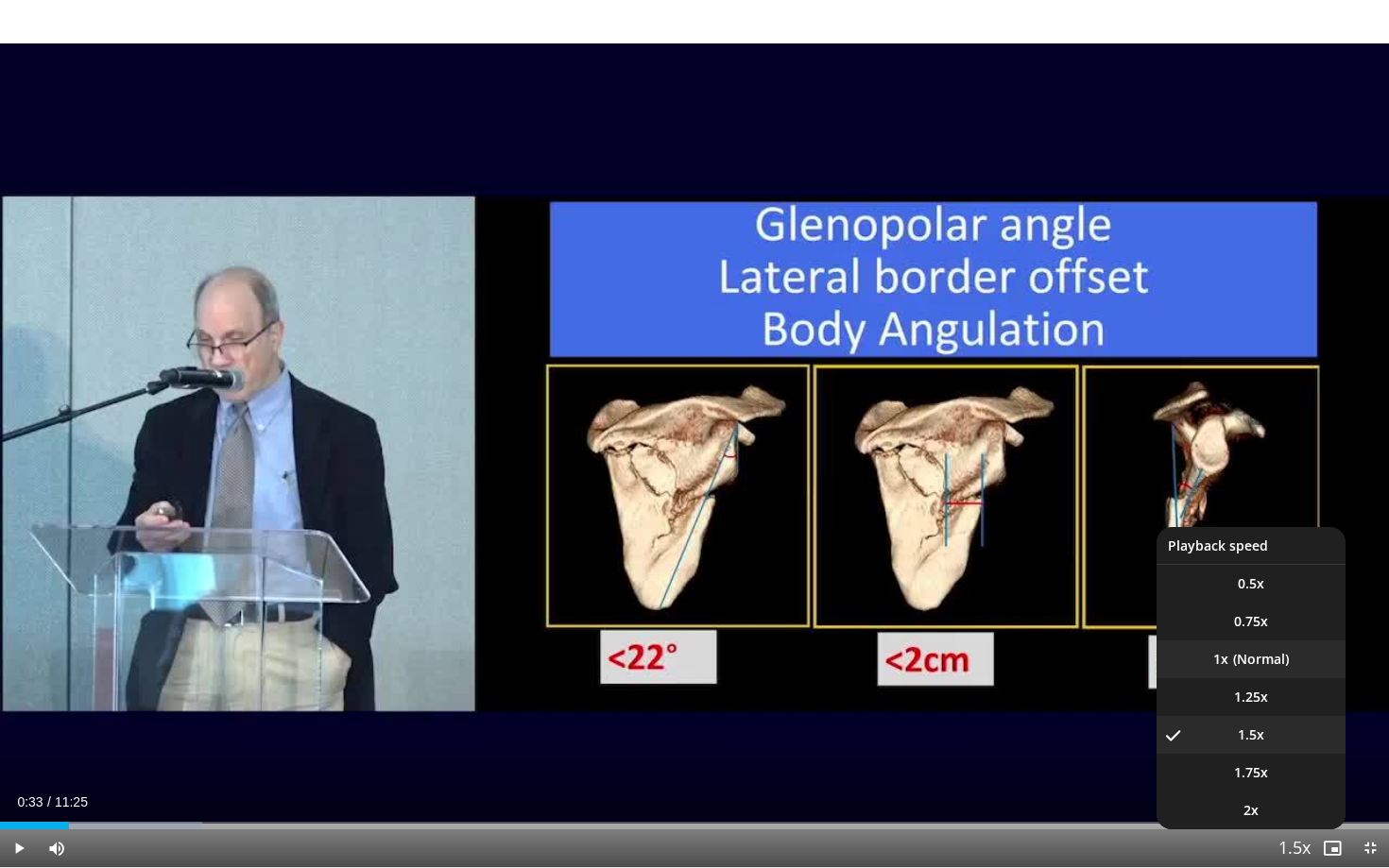 click on "1x" at bounding box center (1251, 659) 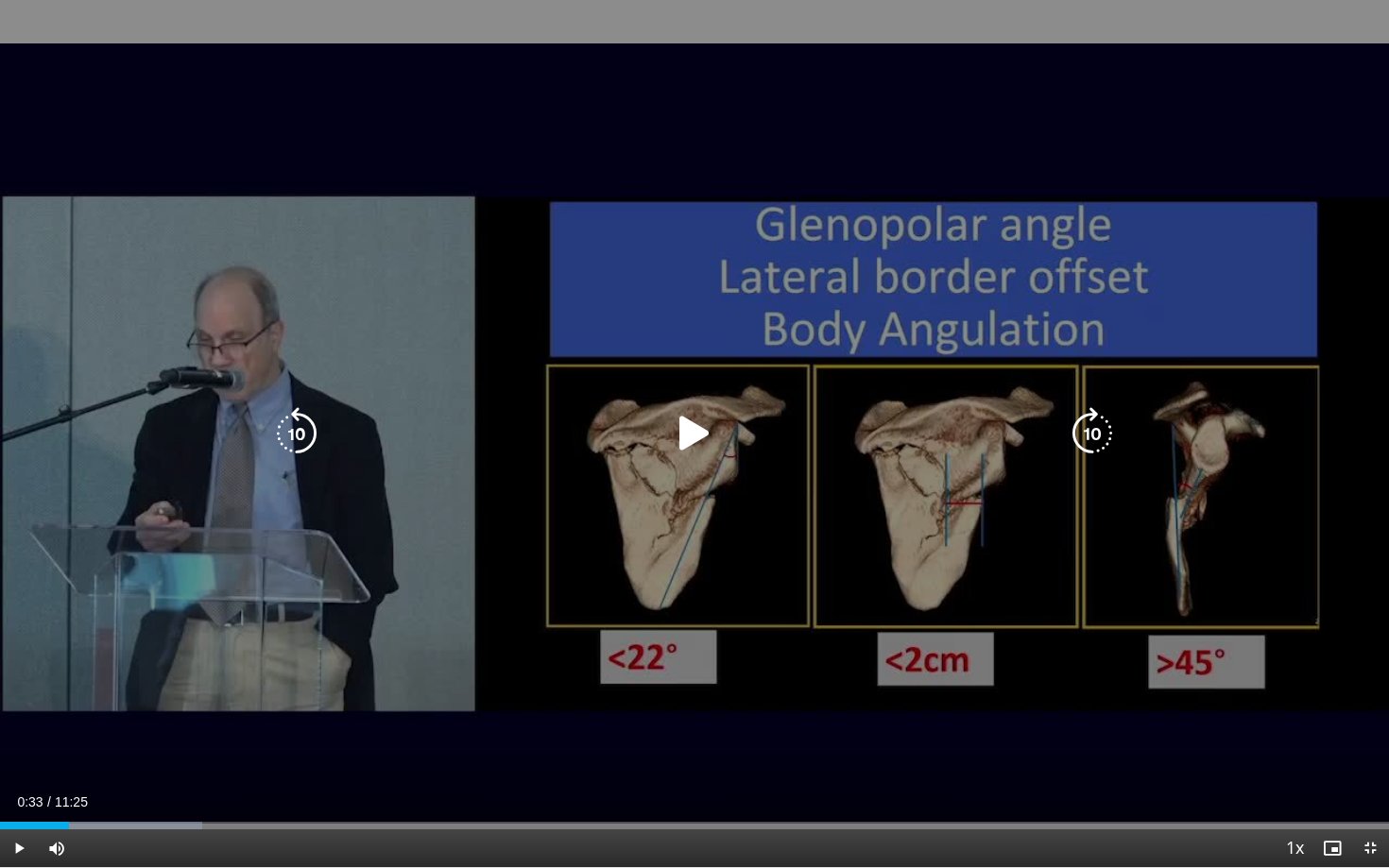 click at bounding box center (694, 434) 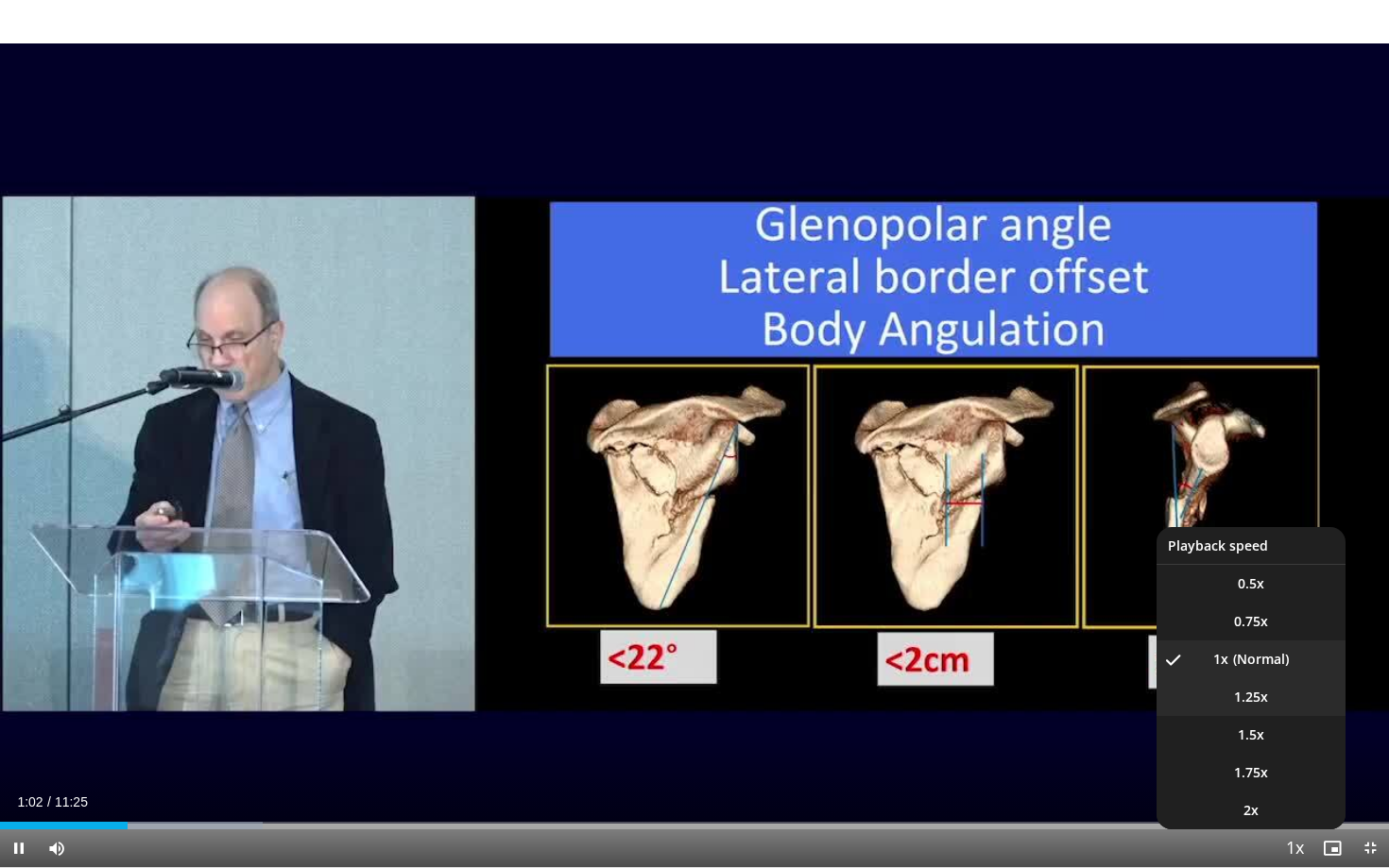 click on "1.25x" at bounding box center [1251, 697] 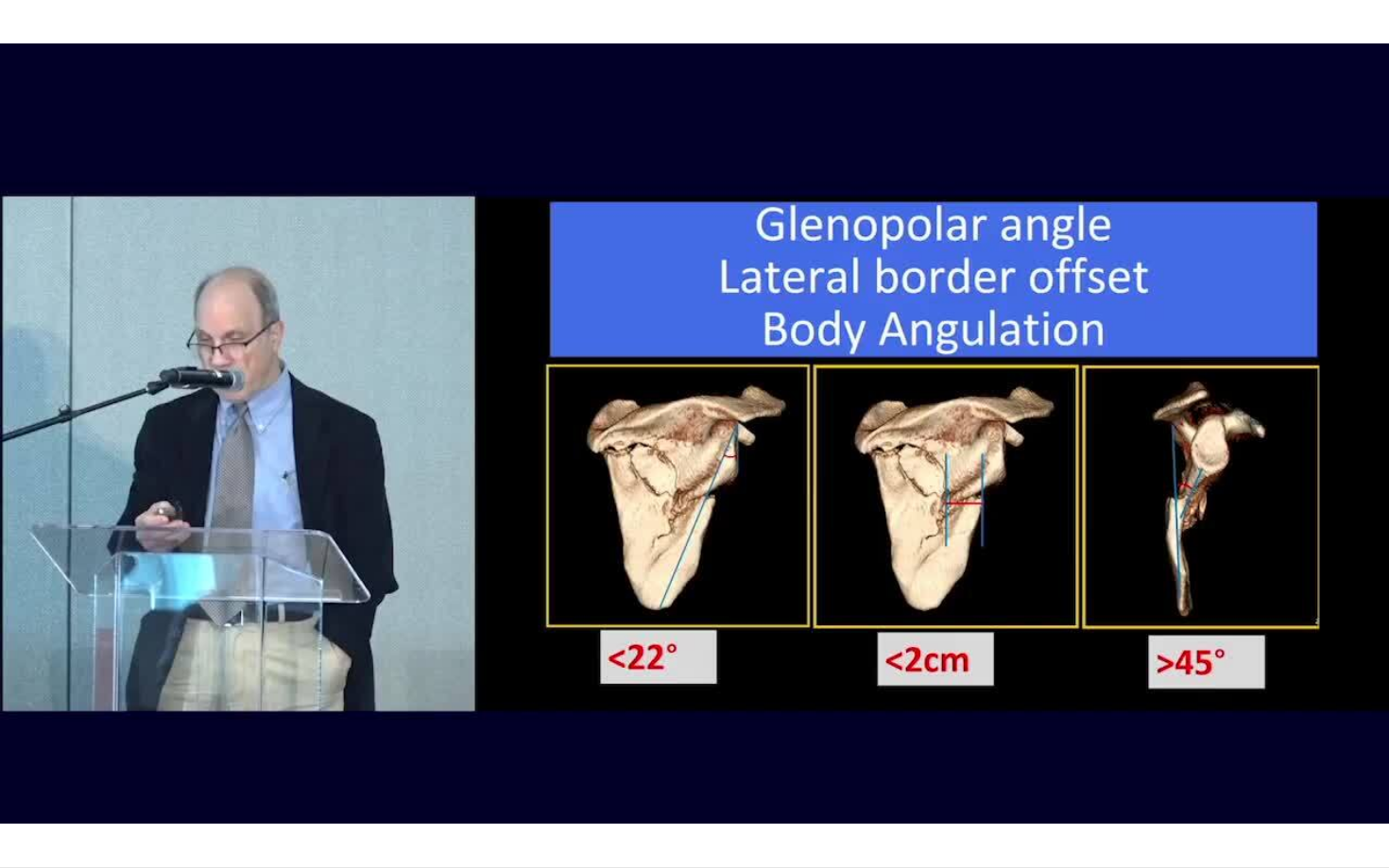 type 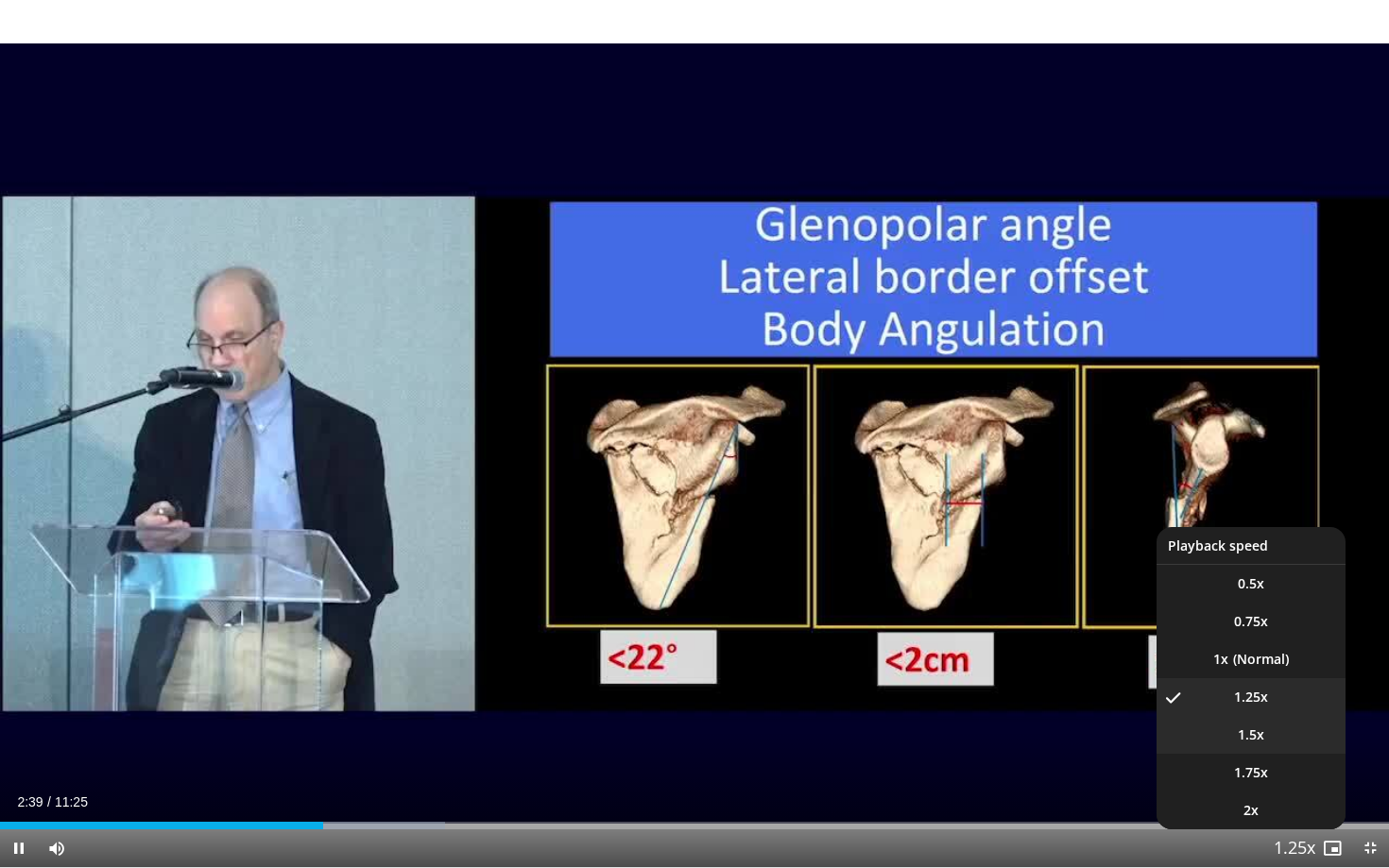 click on "1.5x" at bounding box center [1251, 735] 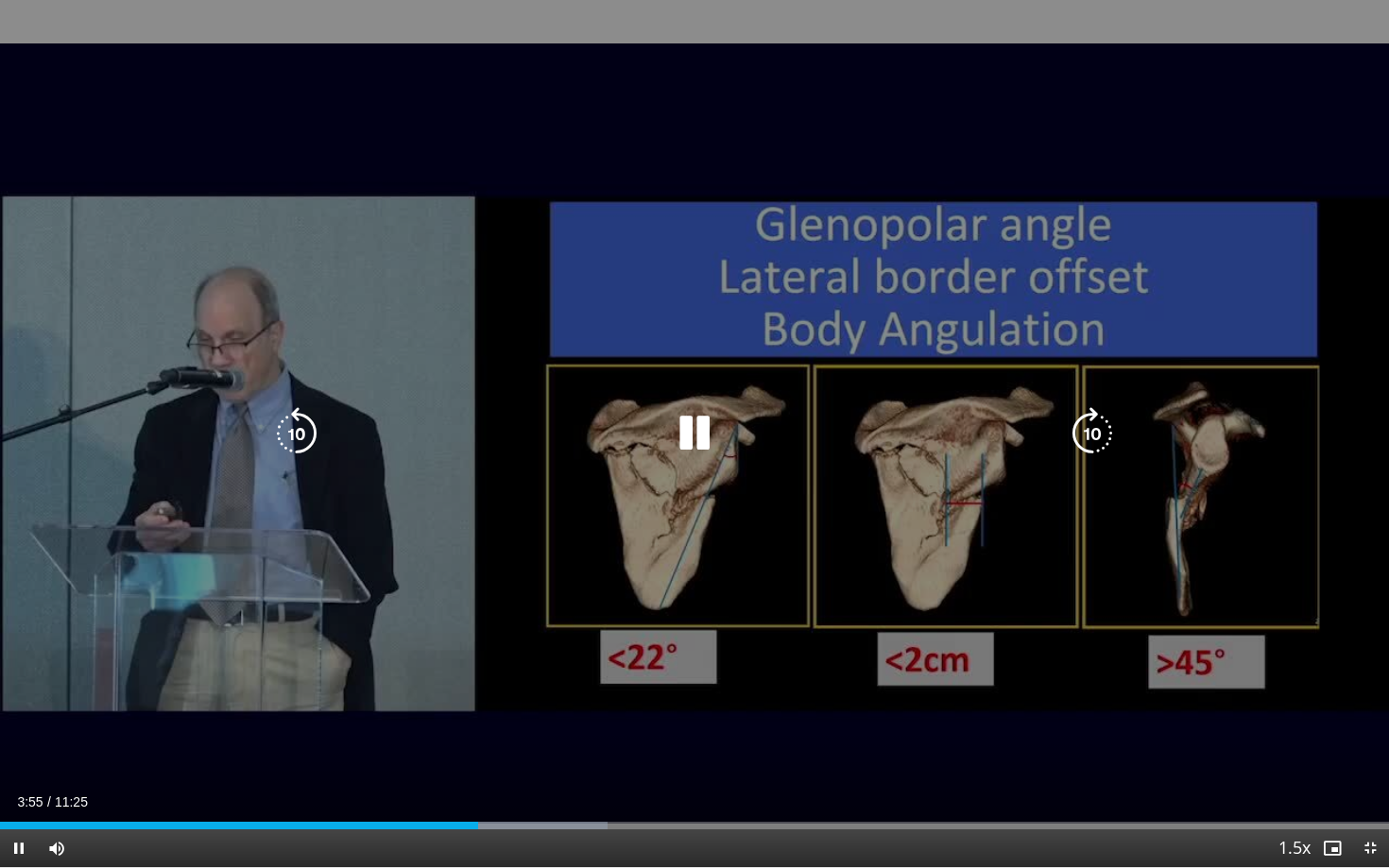 click on "10 seconds
Tap to unmute" at bounding box center [694, 434] 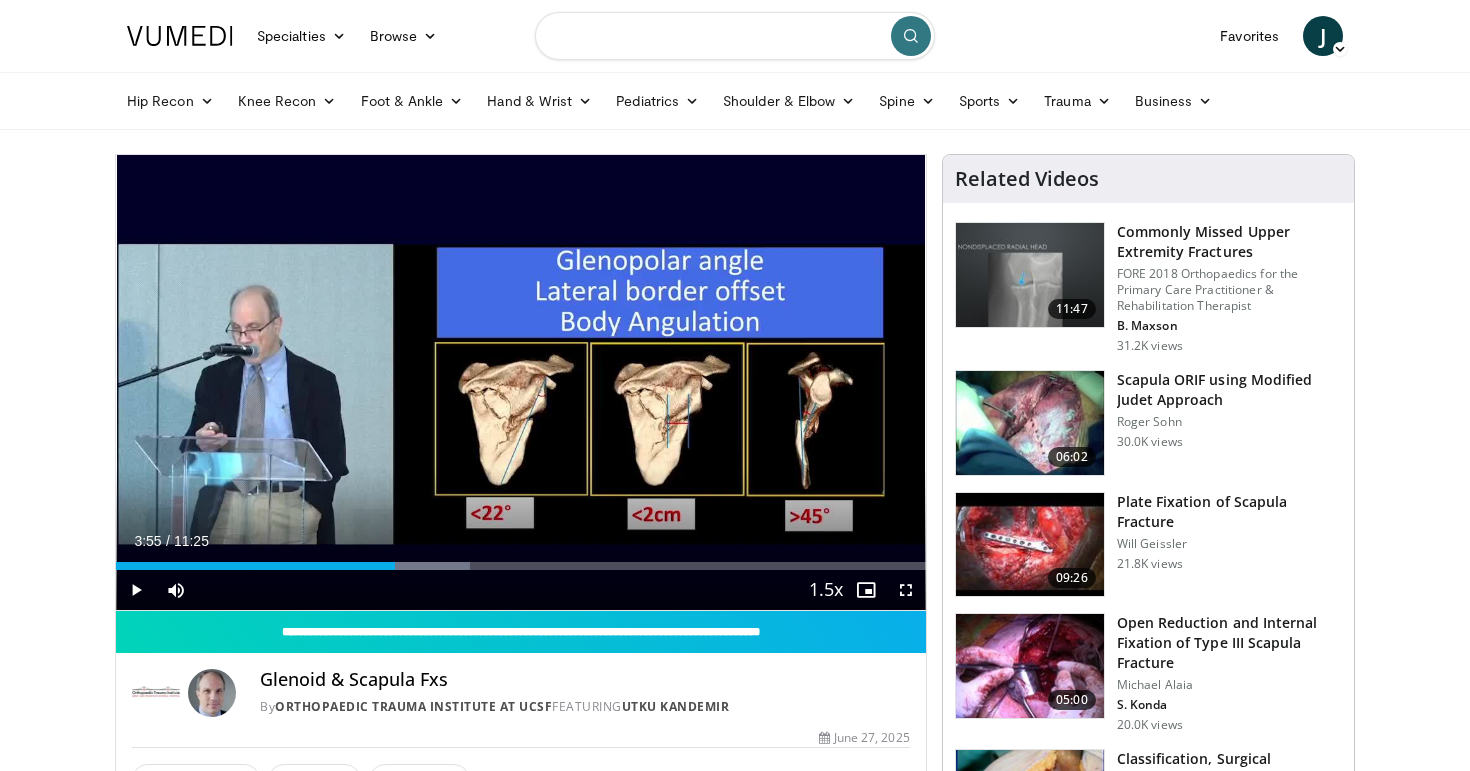 click at bounding box center (735, 36) 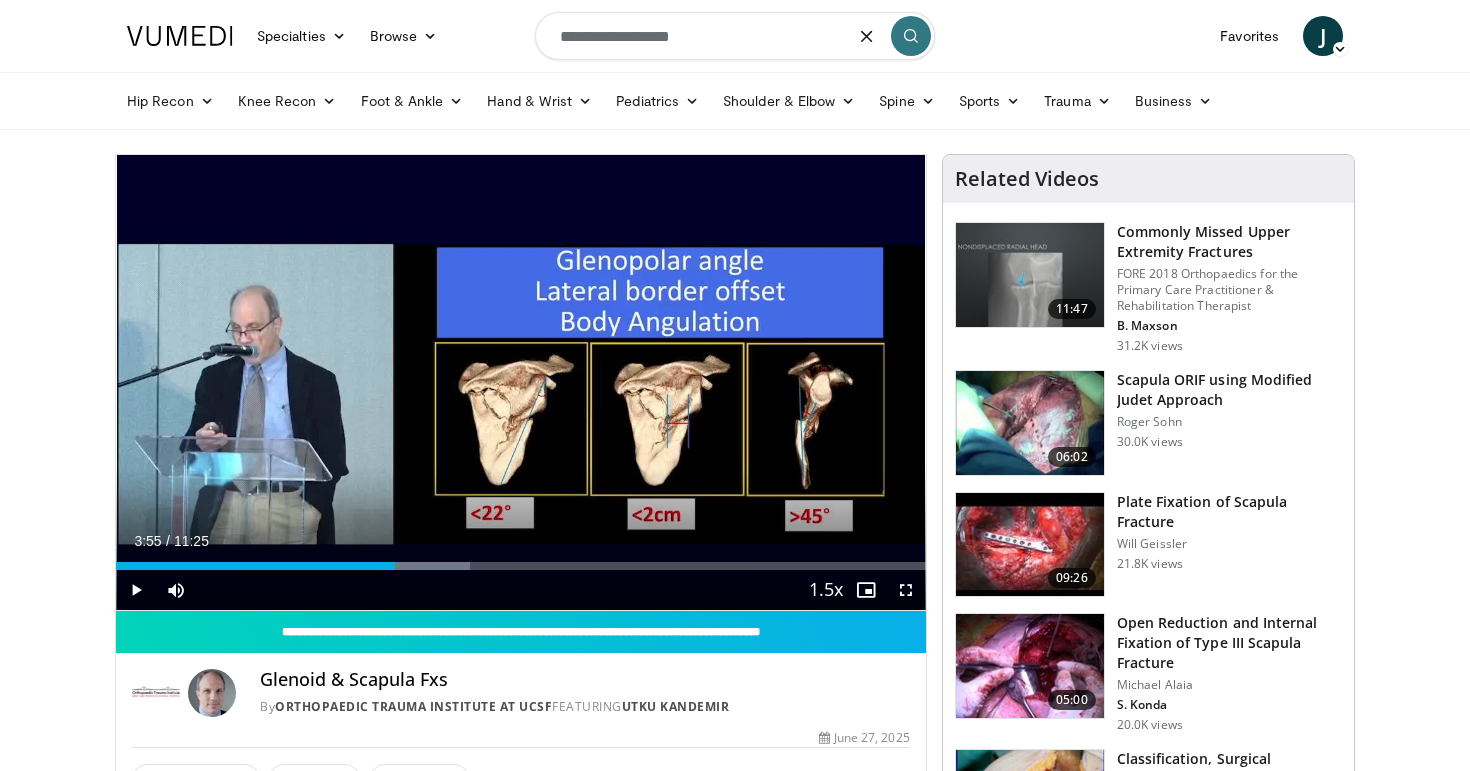 type on "**********" 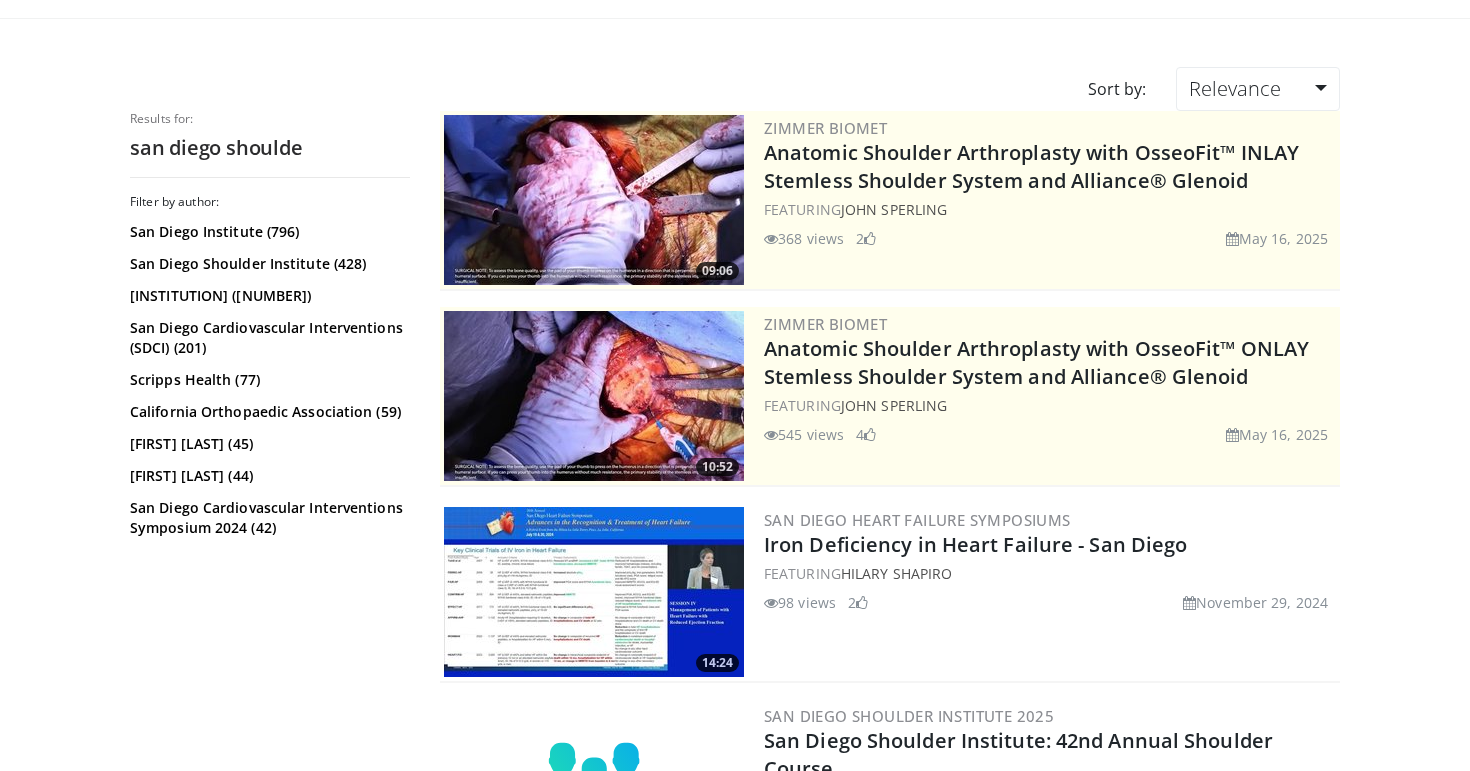 scroll, scrollTop: 137, scrollLeft: 0, axis: vertical 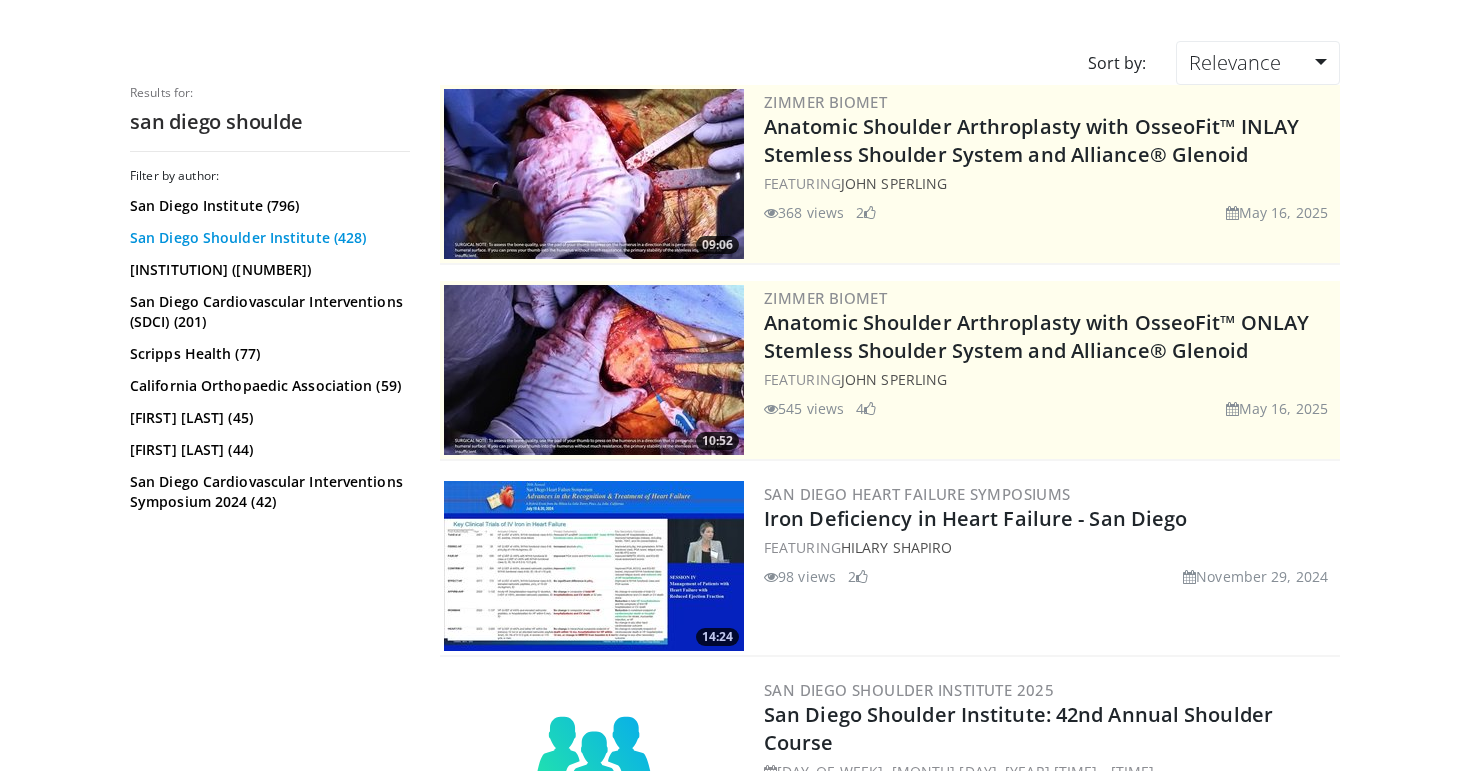 click on "San Diego Shoulder Institute (428)" at bounding box center (267, 238) 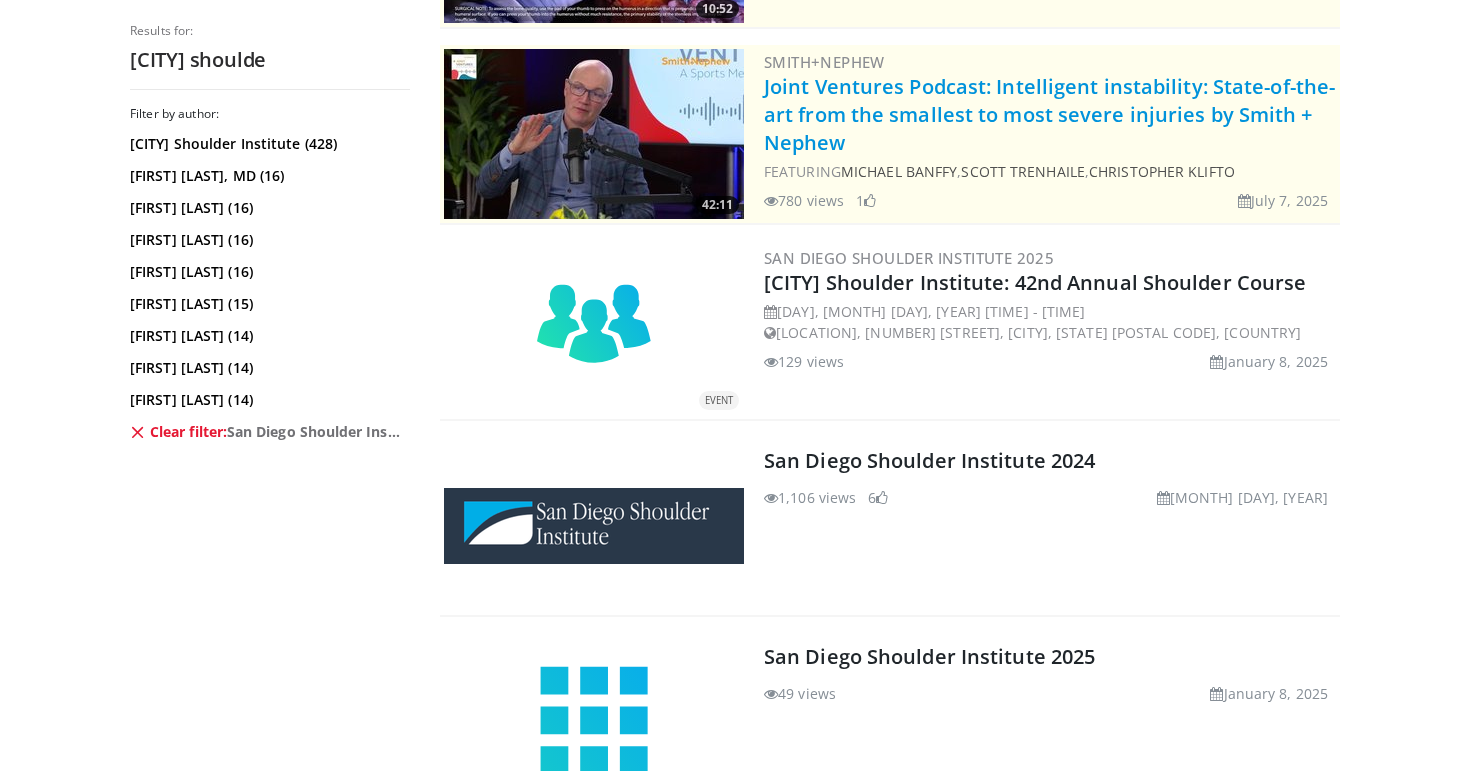scroll, scrollTop: 375, scrollLeft: 0, axis: vertical 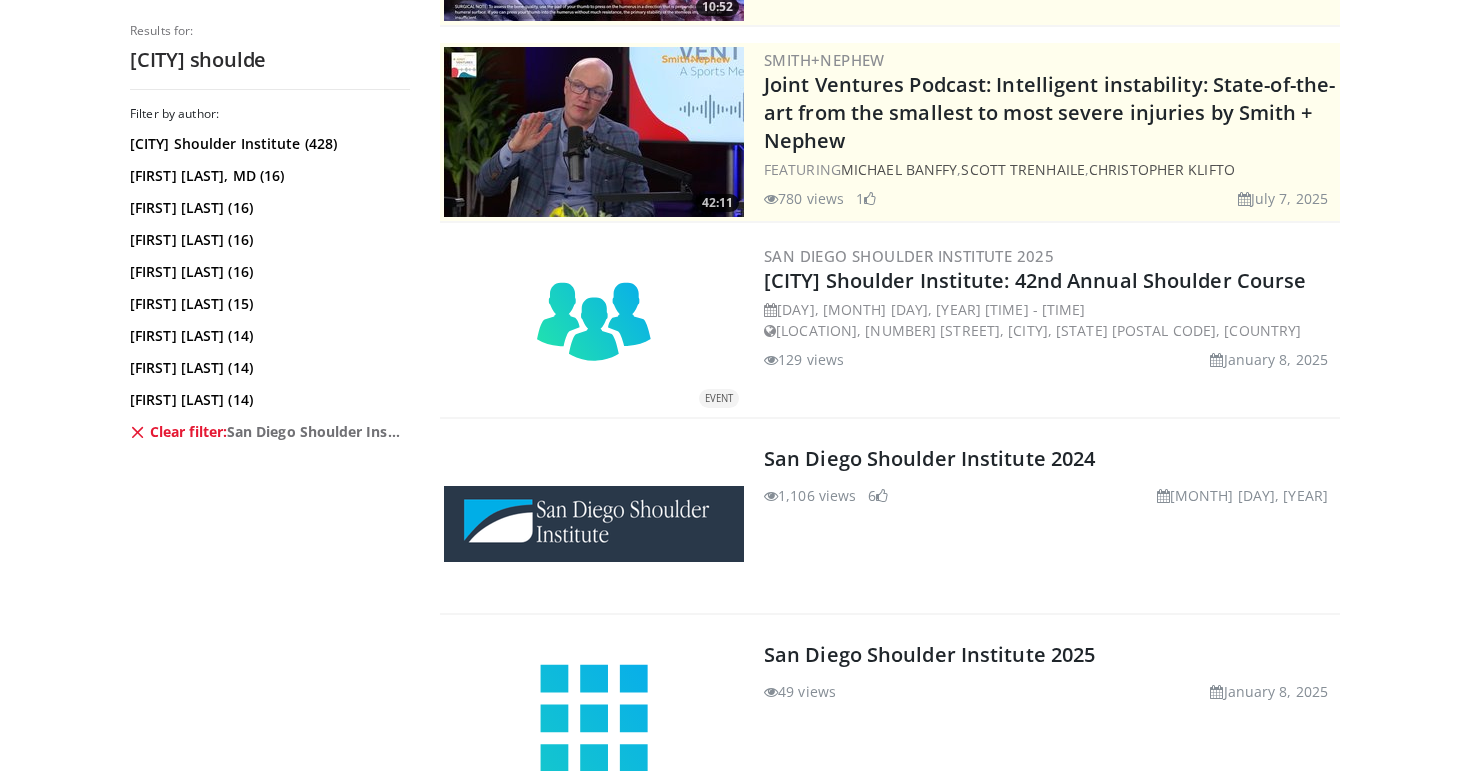 click at bounding box center [594, 524] 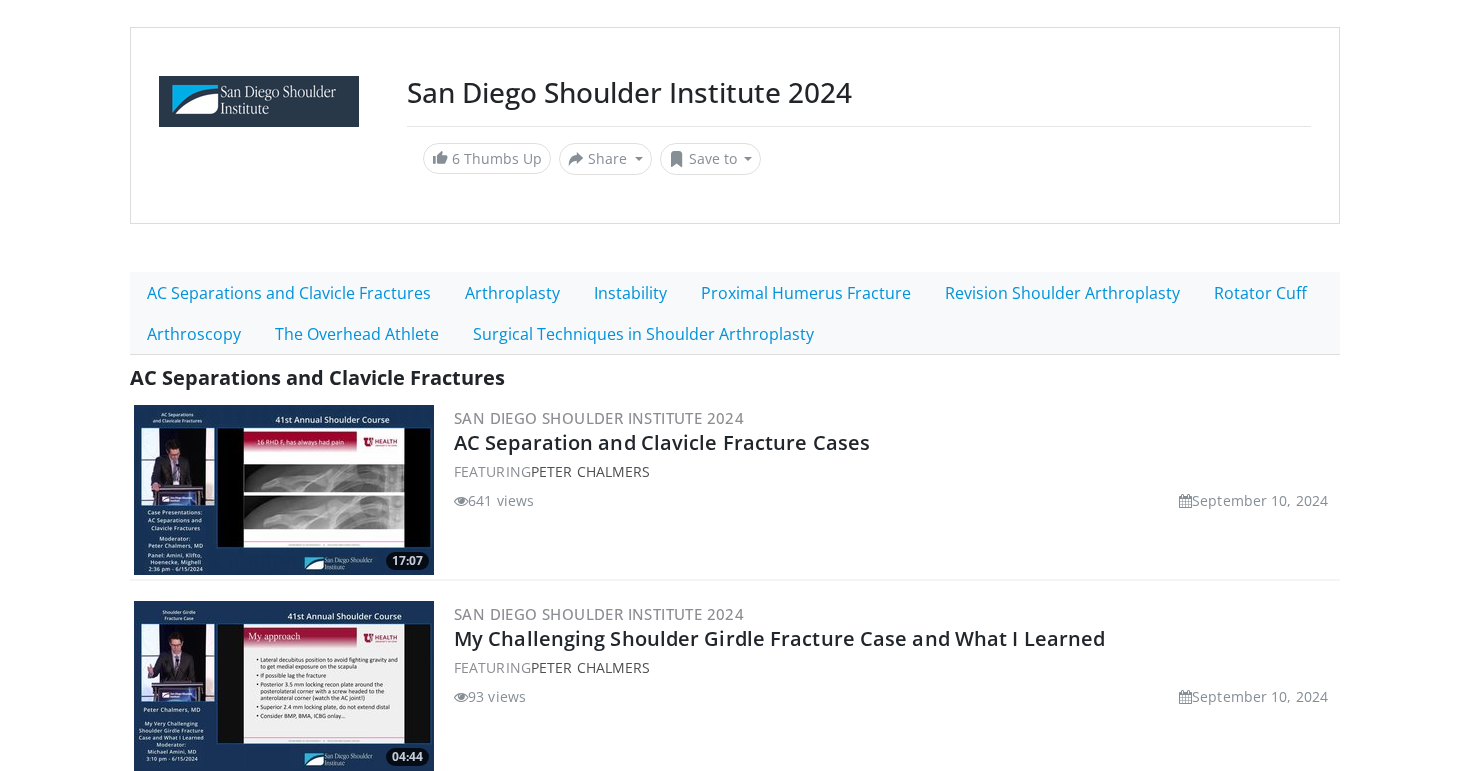 scroll, scrollTop: 194, scrollLeft: 0, axis: vertical 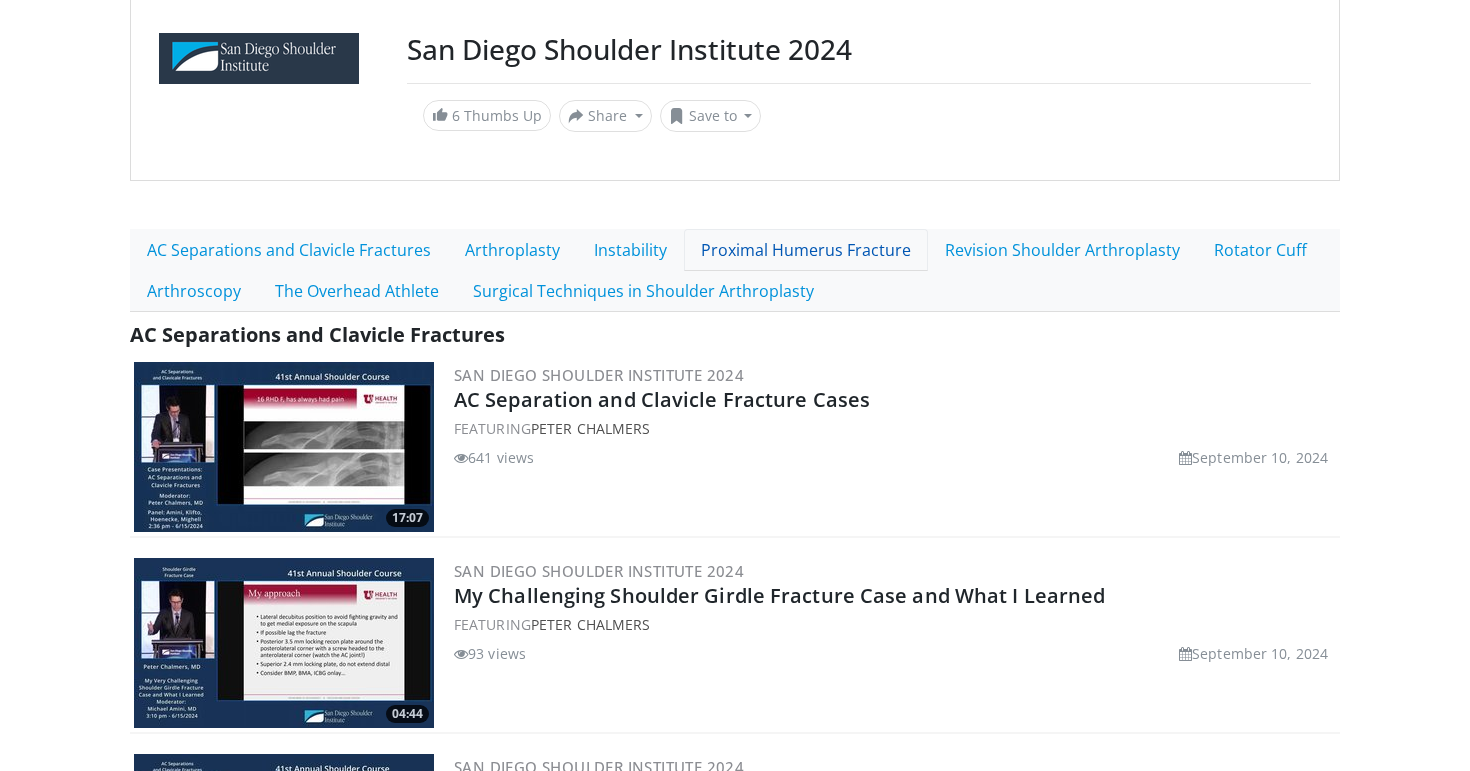 click on "Proximal Humerus Fracture" at bounding box center [806, 250] 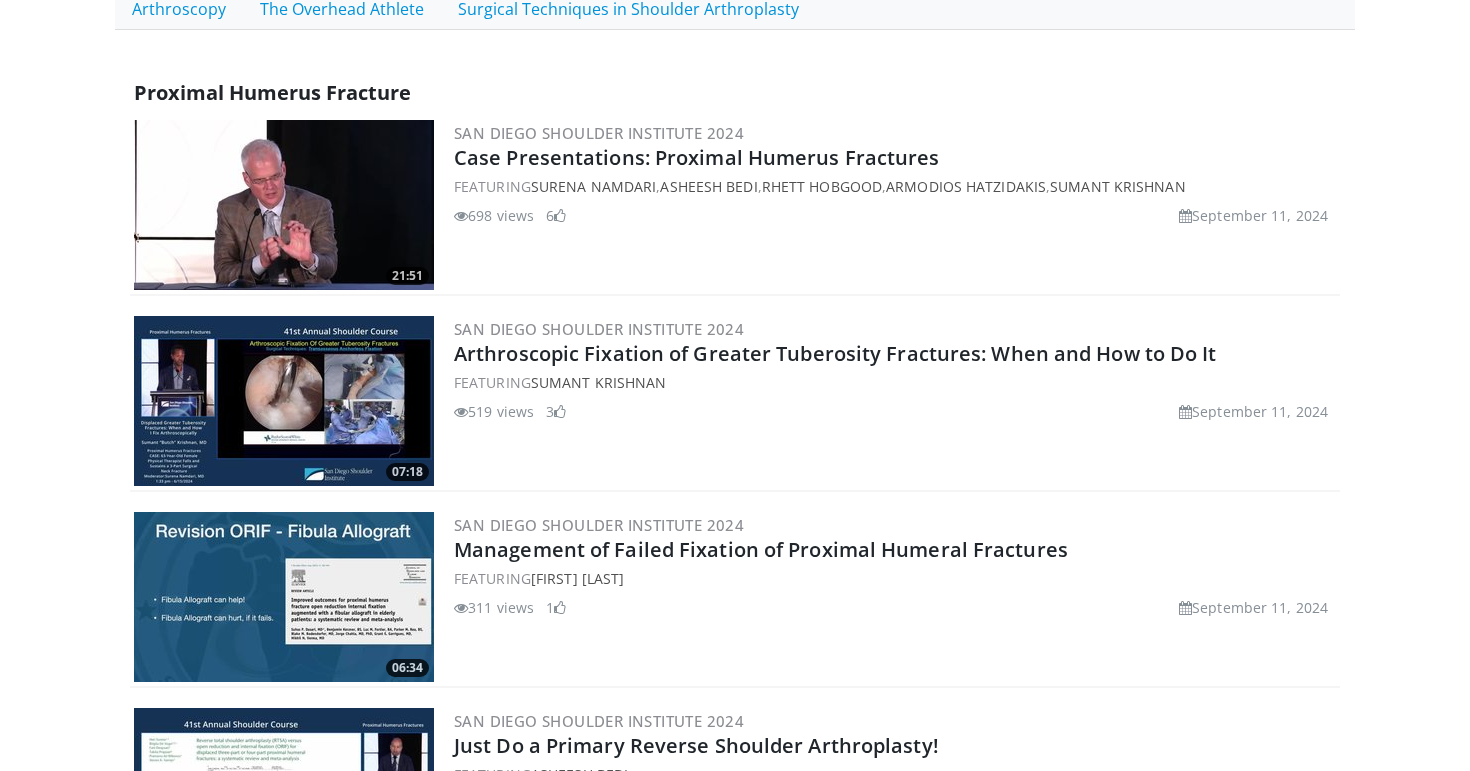 scroll, scrollTop: 475, scrollLeft: 0, axis: vertical 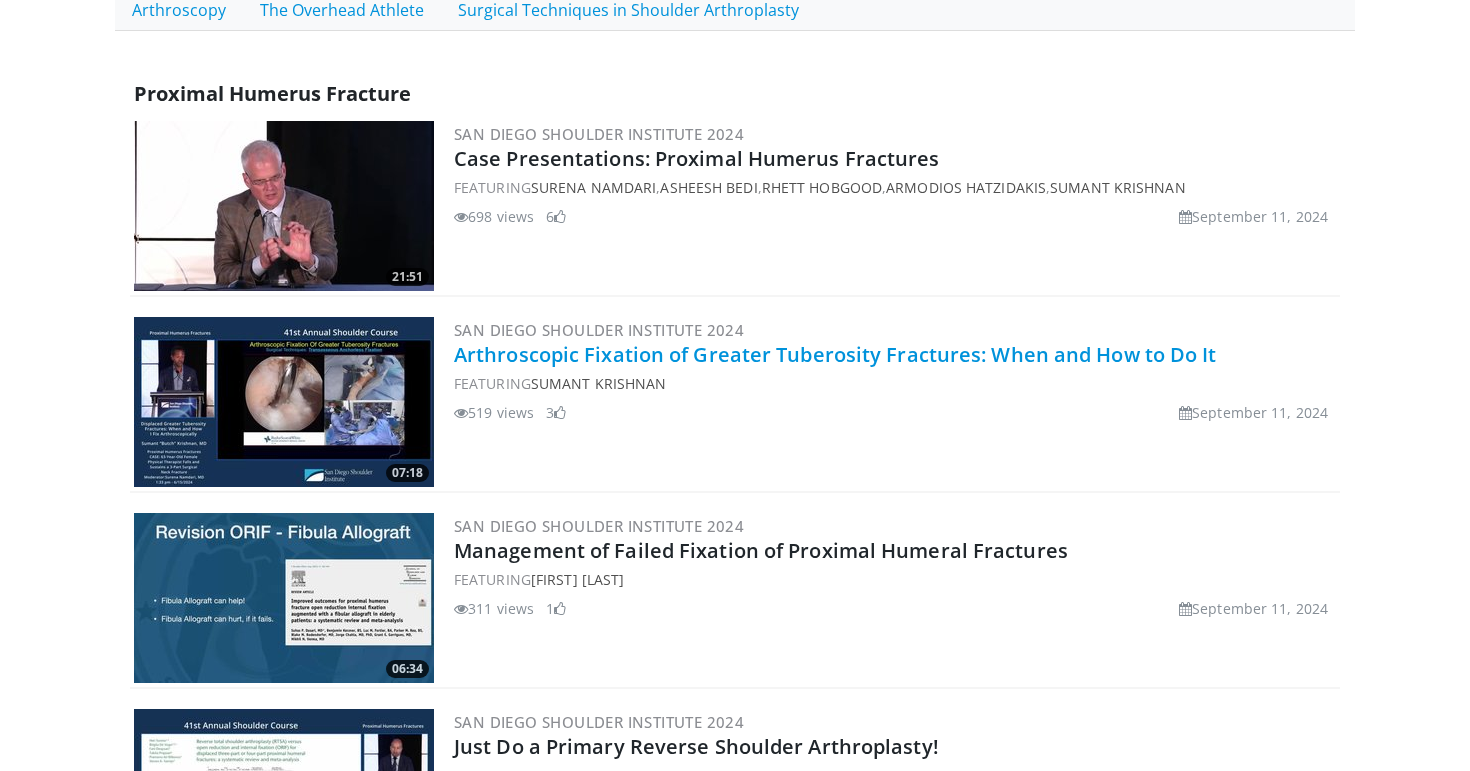 click on "Arthroscopic Fixation of Greater Tuberosity Fractures: When and How to Do It" at bounding box center [835, 354] 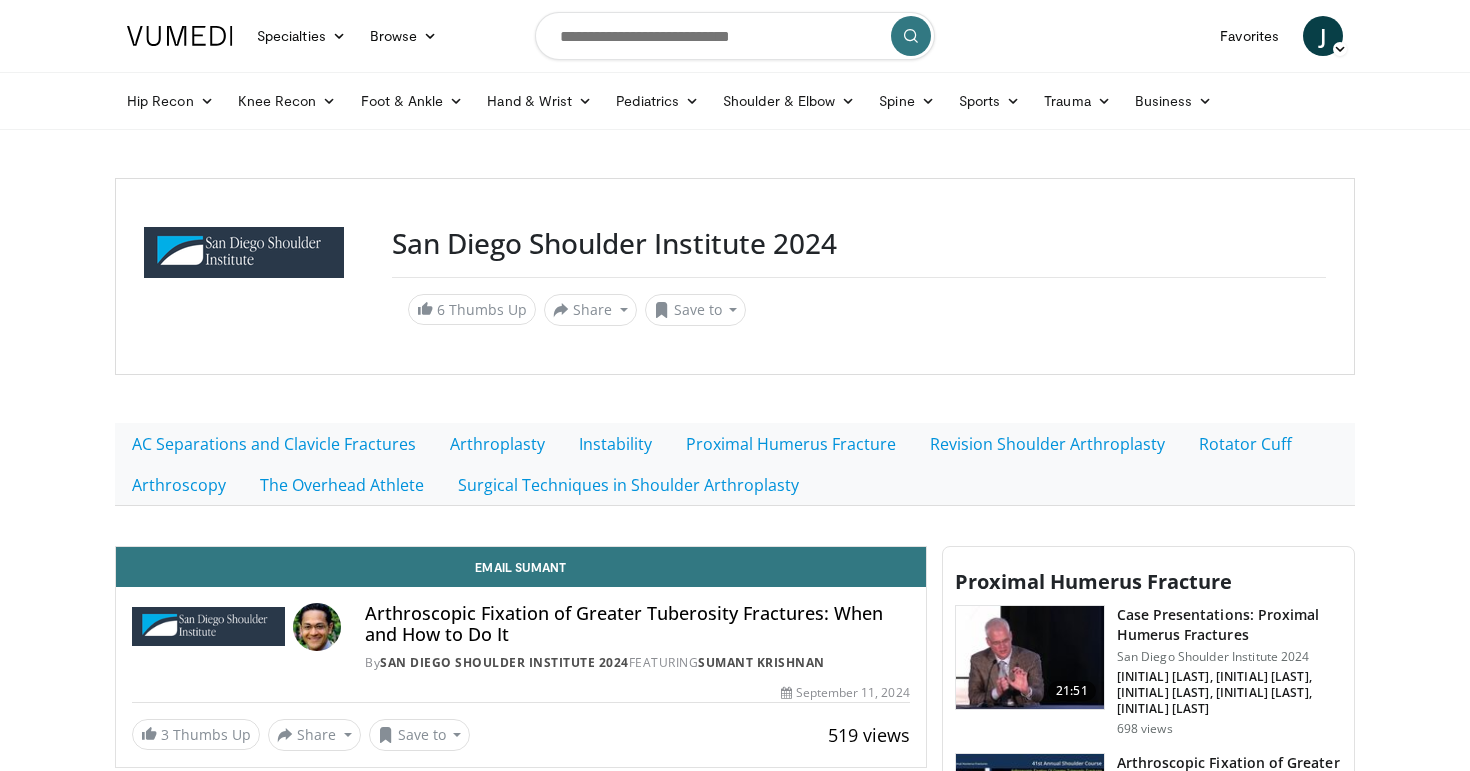 scroll, scrollTop: 0, scrollLeft: 0, axis: both 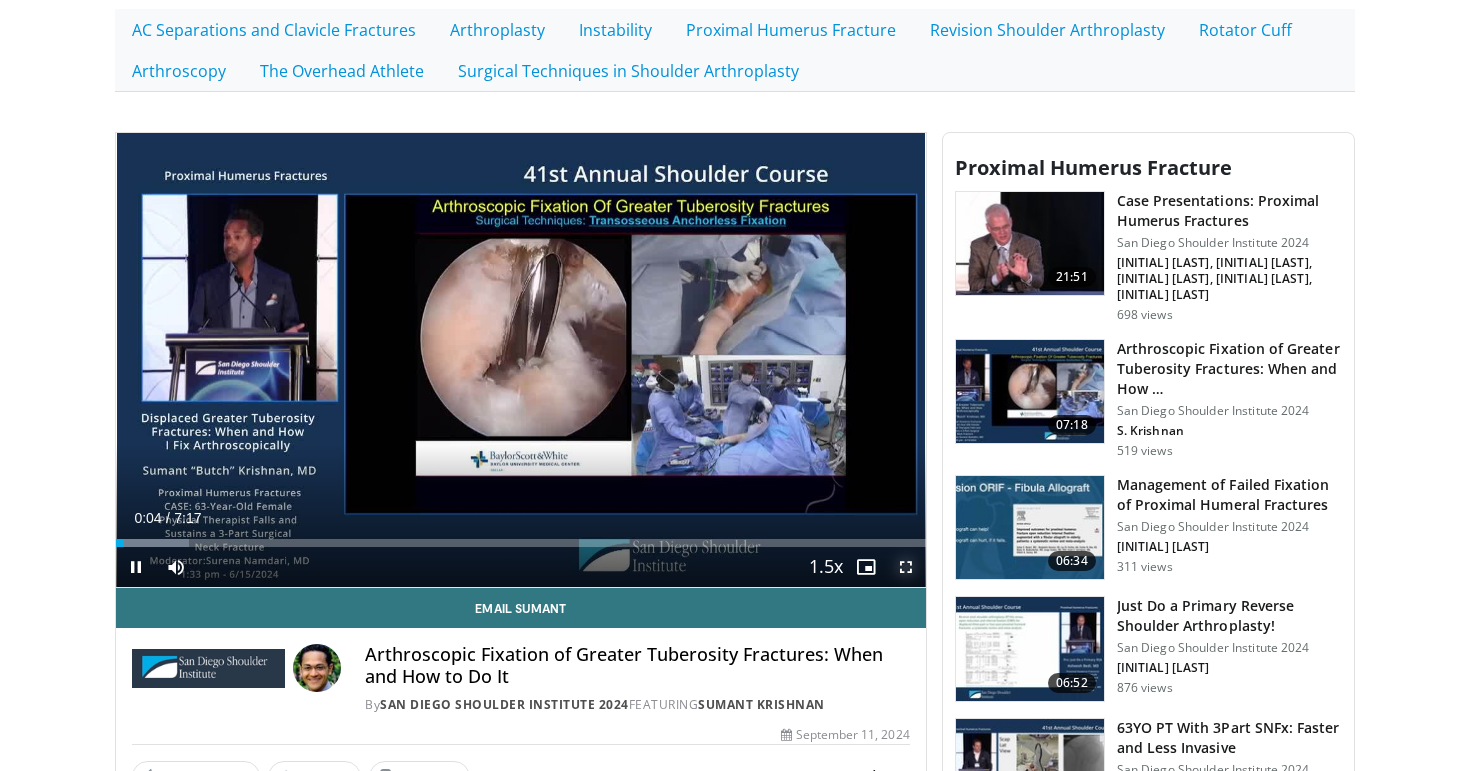 click at bounding box center [906, 567] 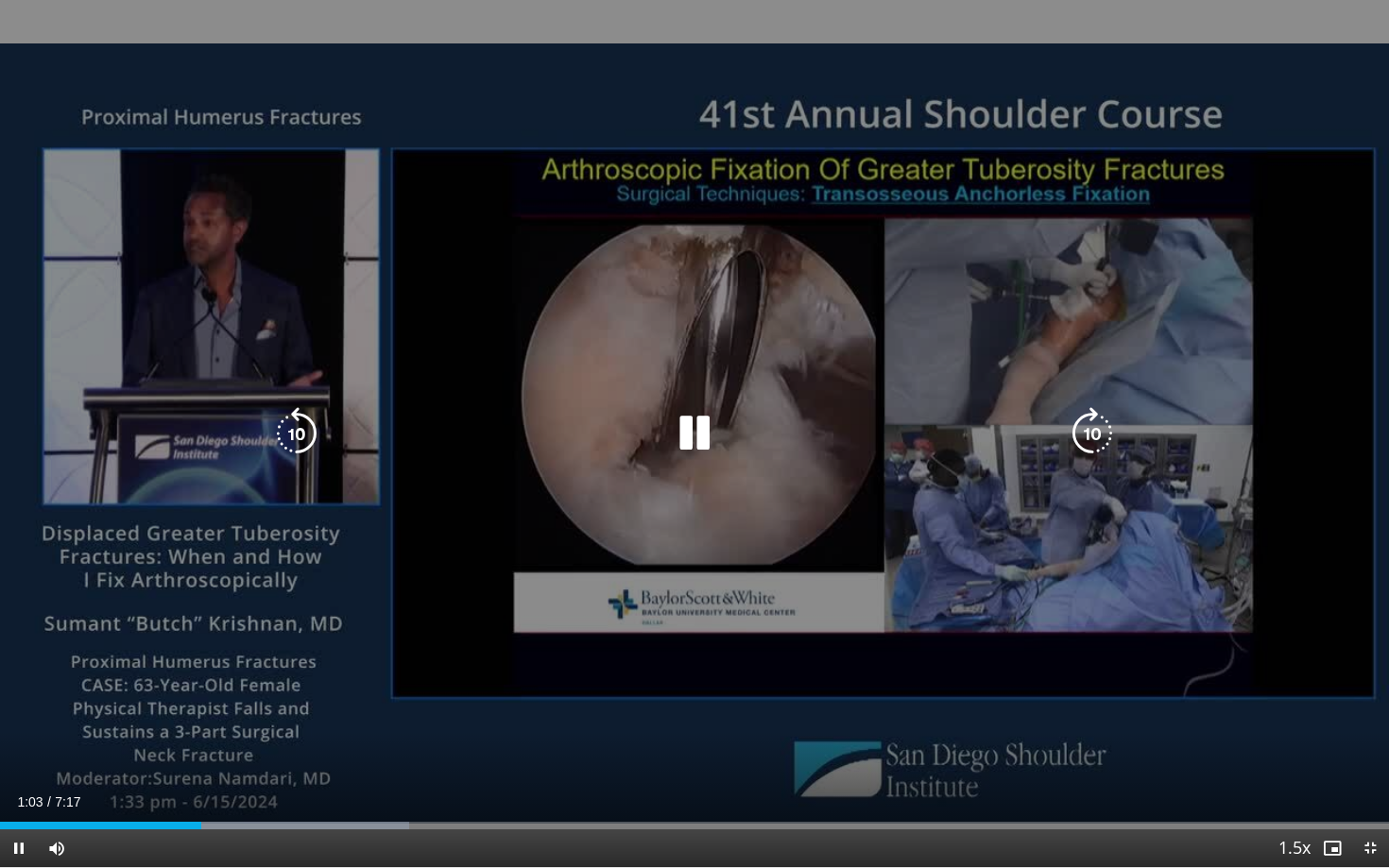 click at bounding box center (297, 434) 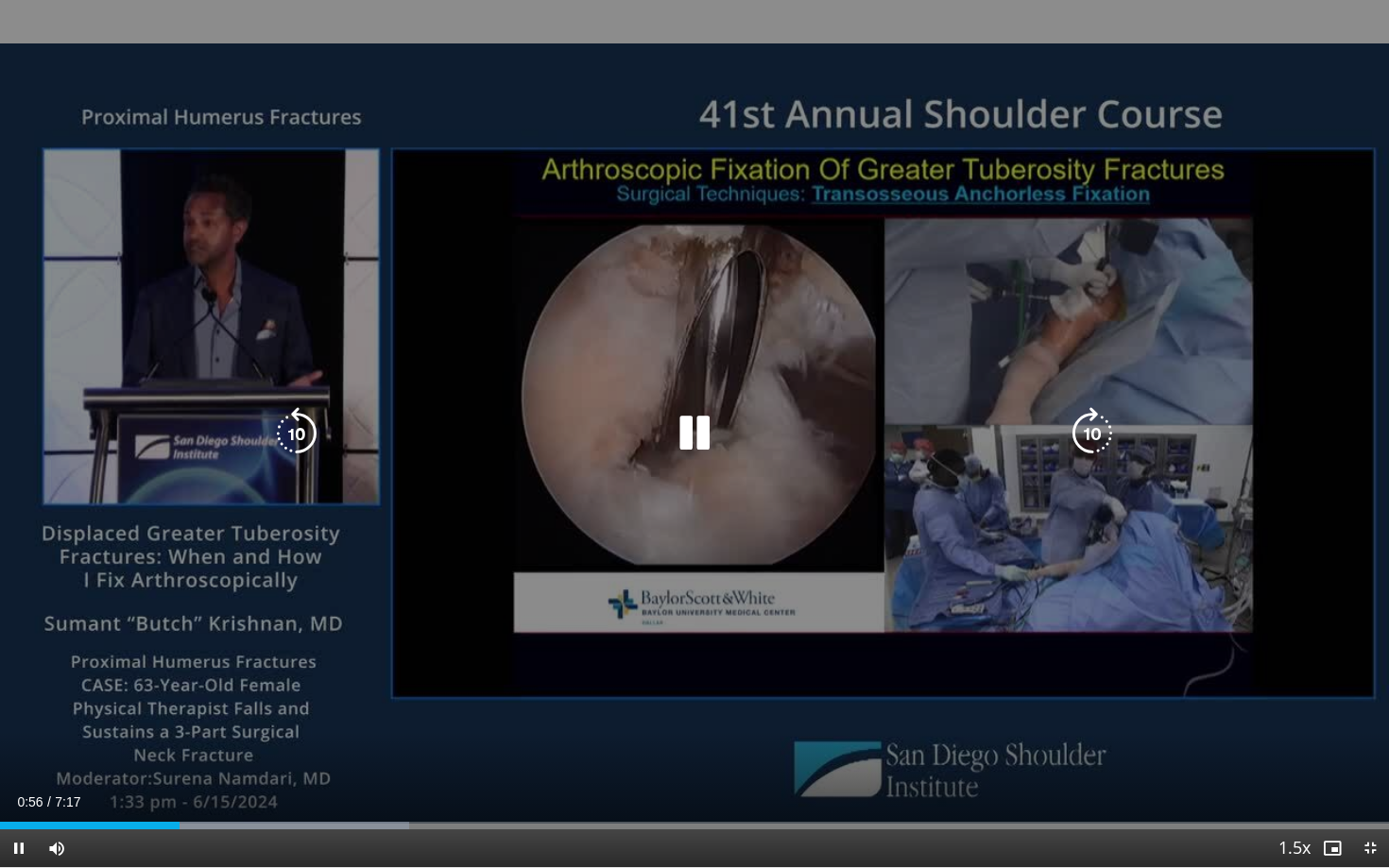 click at bounding box center (297, 434) 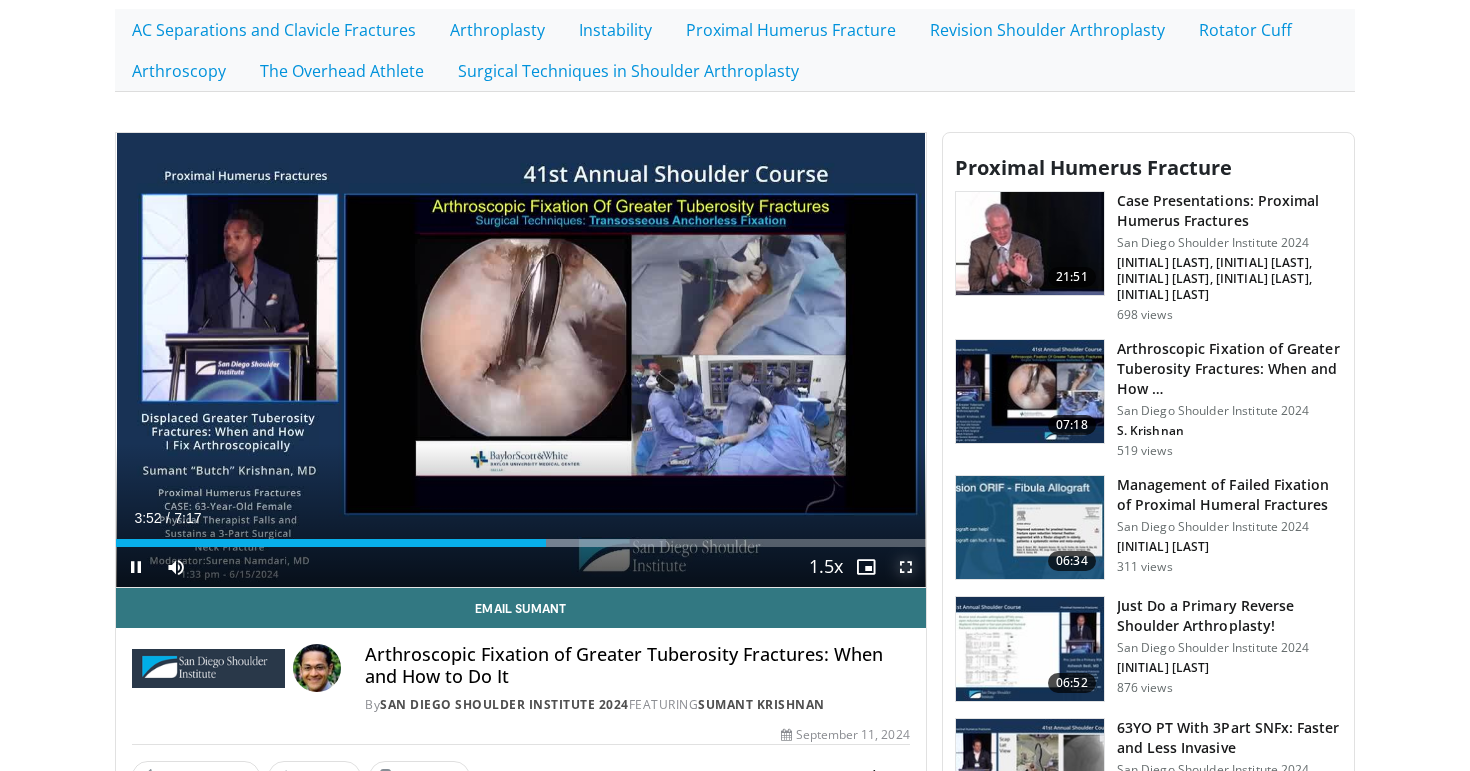 click at bounding box center (906, 567) 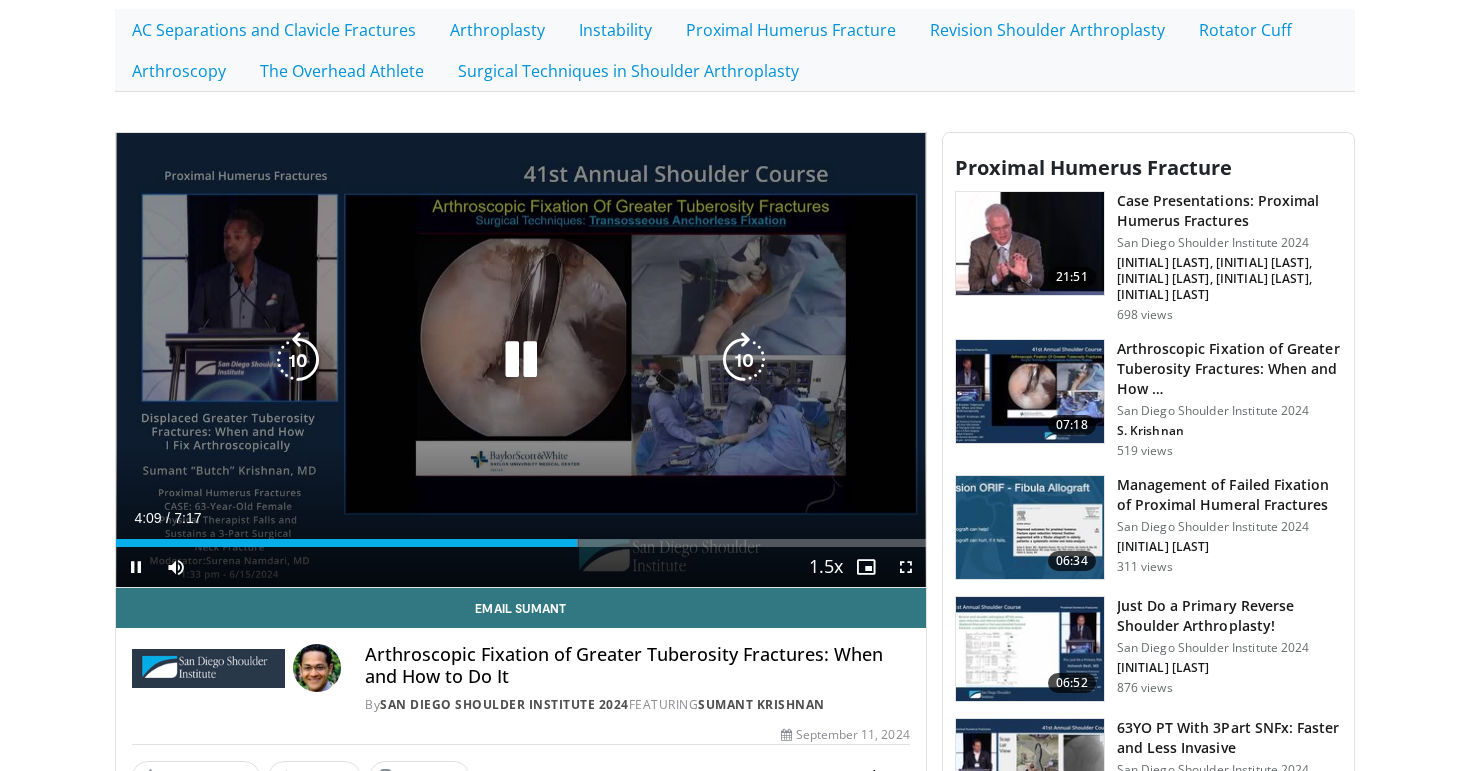 click at bounding box center [521, 360] 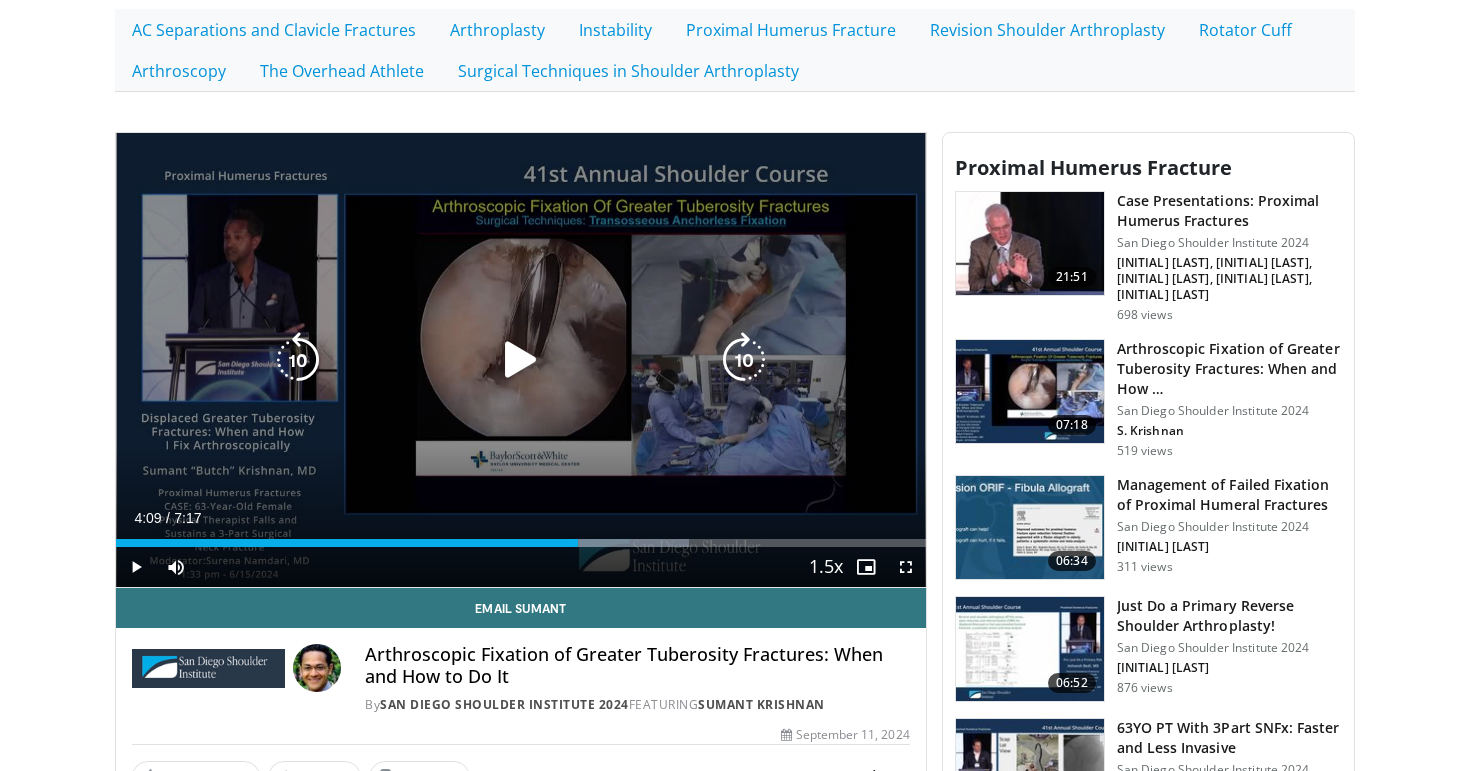 click at bounding box center (521, 360) 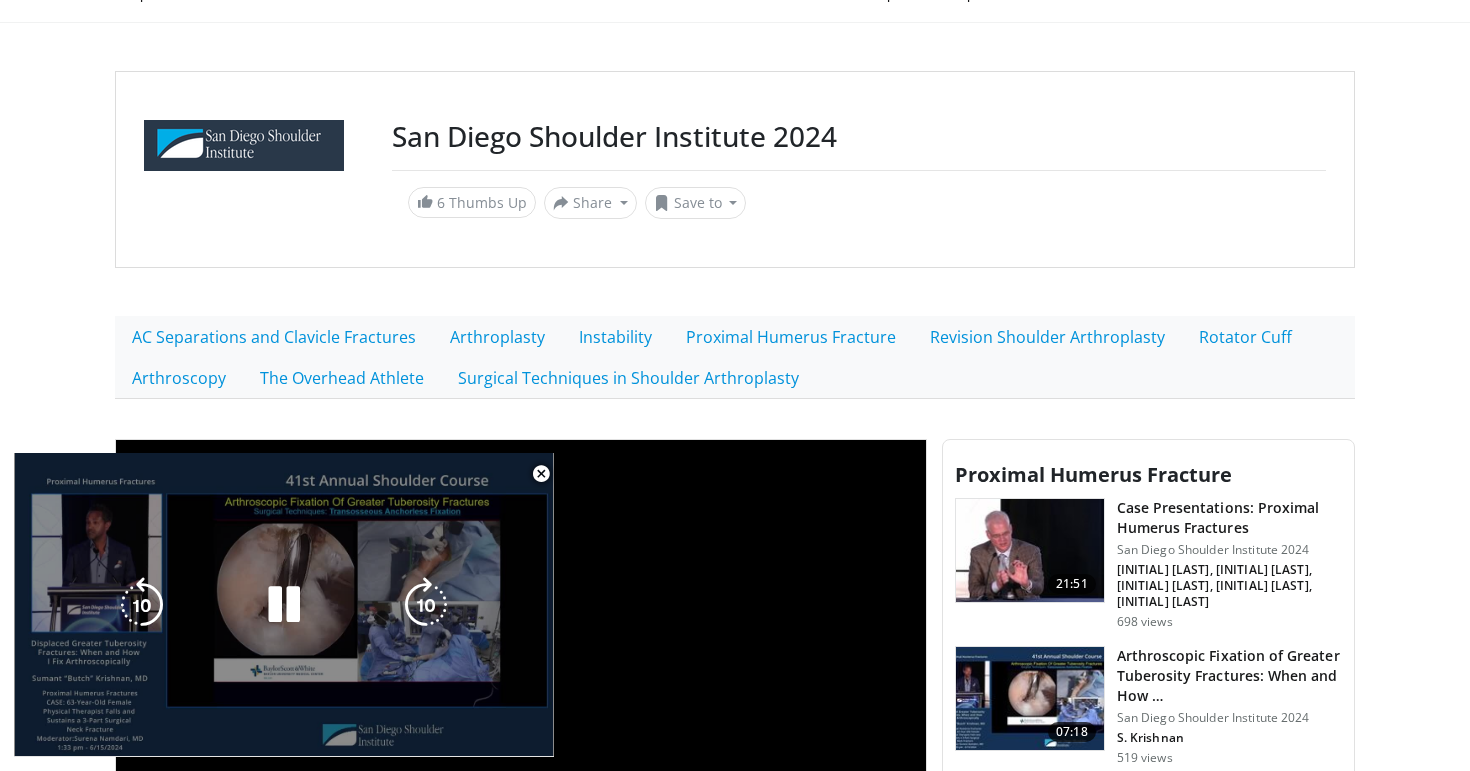scroll, scrollTop: 0, scrollLeft: 0, axis: both 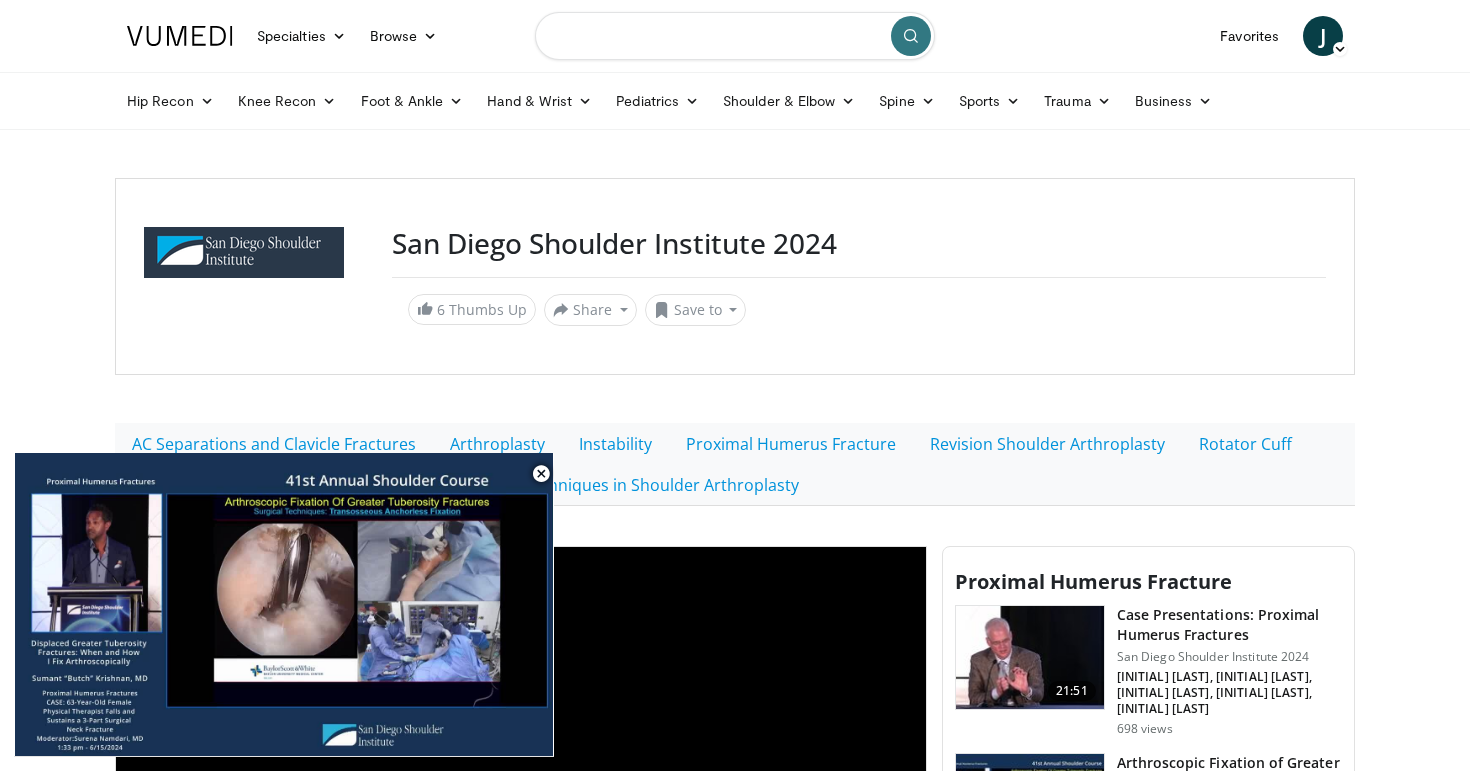 click at bounding box center [735, 36] 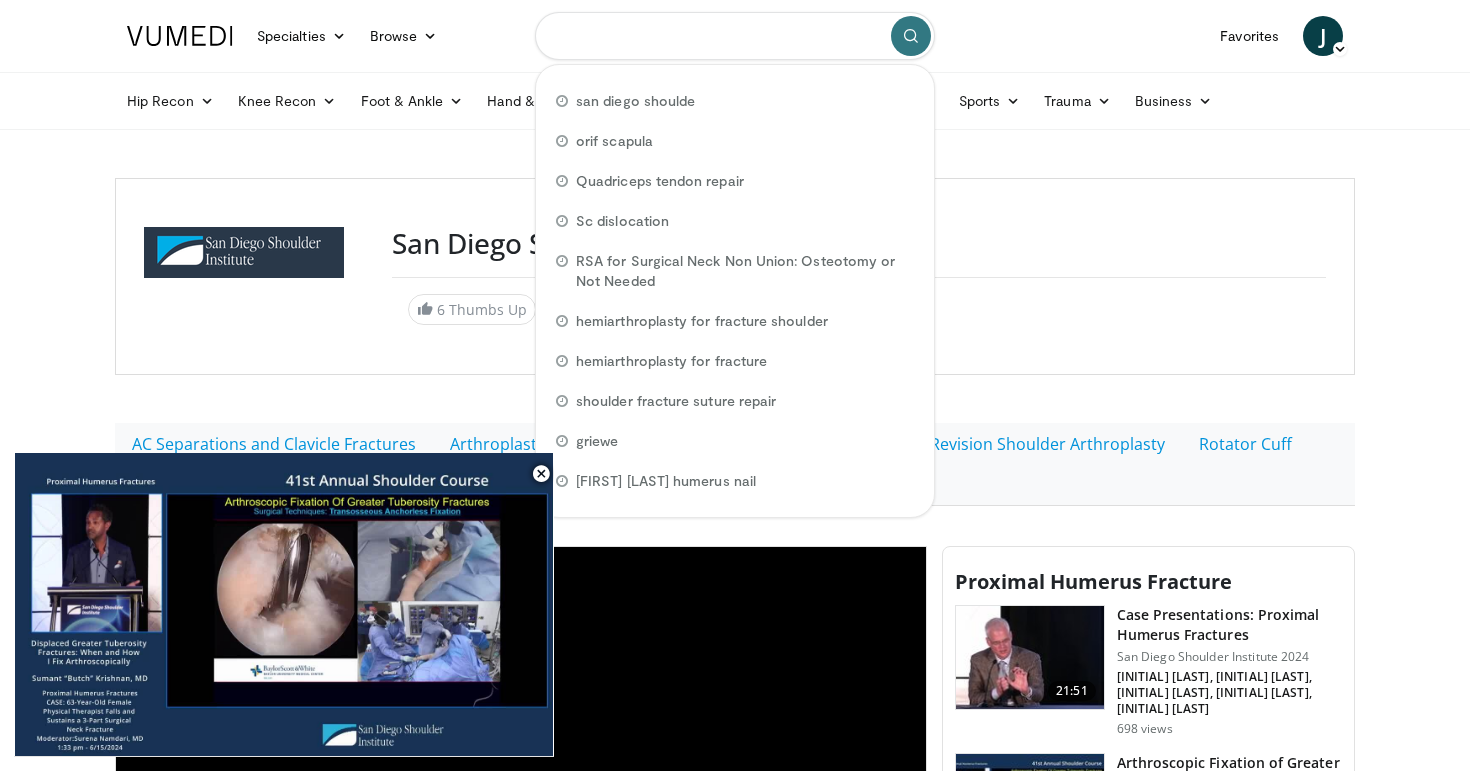 type on "*" 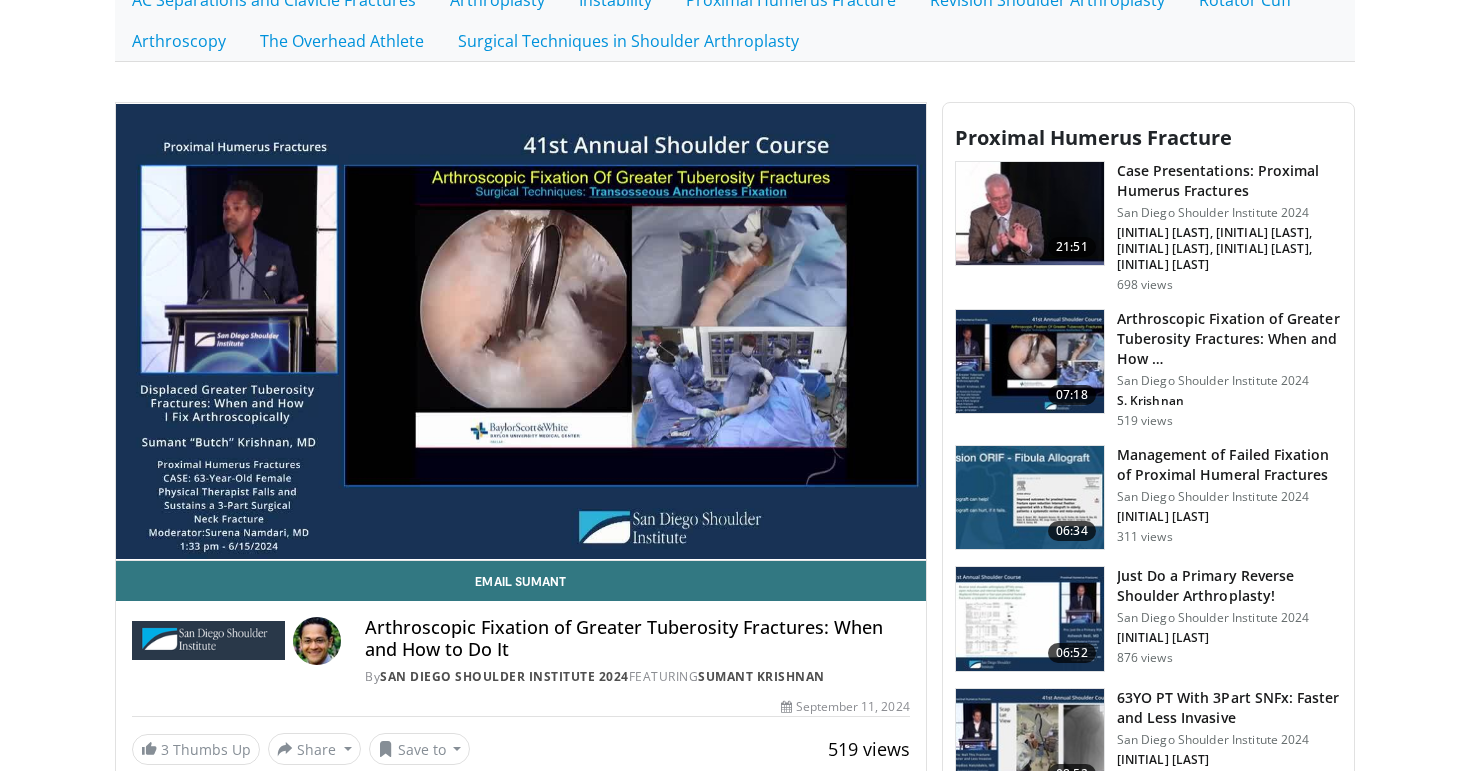 scroll, scrollTop: 0, scrollLeft: 0, axis: both 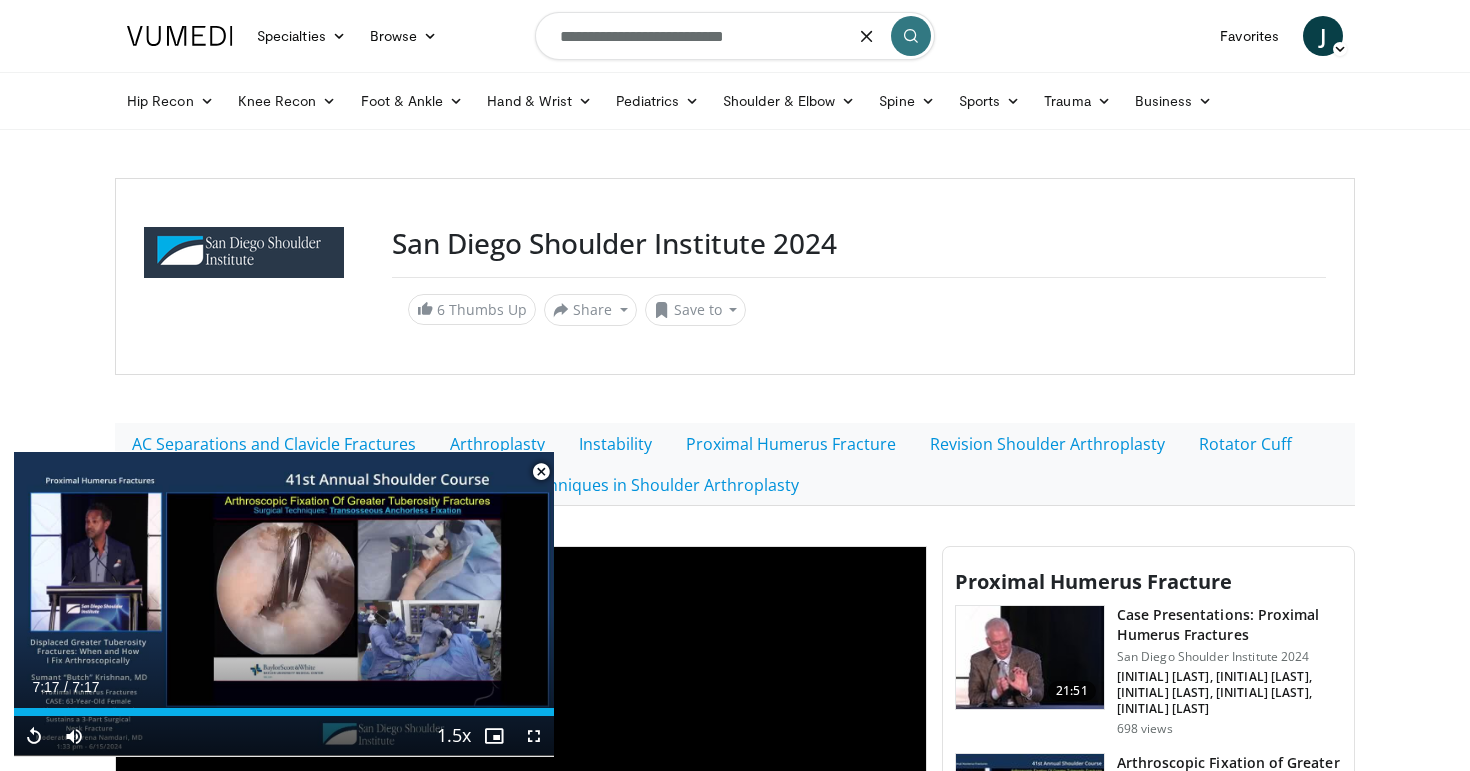 type on "**********" 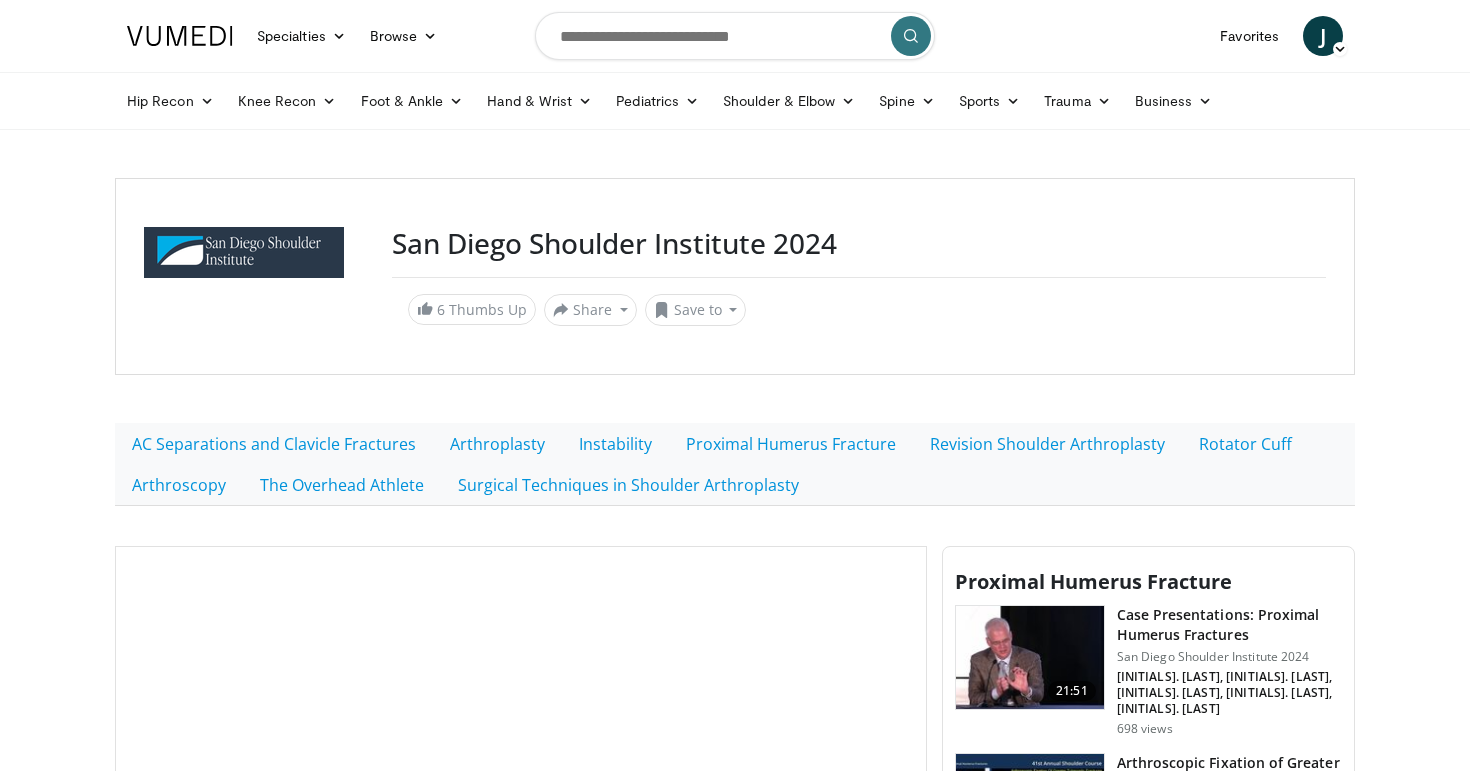 scroll, scrollTop: 0, scrollLeft: 0, axis: both 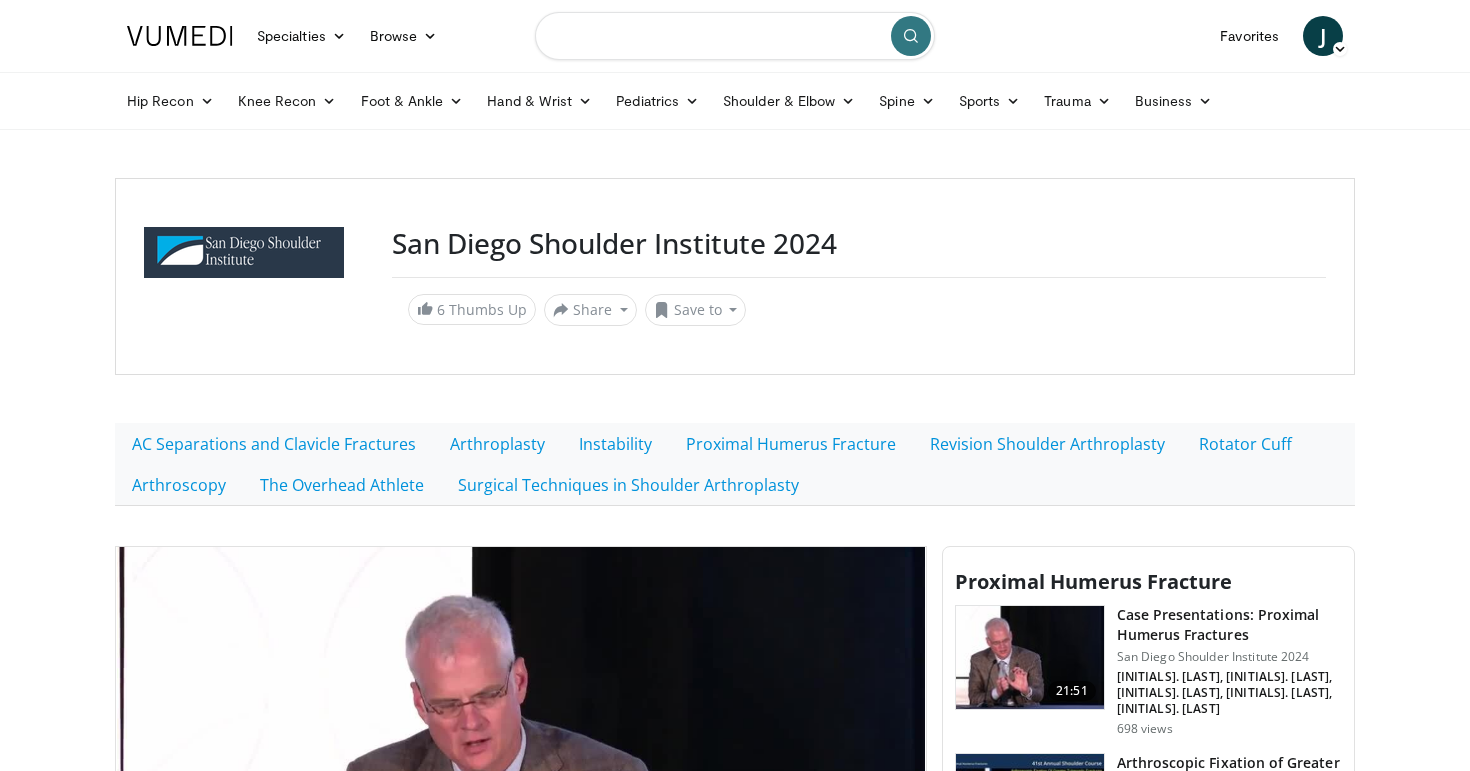 click at bounding box center (735, 36) 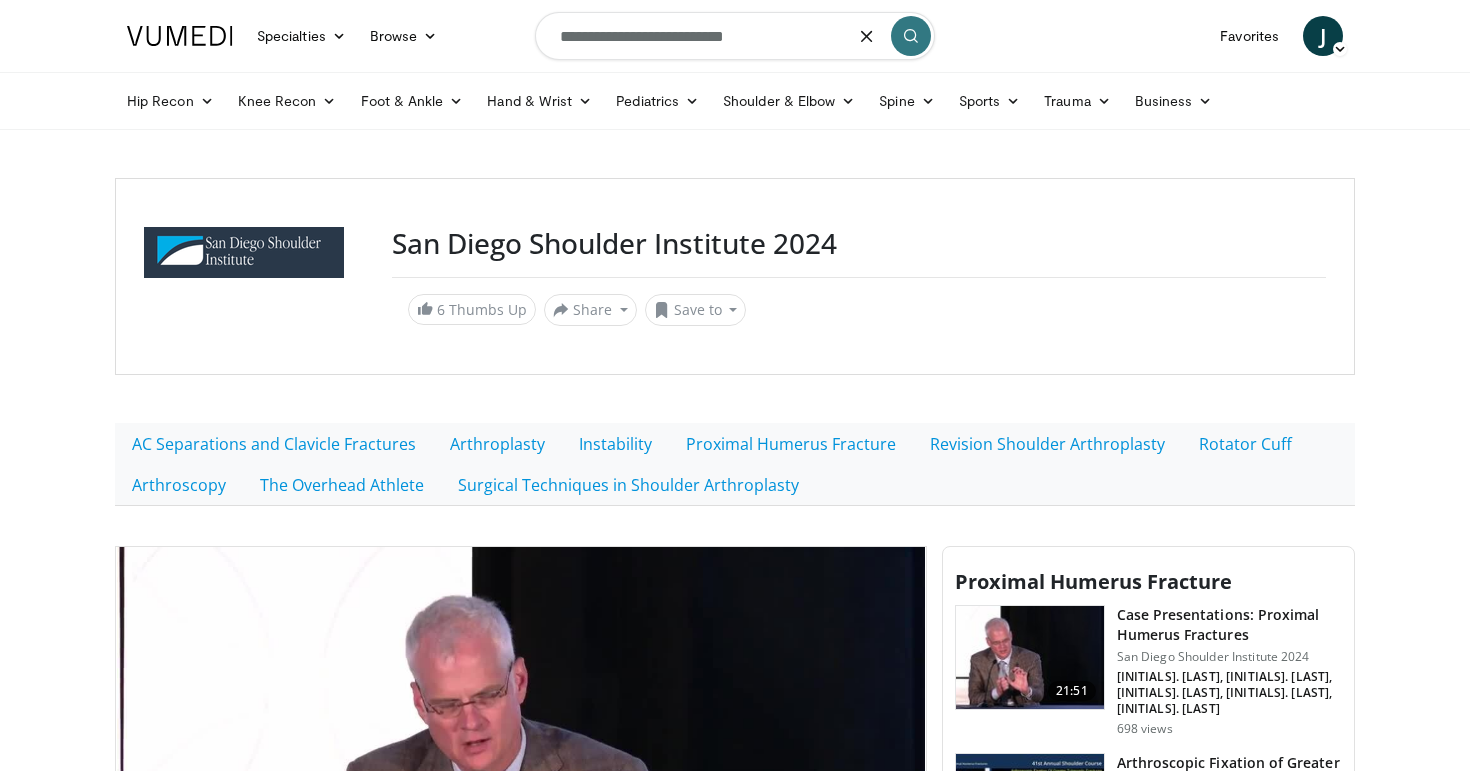 type on "**********" 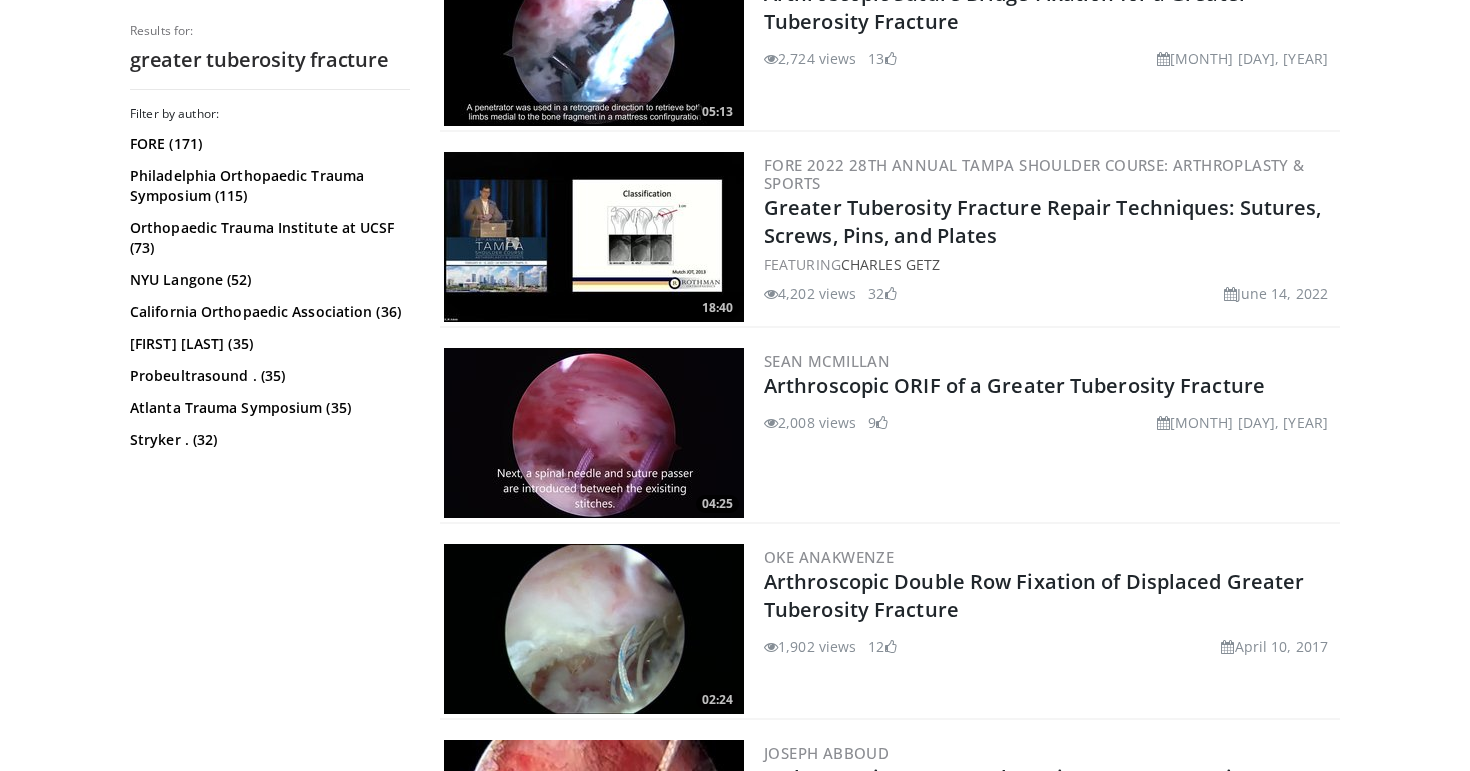 scroll, scrollTop: 1058, scrollLeft: 0, axis: vertical 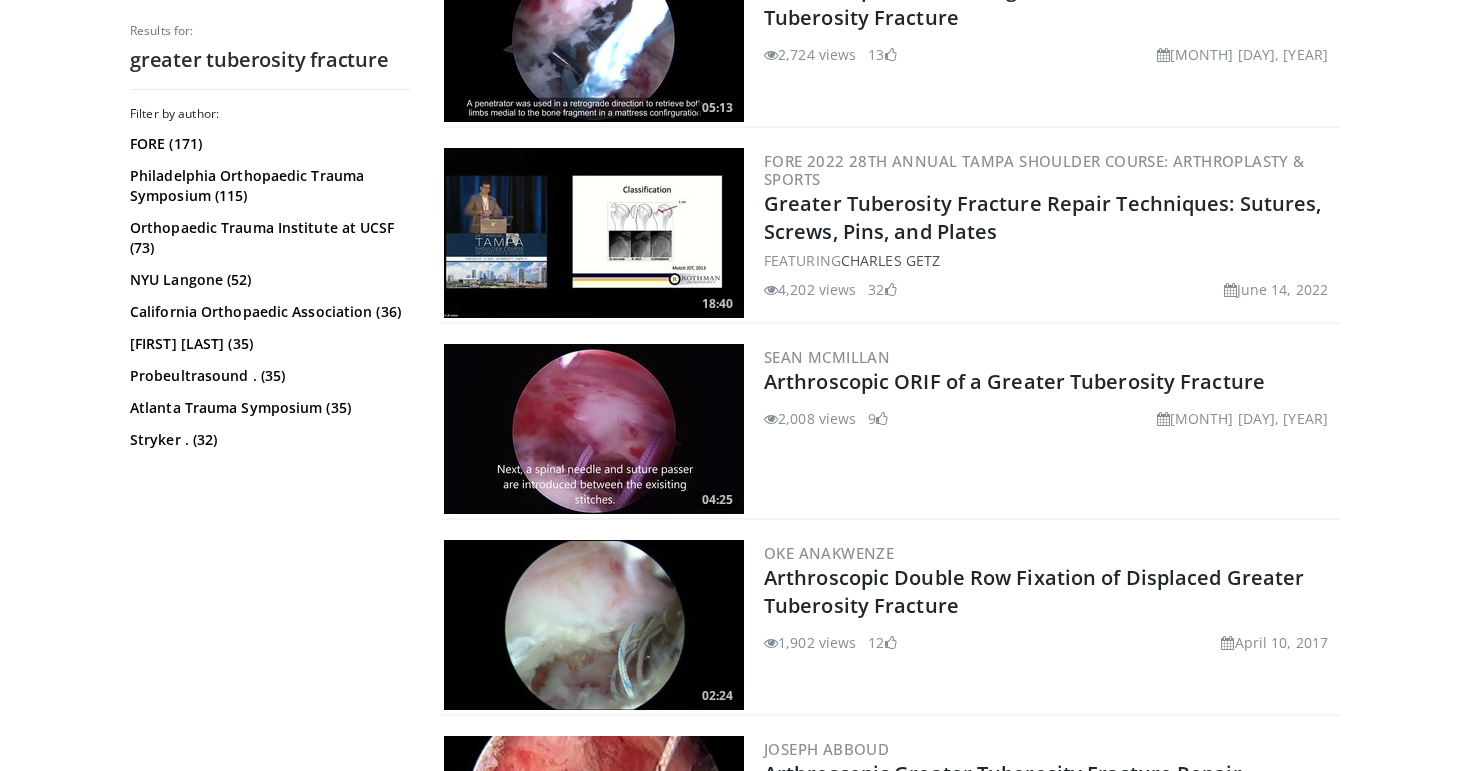 click at bounding box center [594, 233] 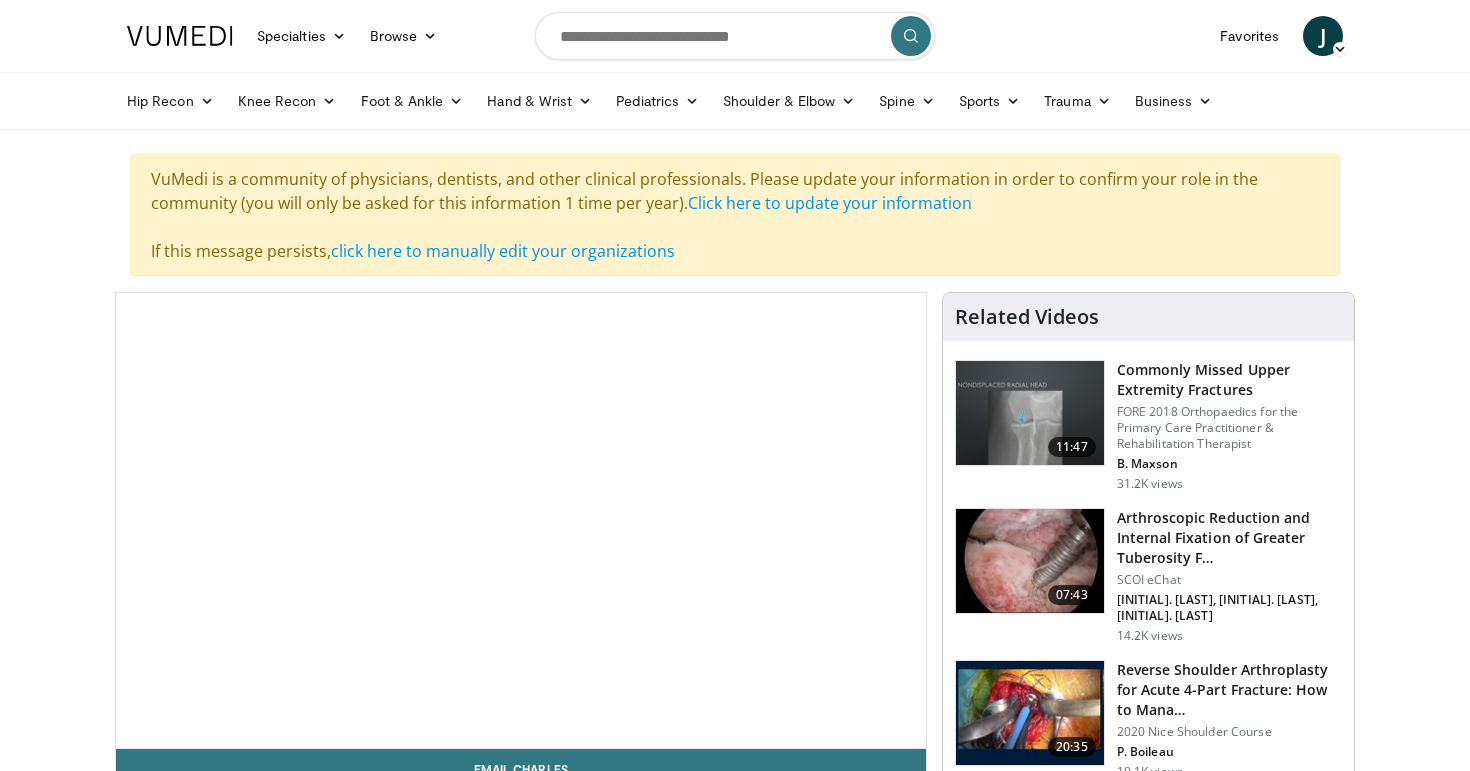 scroll, scrollTop: 0, scrollLeft: 0, axis: both 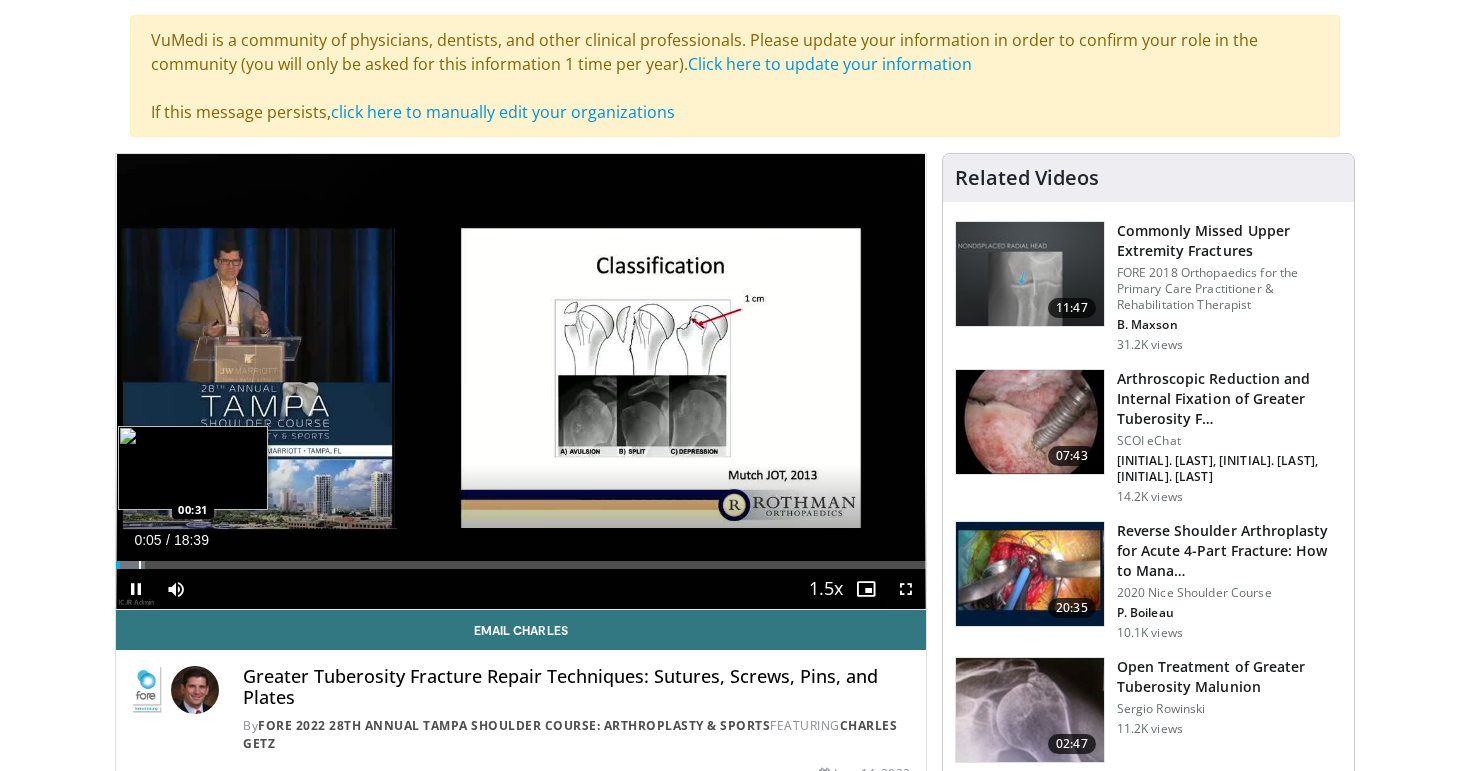click at bounding box center [140, 565] 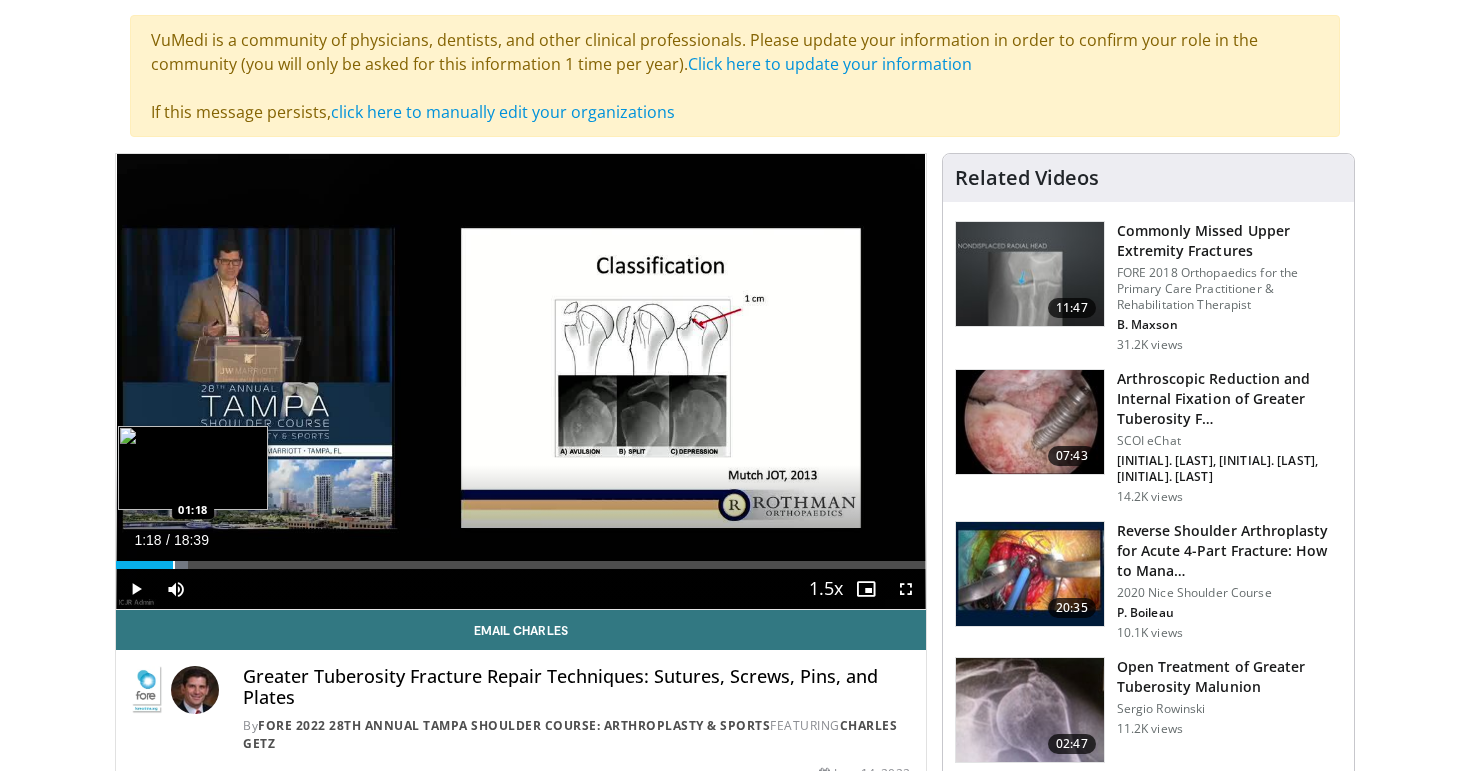 click at bounding box center [174, 565] 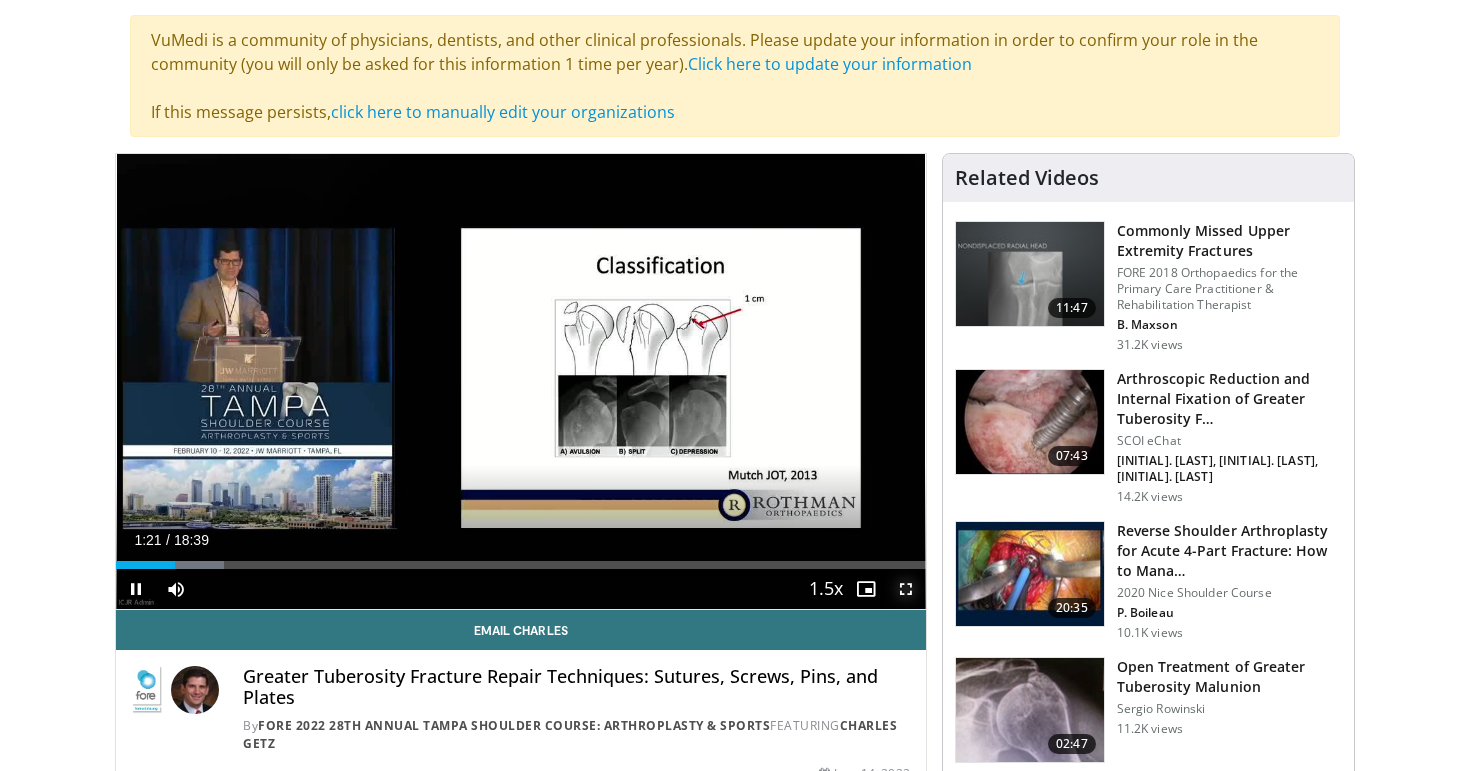click at bounding box center (906, 589) 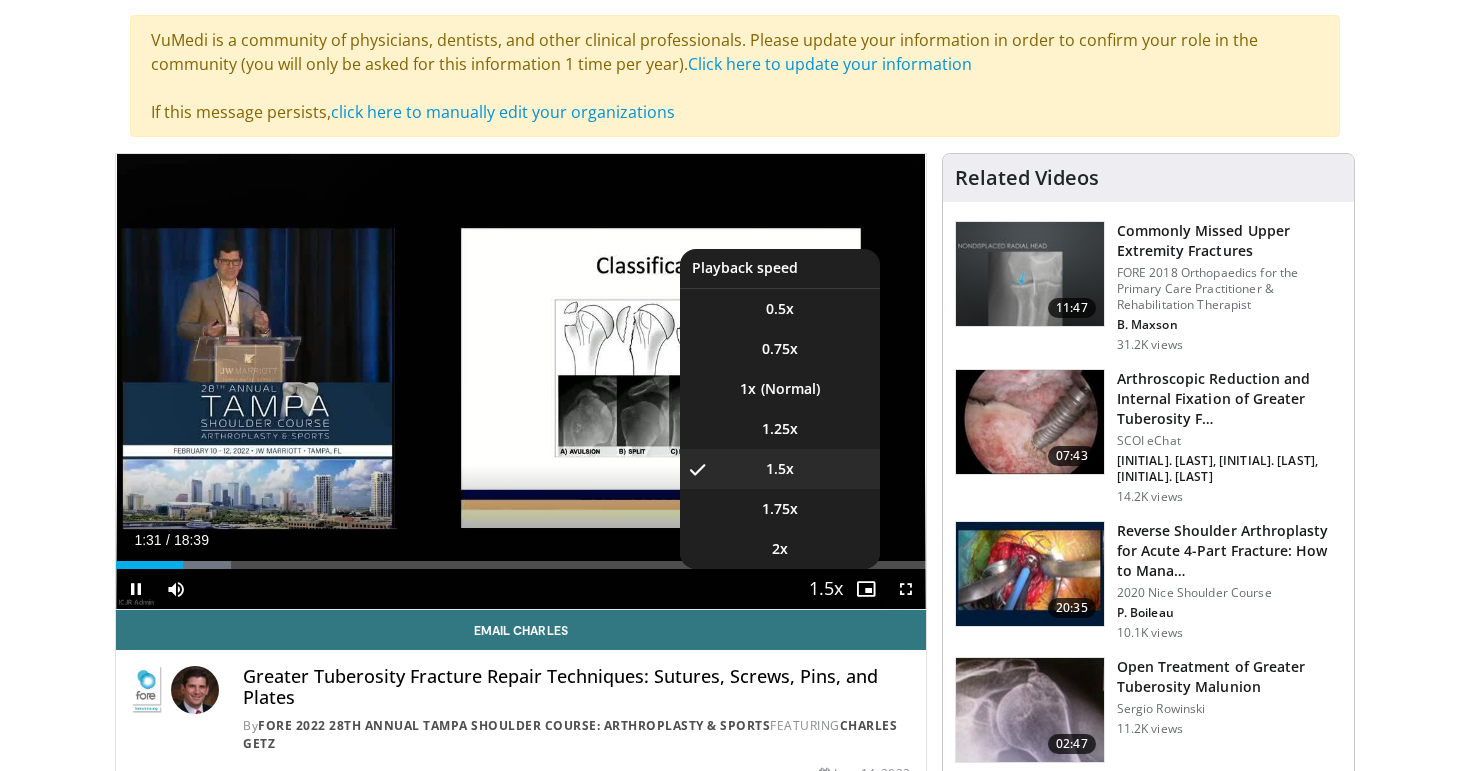 click at bounding box center (826, 590) 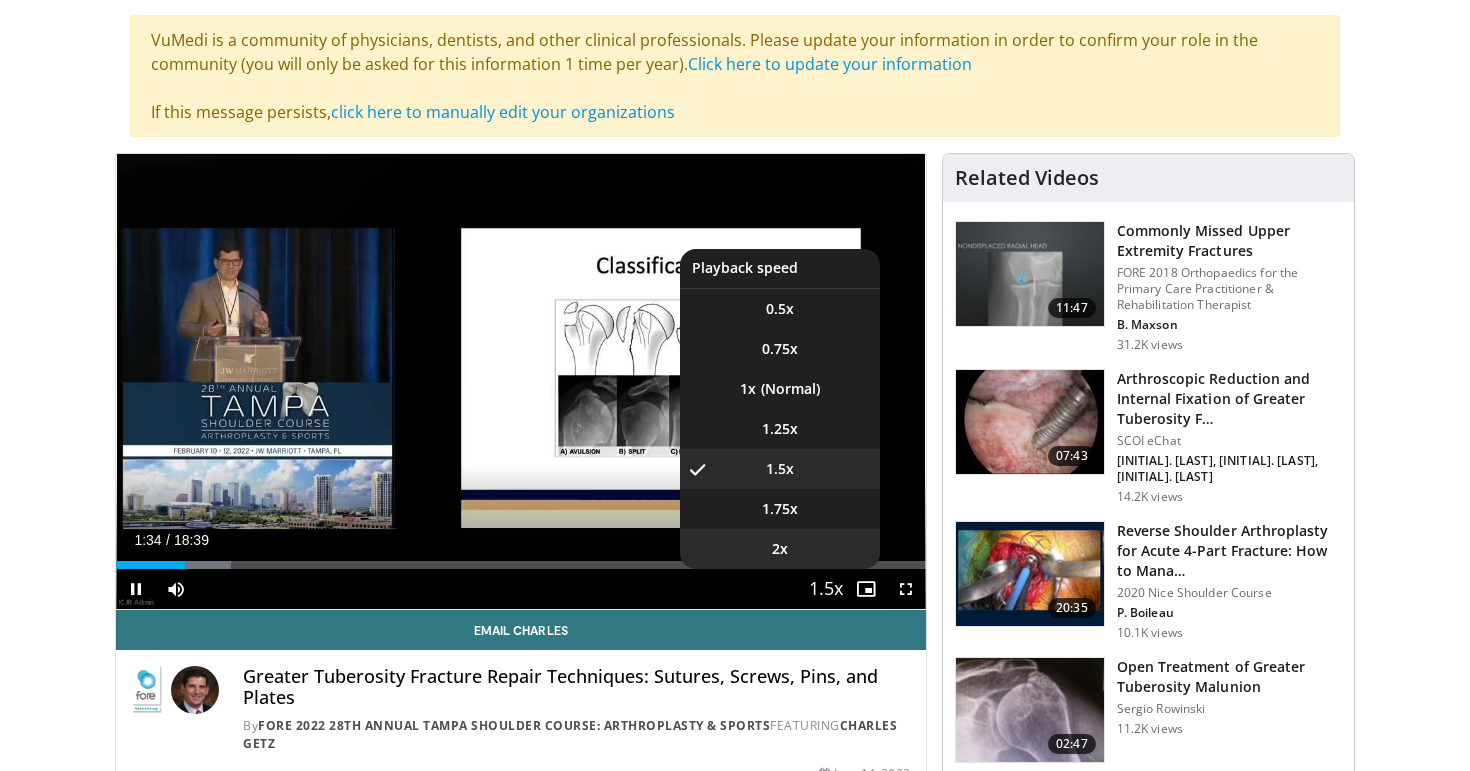 click on "2x" at bounding box center [780, 549] 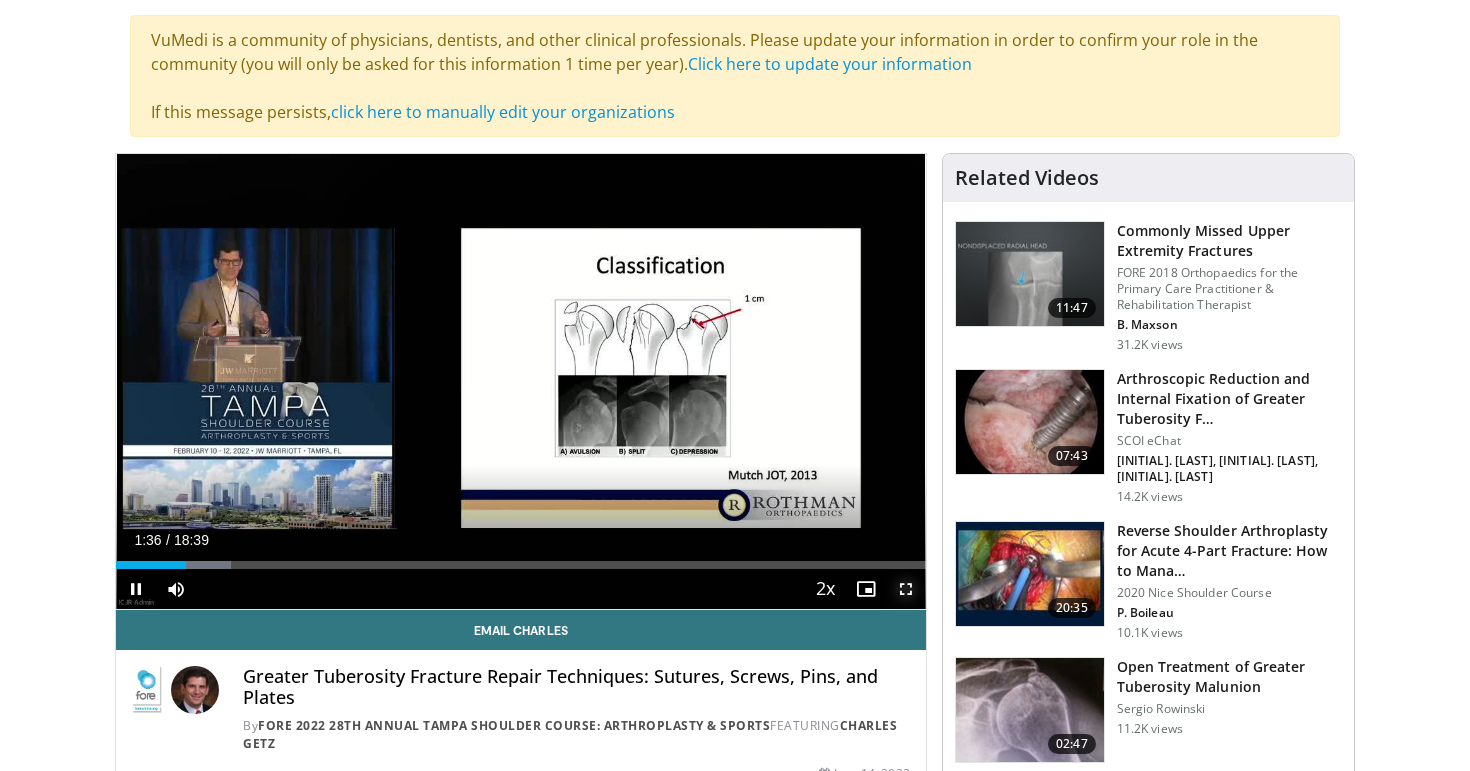 click at bounding box center (906, 589) 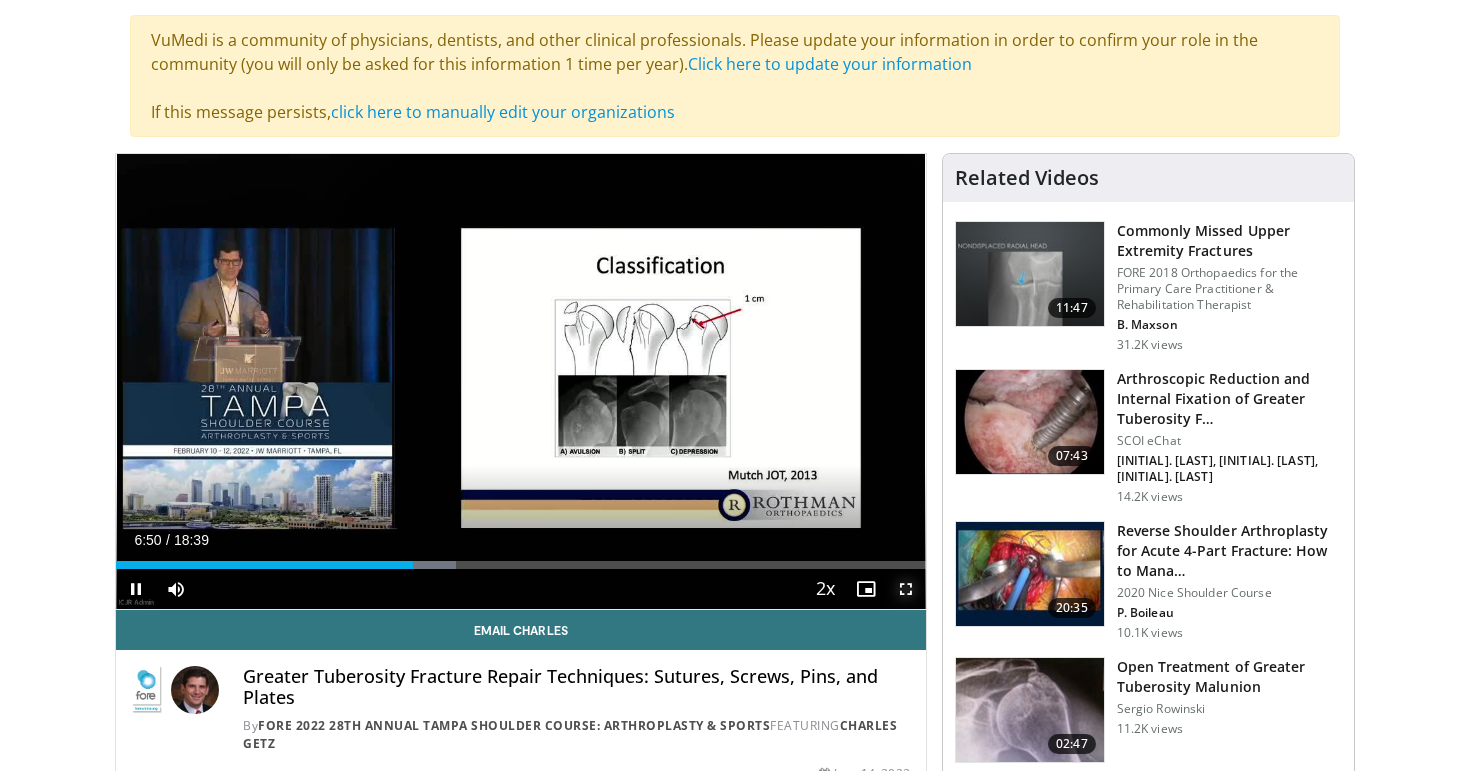 click at bounding box center [906, 589] 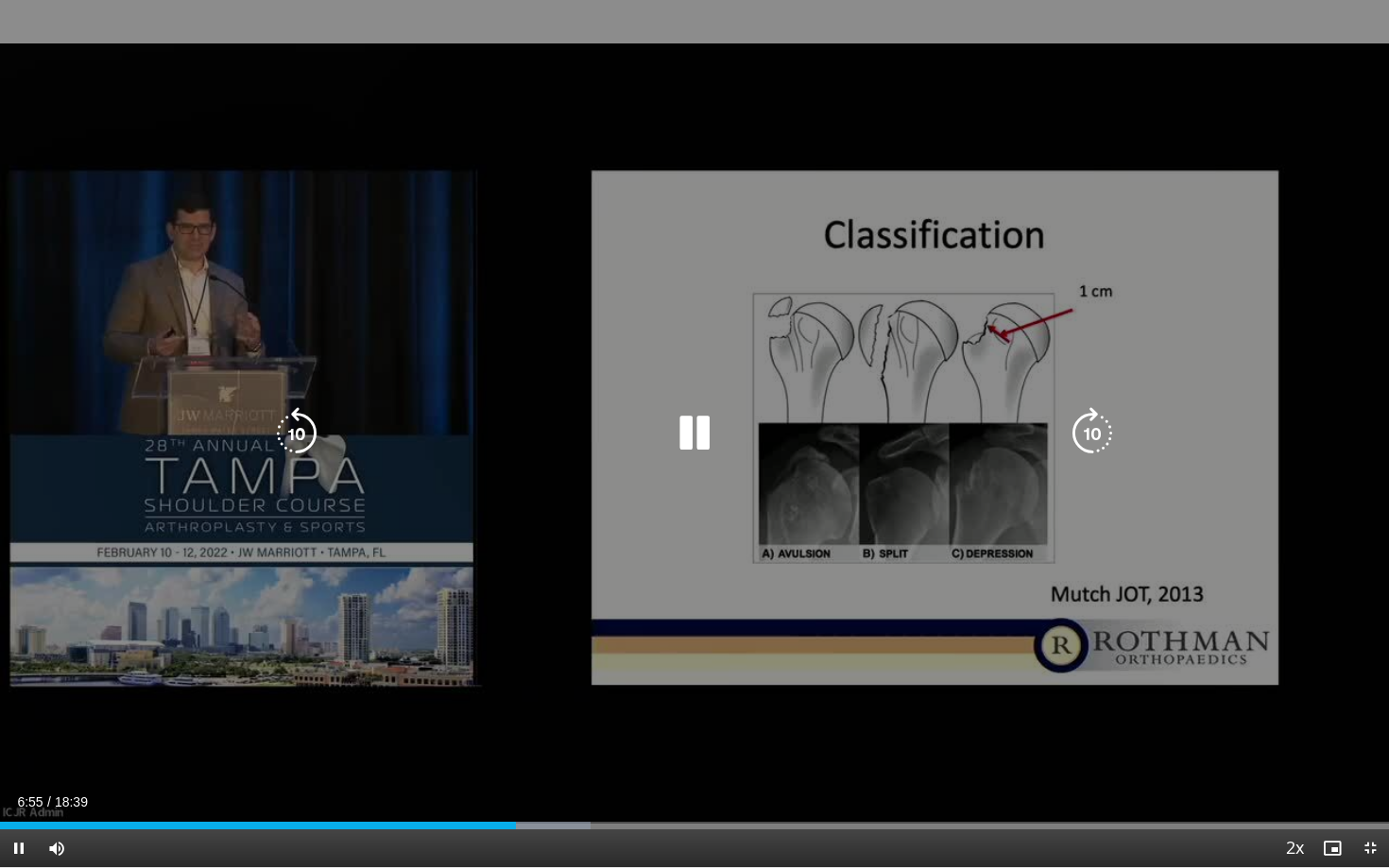 click at bounding box center [297, 434] 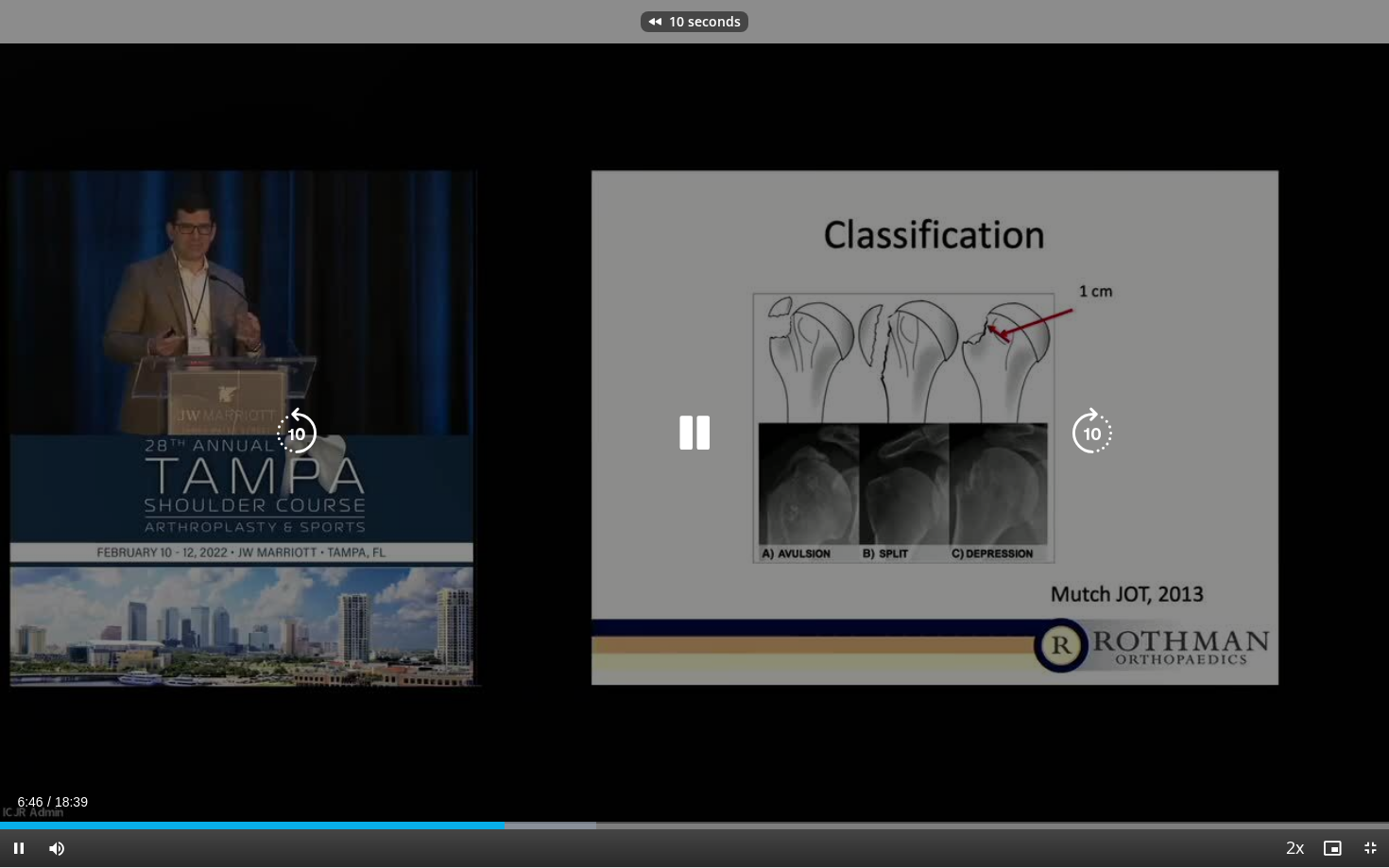 click at bounding box center (297, 434) 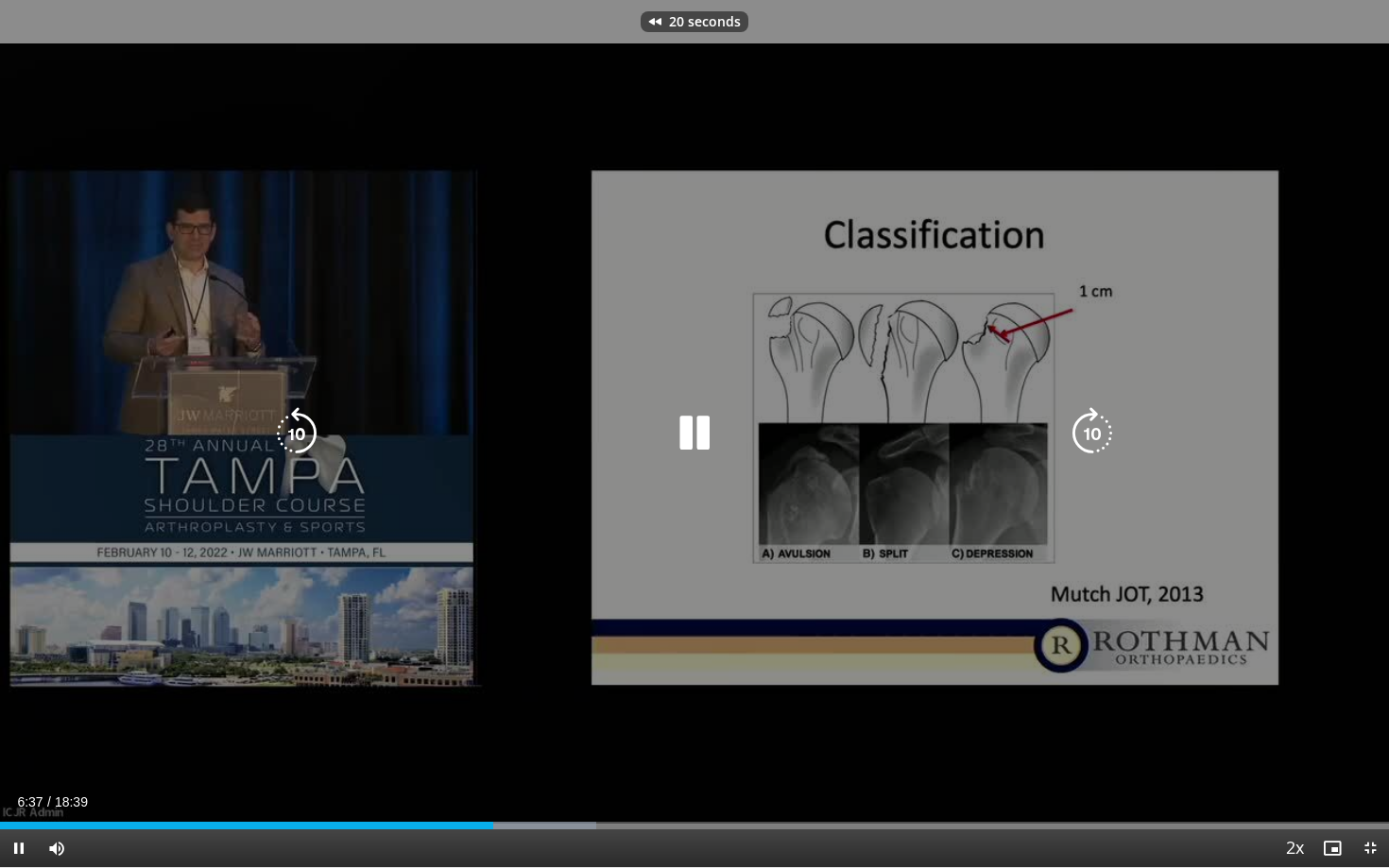click at bounding box center [297, 434] 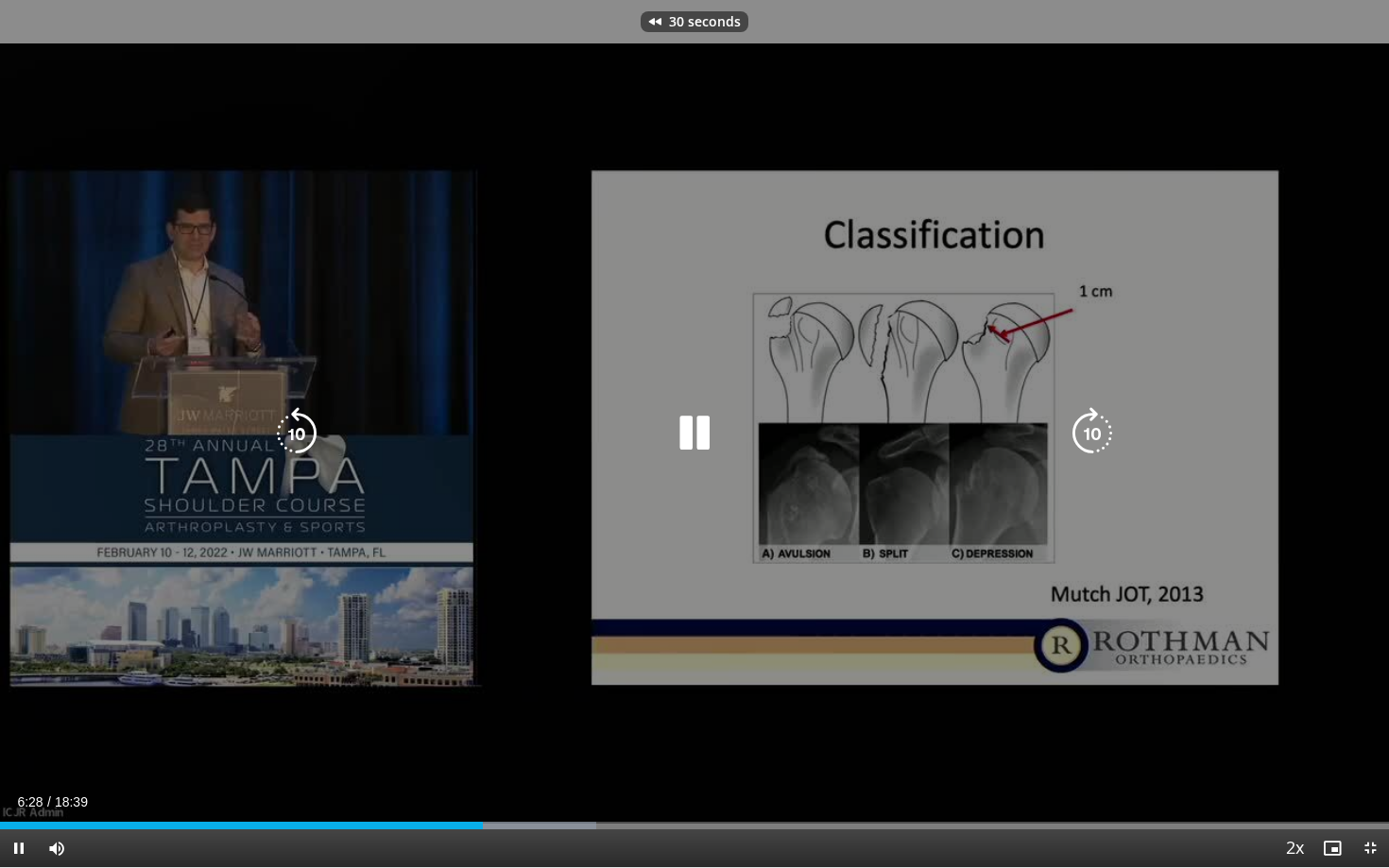 click at bounding box center [297, 434] 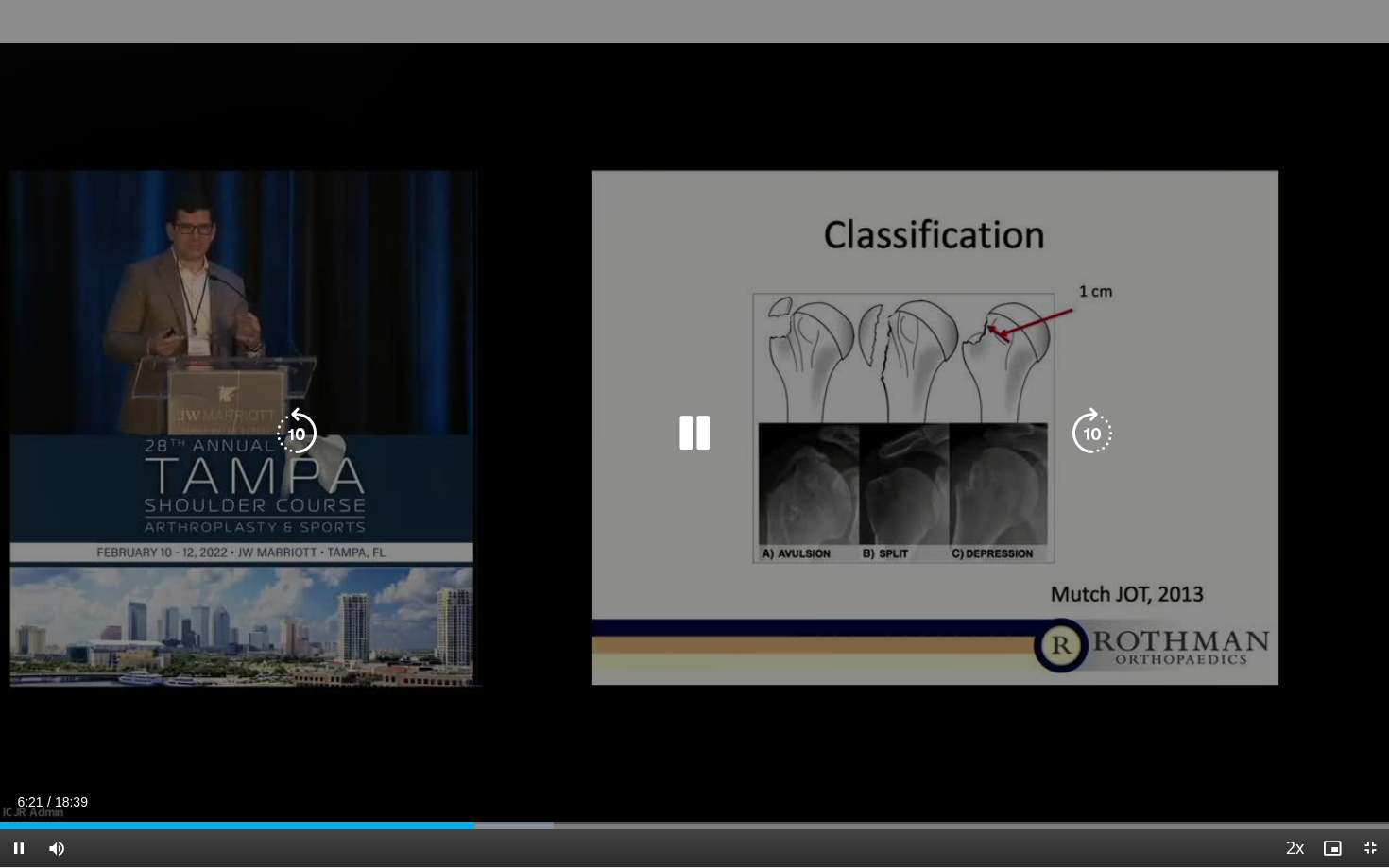 click at bounding box center [694, 434] 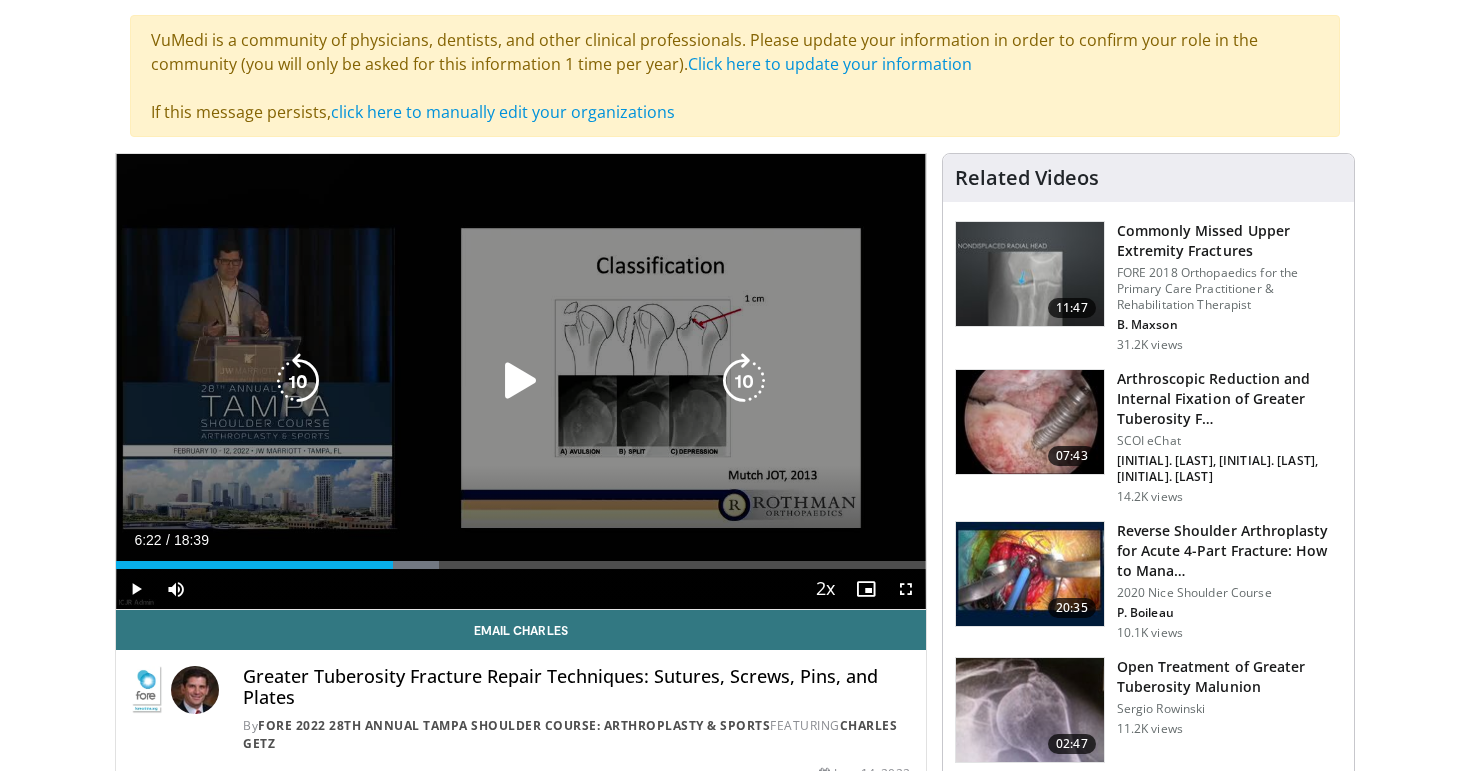 click at bounding box center (521, 381) 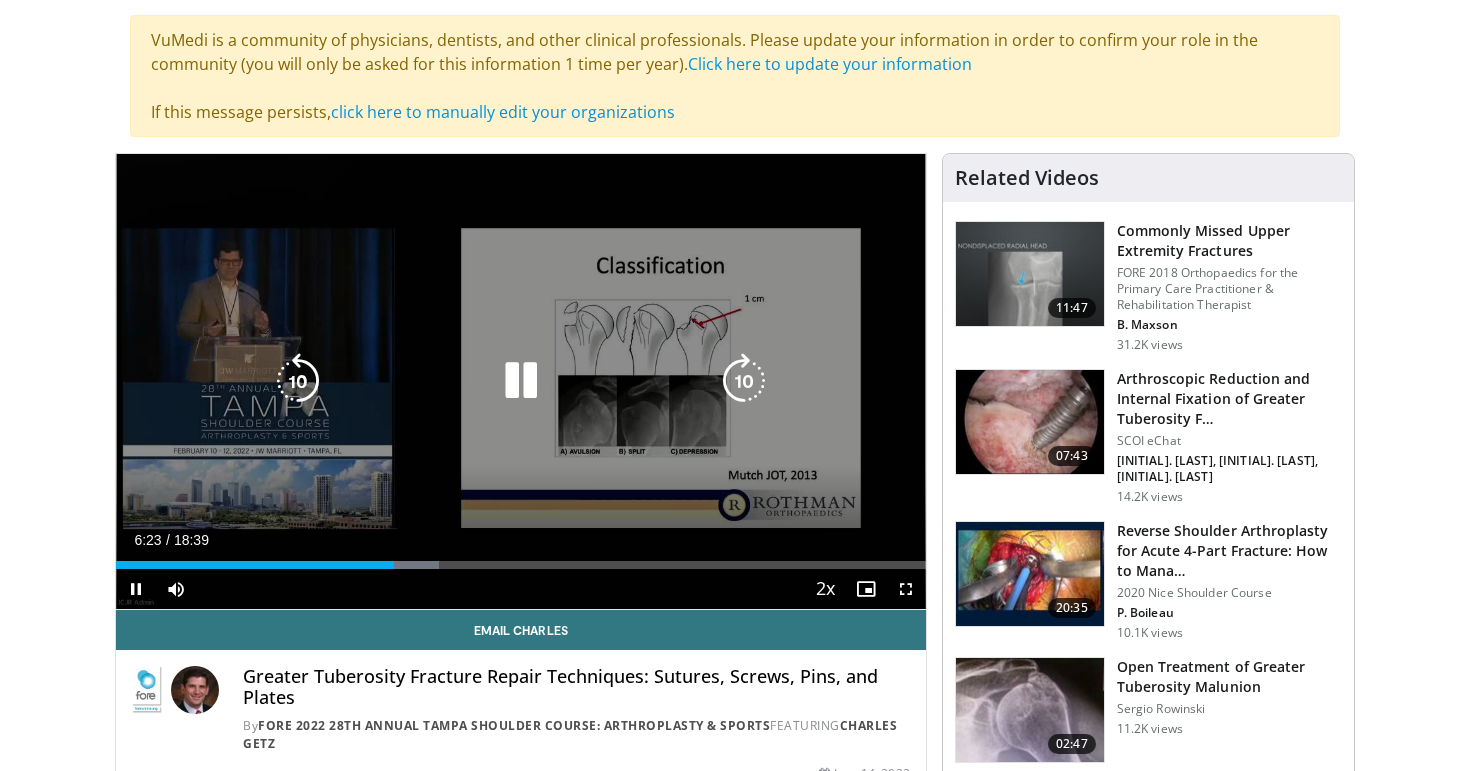 click at bounding box center (298, 381) 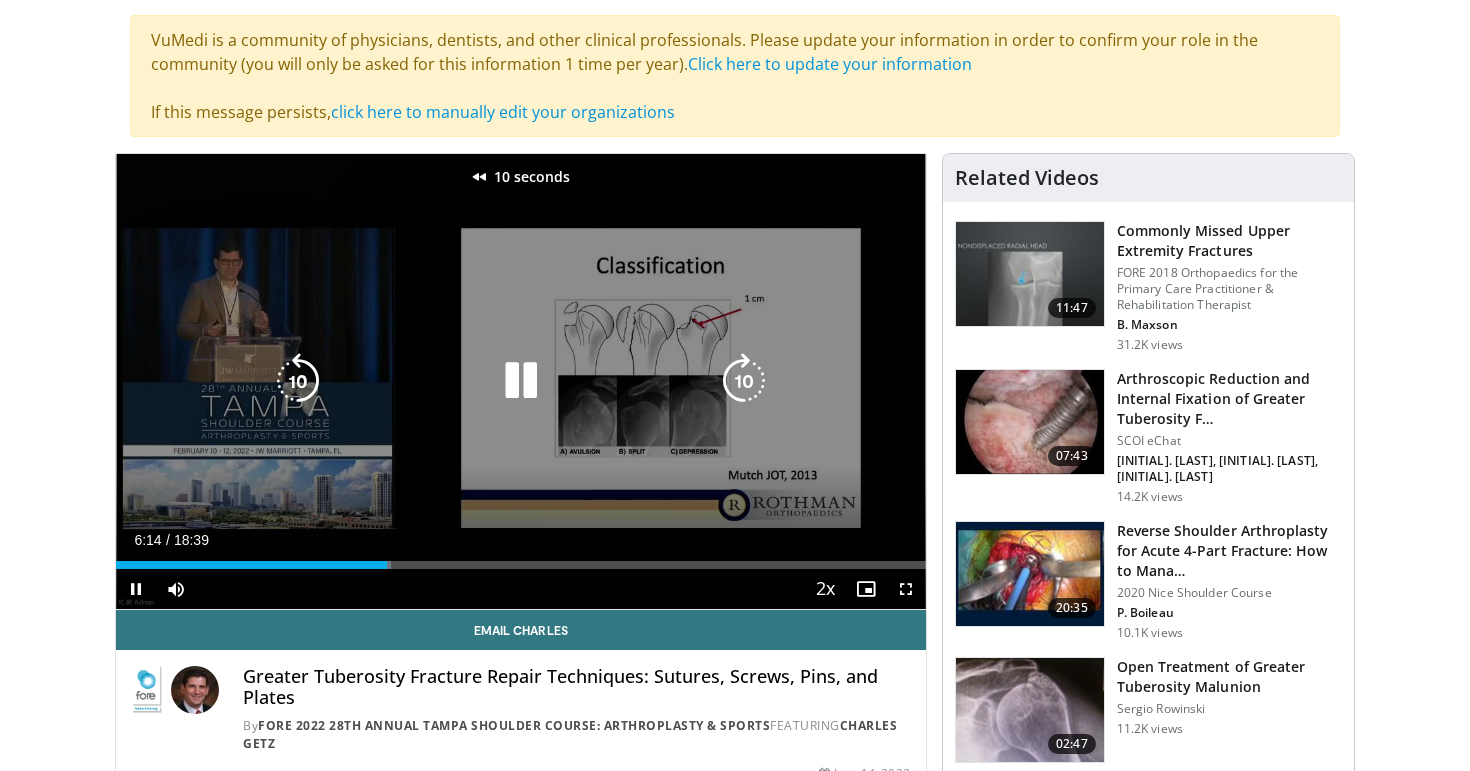 click at bounding box center (298, 381) 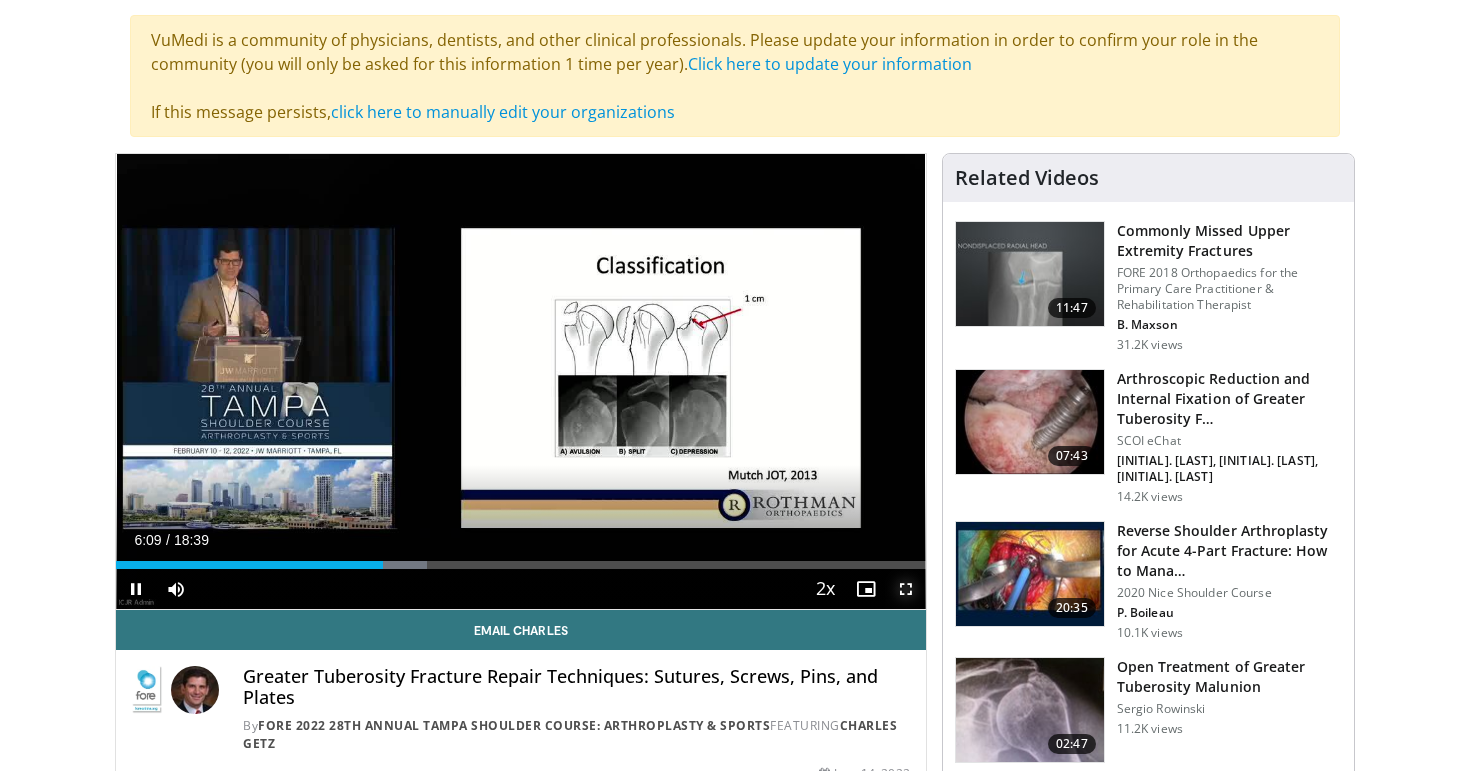 click at bounding box center (906, 589) 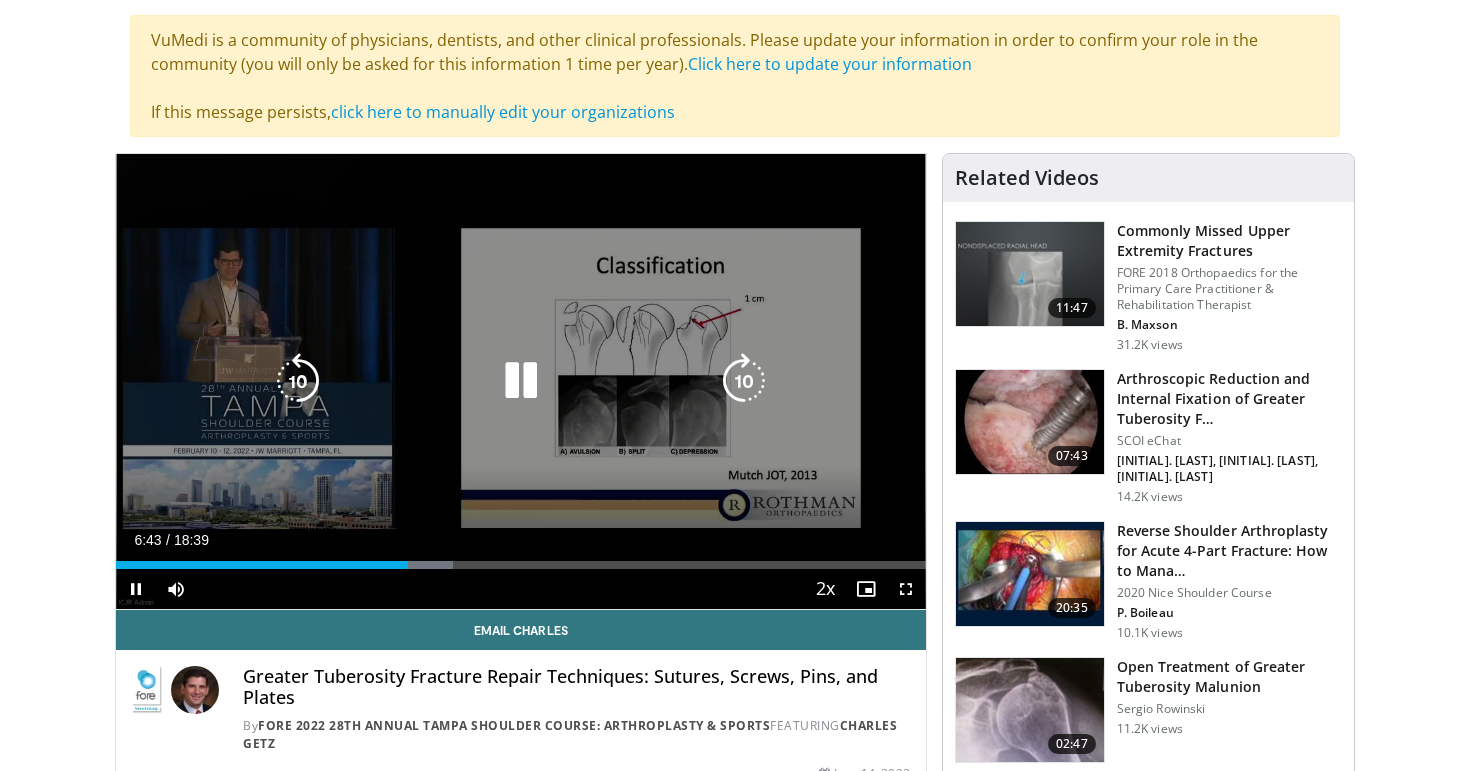 click at bounding box center [521, 381] 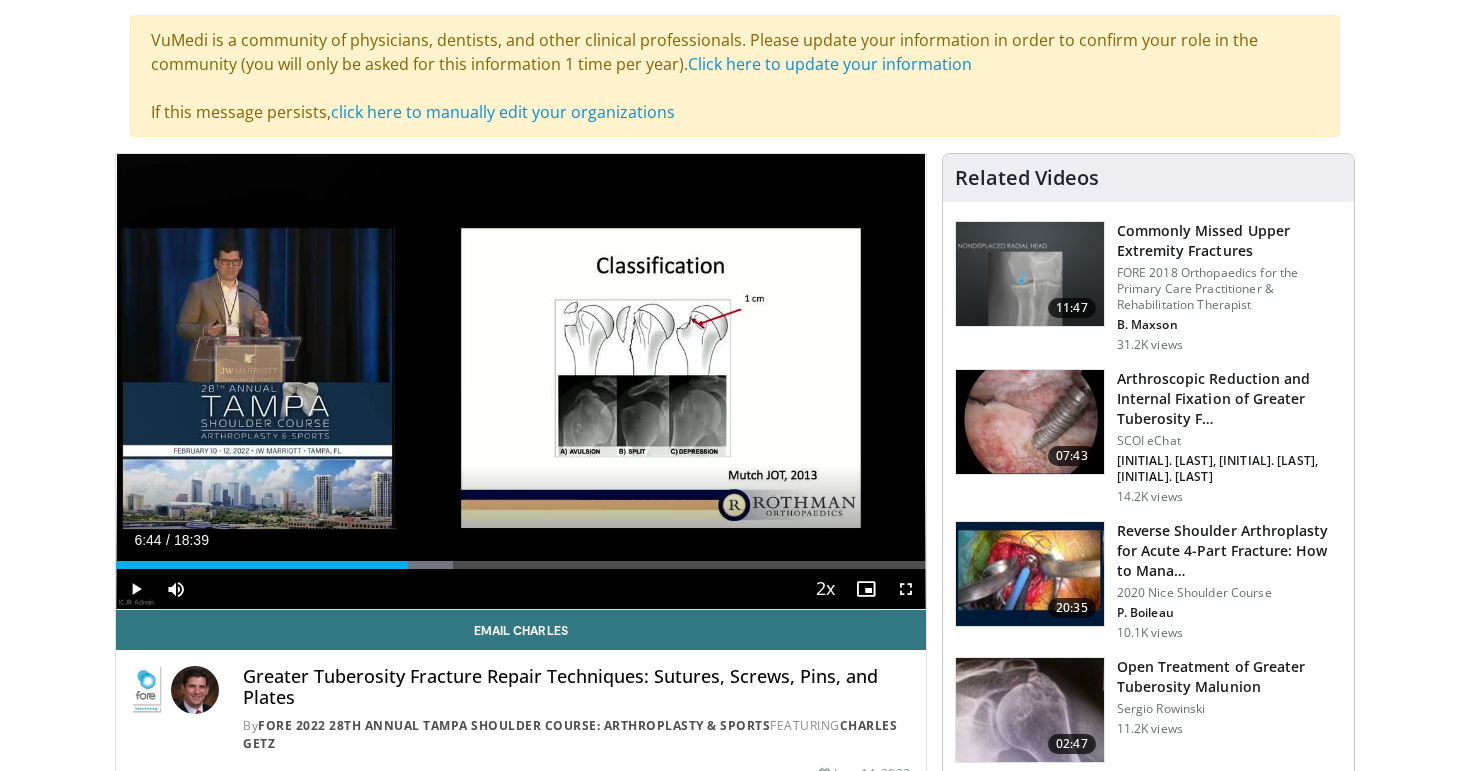 click on "20 seconds
Tap to unmute" at bounding box center [521, 381] 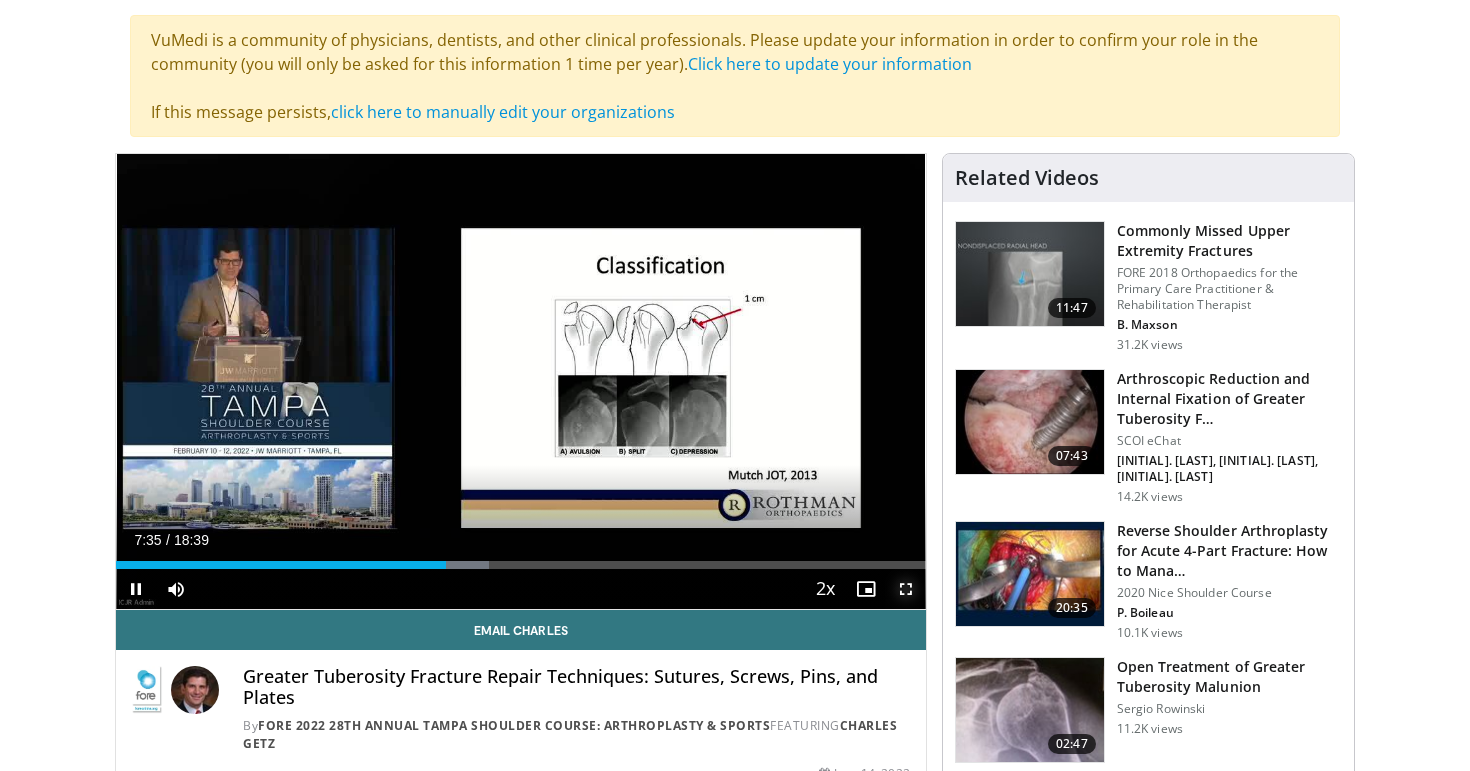 click at bounding box center (906, 589) 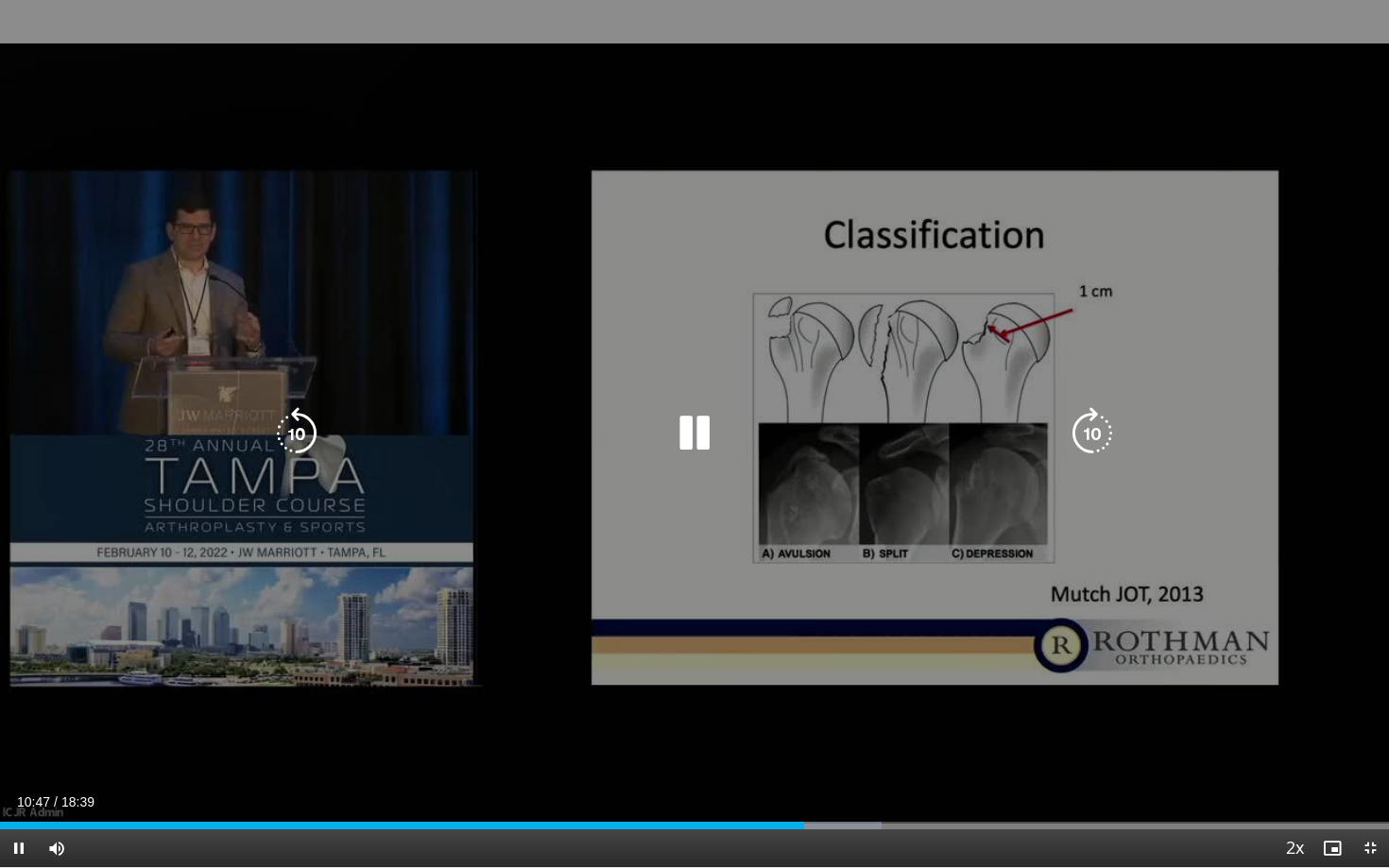 click at bounding box center (694, 434) 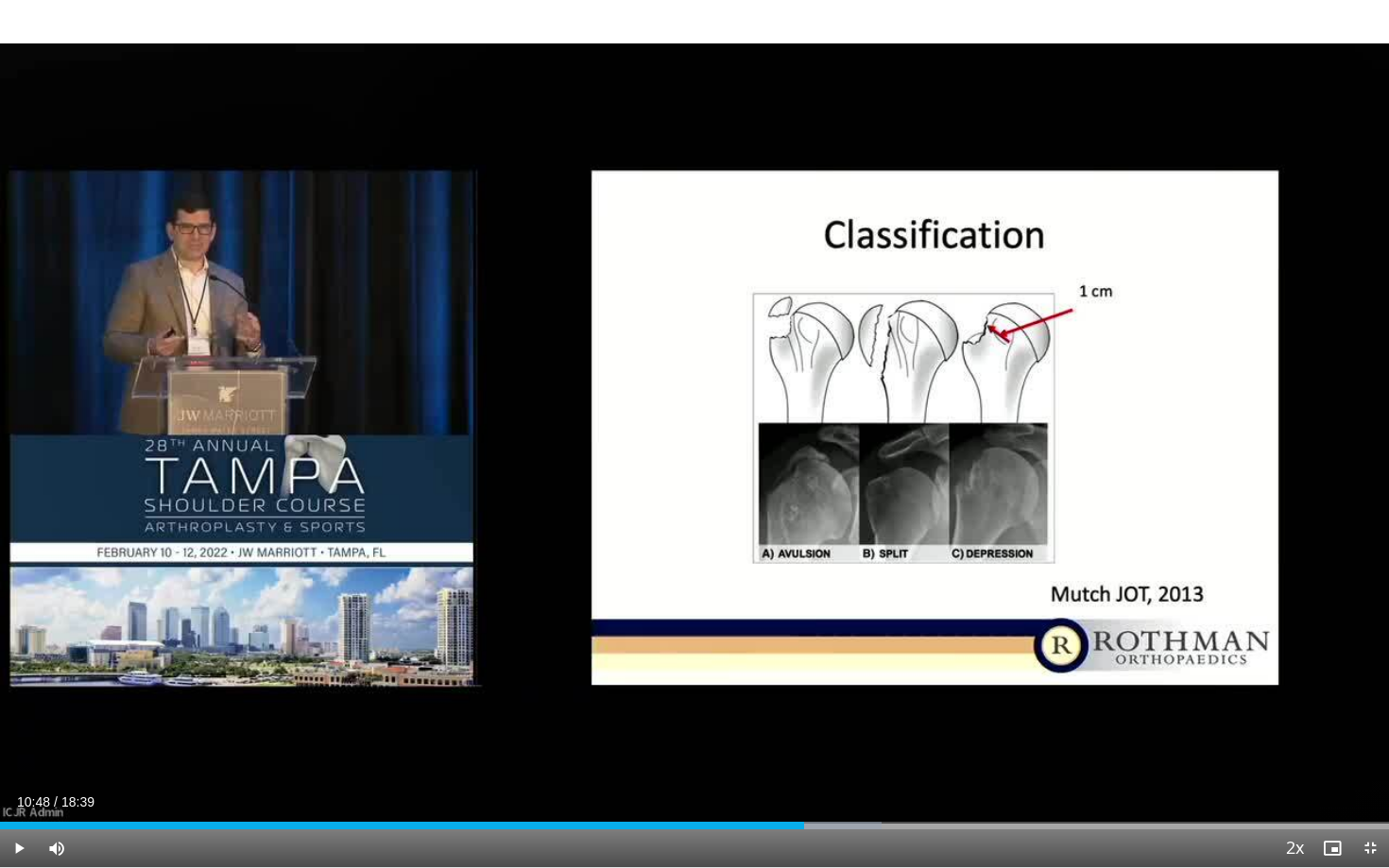 click at bounding box center (694, 434) 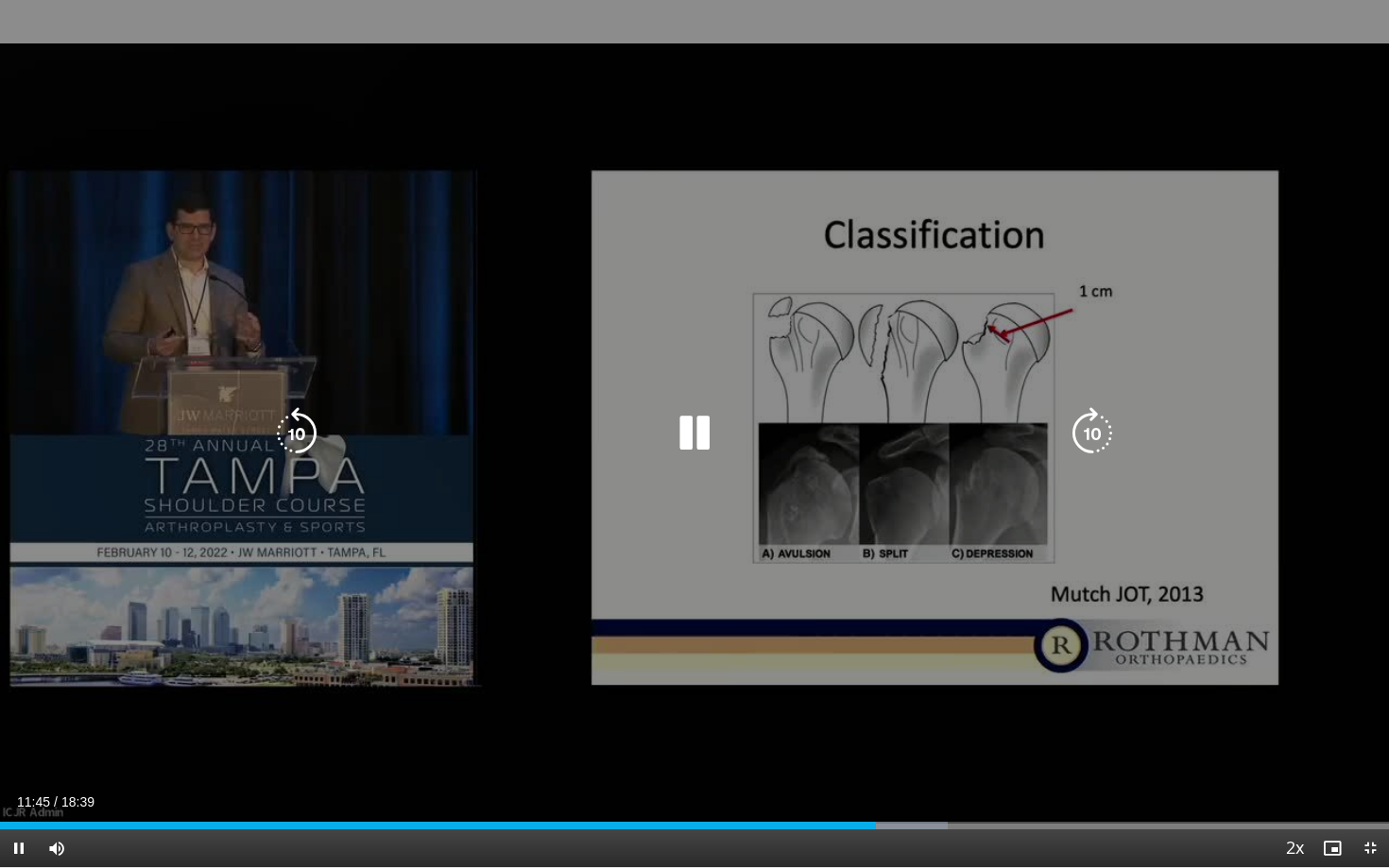 click at bounding box center (1092, 434) 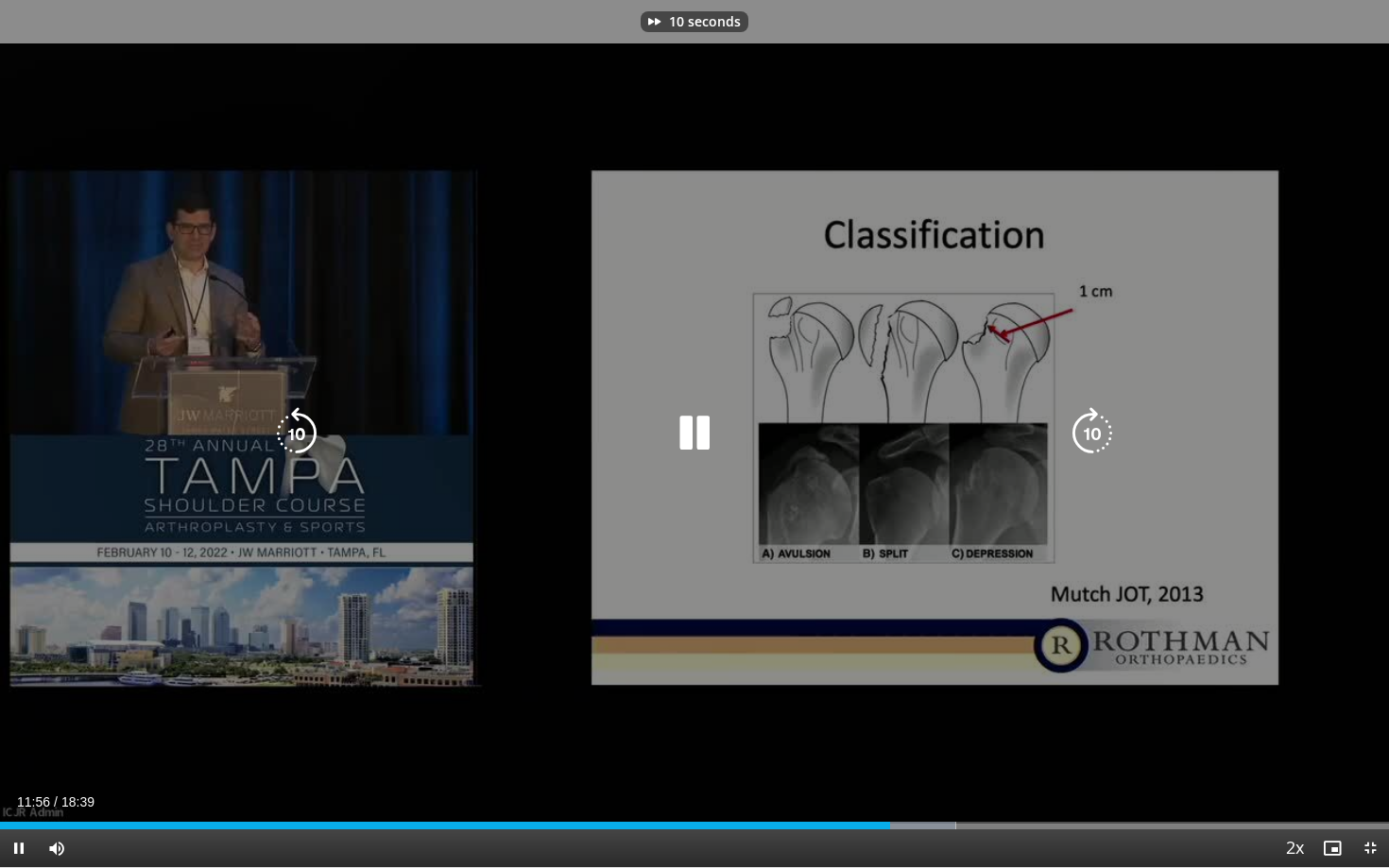 click at bounding box center (1092, 434) 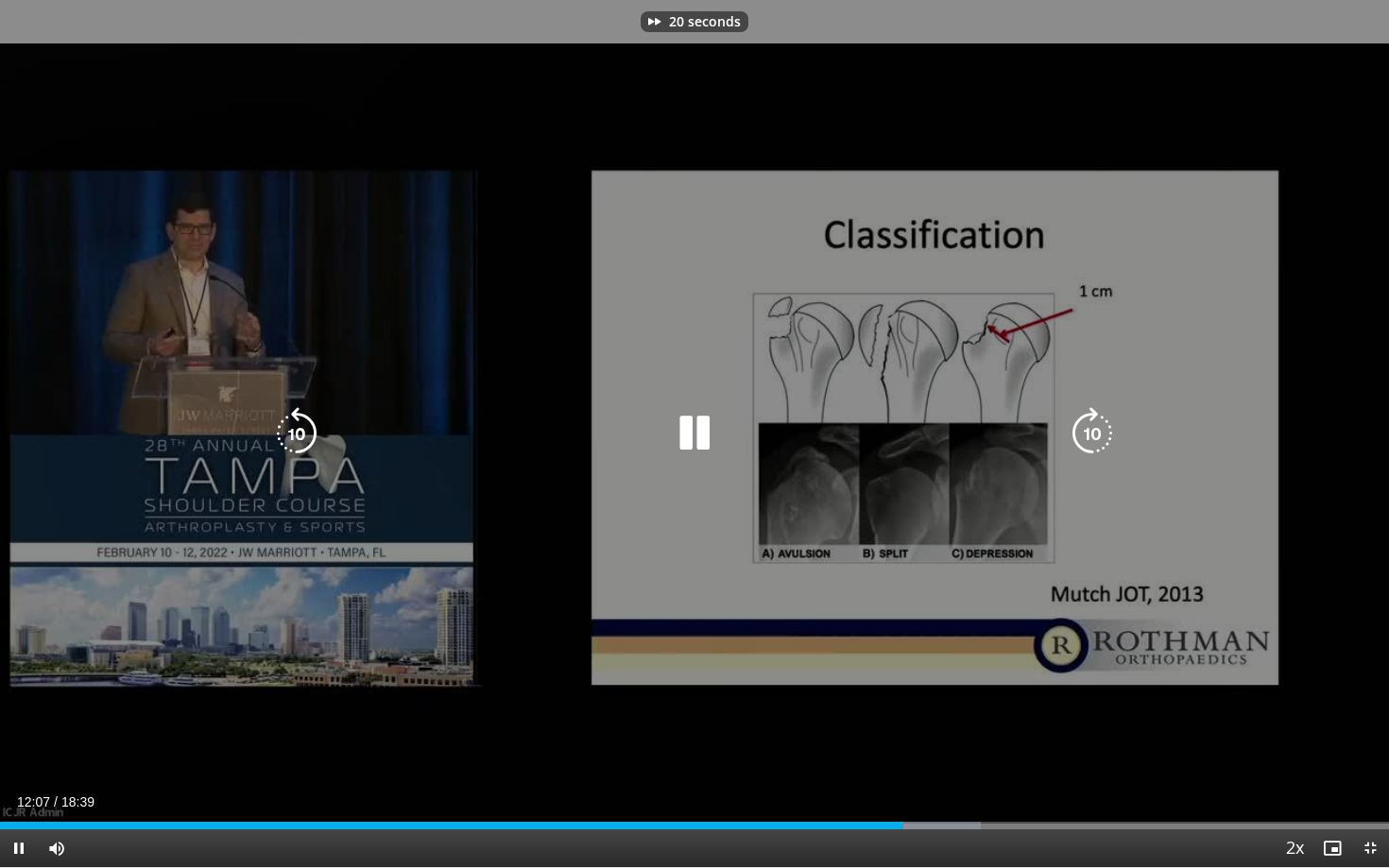 click at bounding box center (1092, 434) 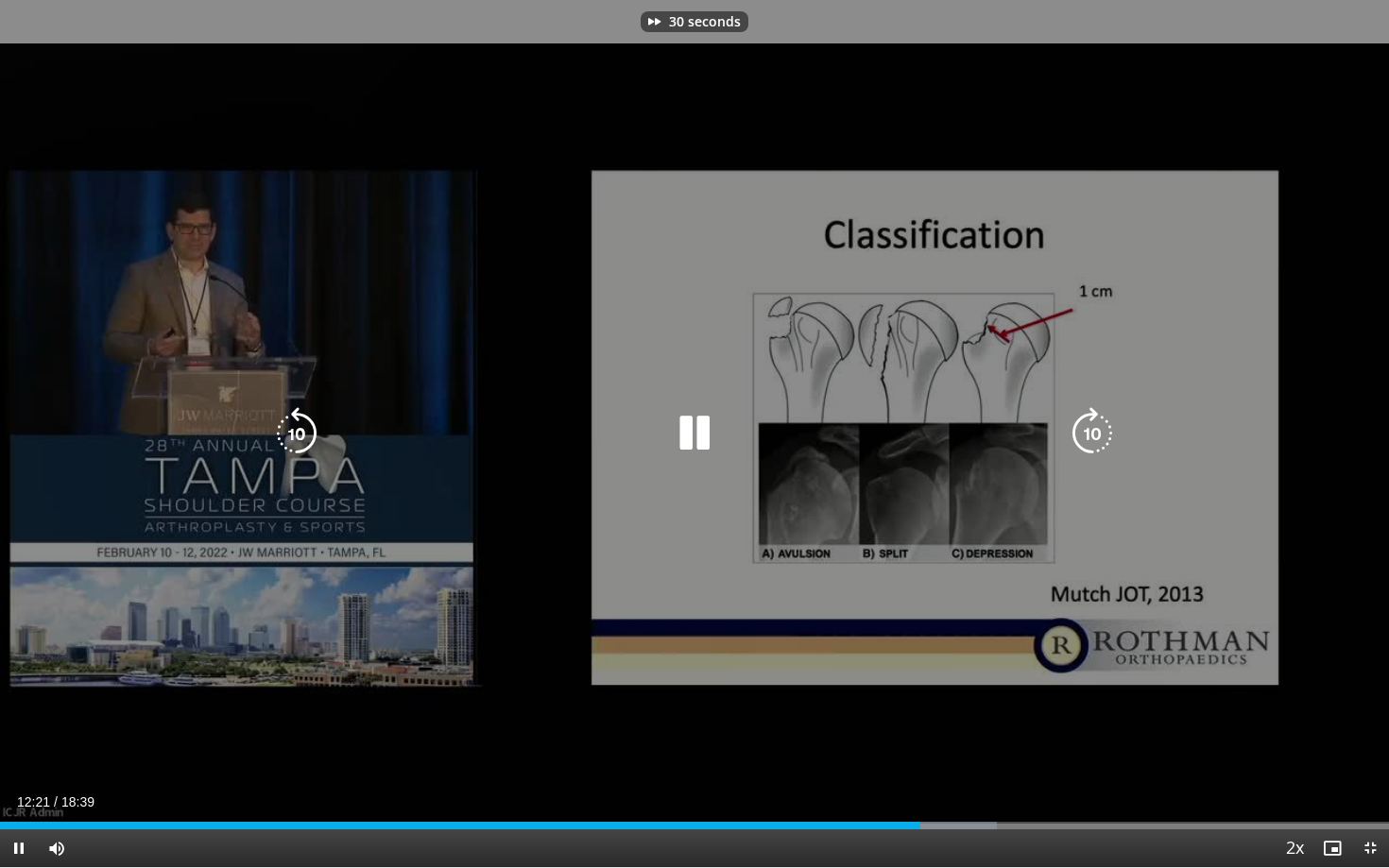 click at bounding box center (297, 434) 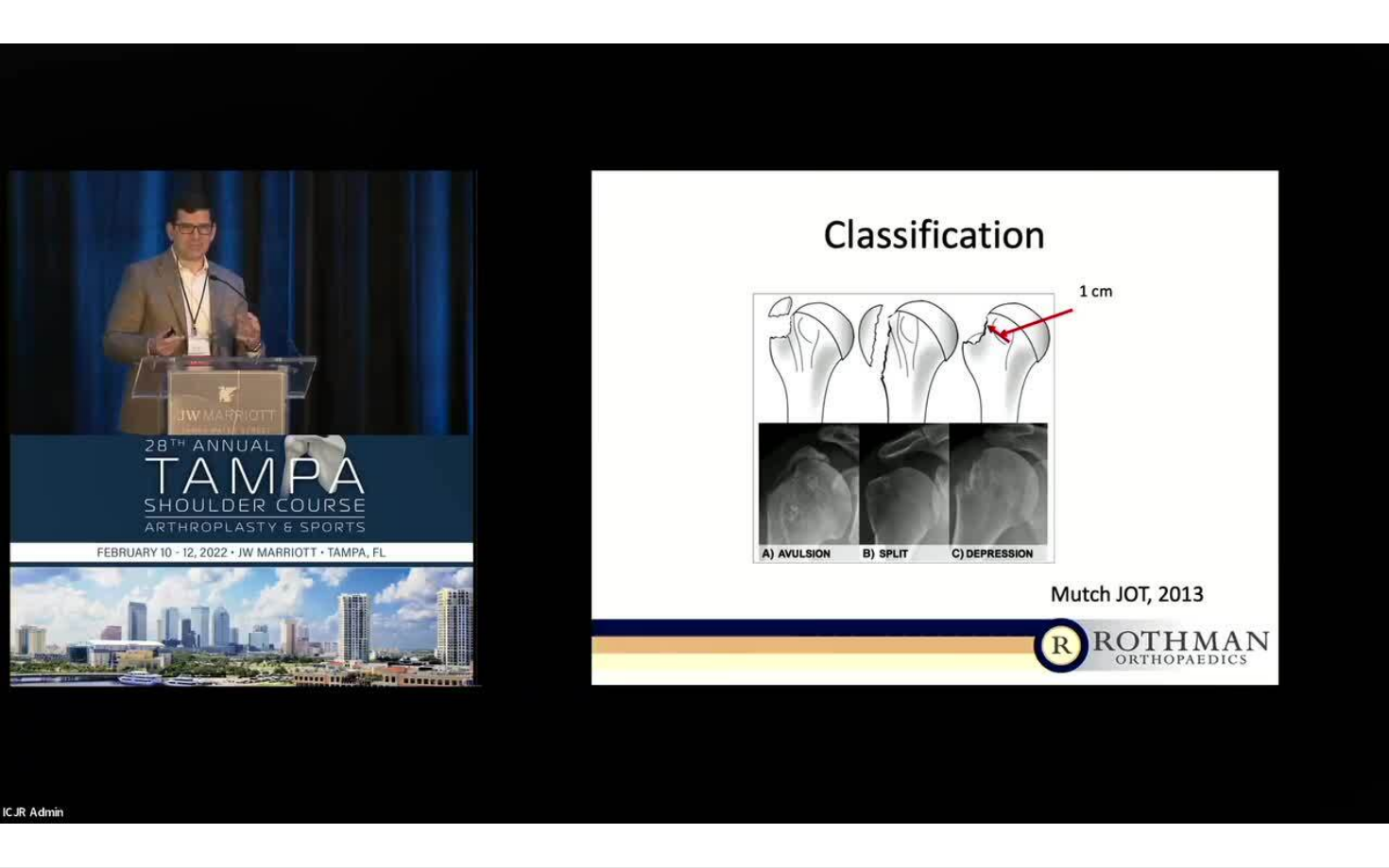 type 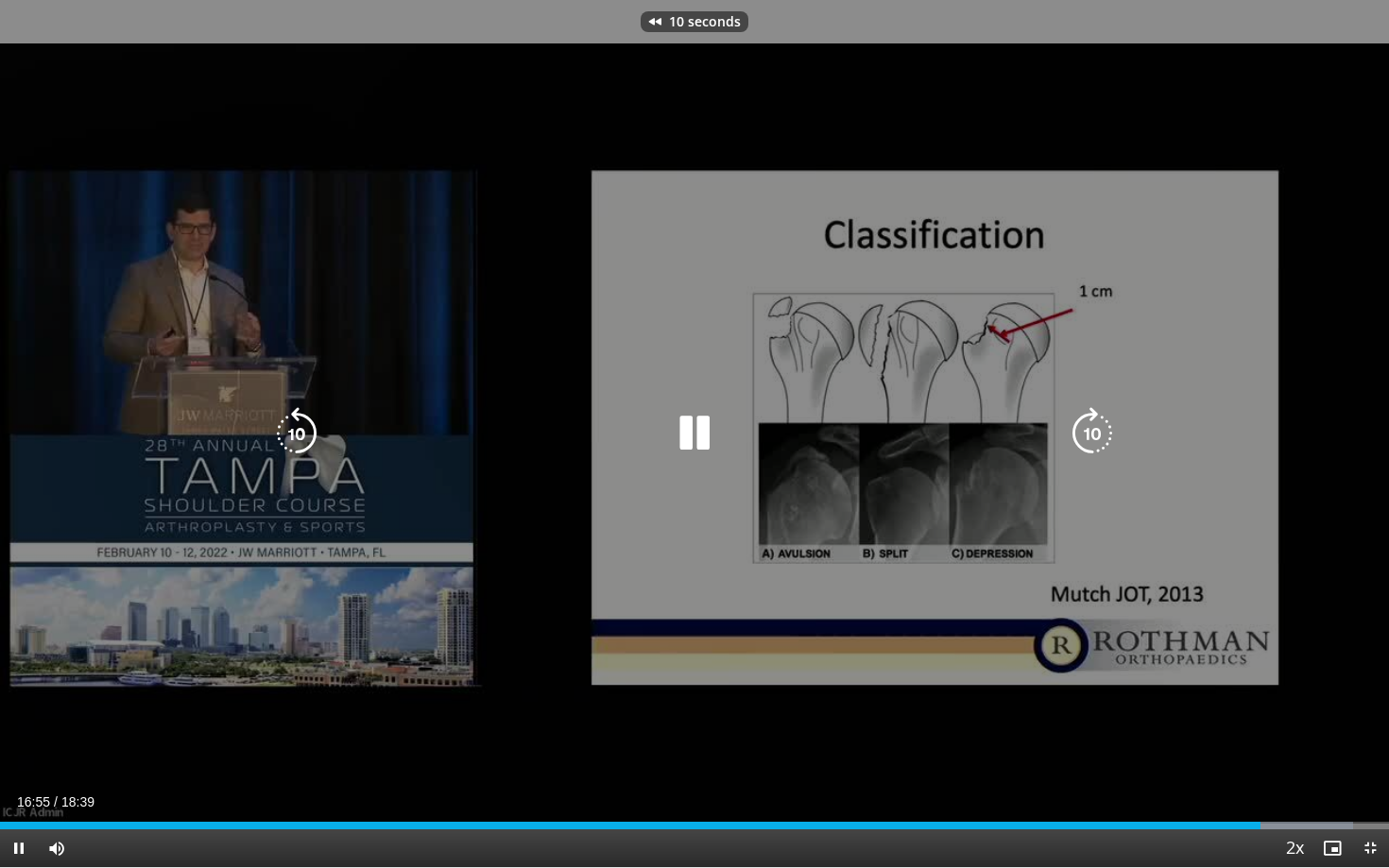 click at bounding box center [297, 434] 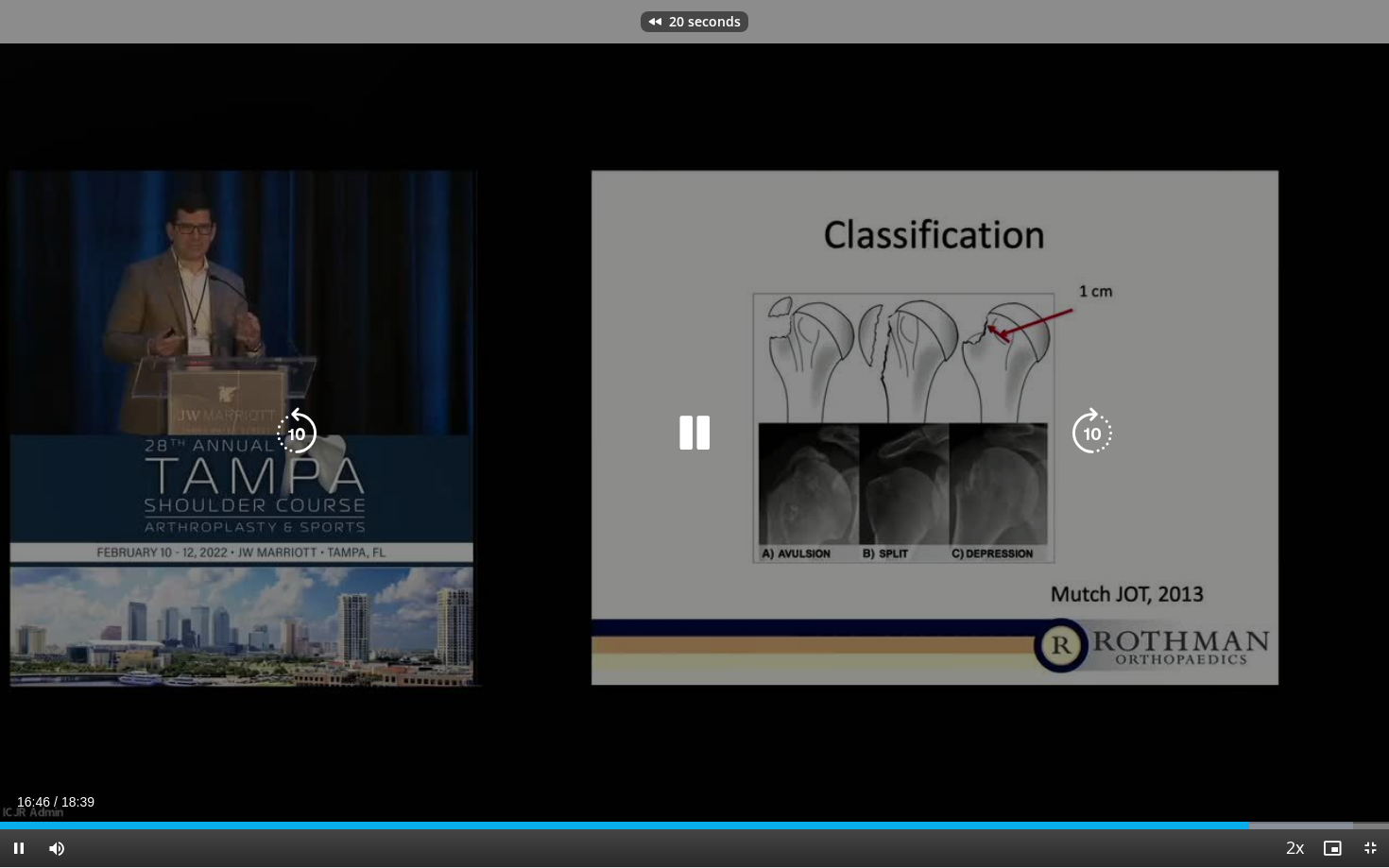 click at bounding box center (297, 434) 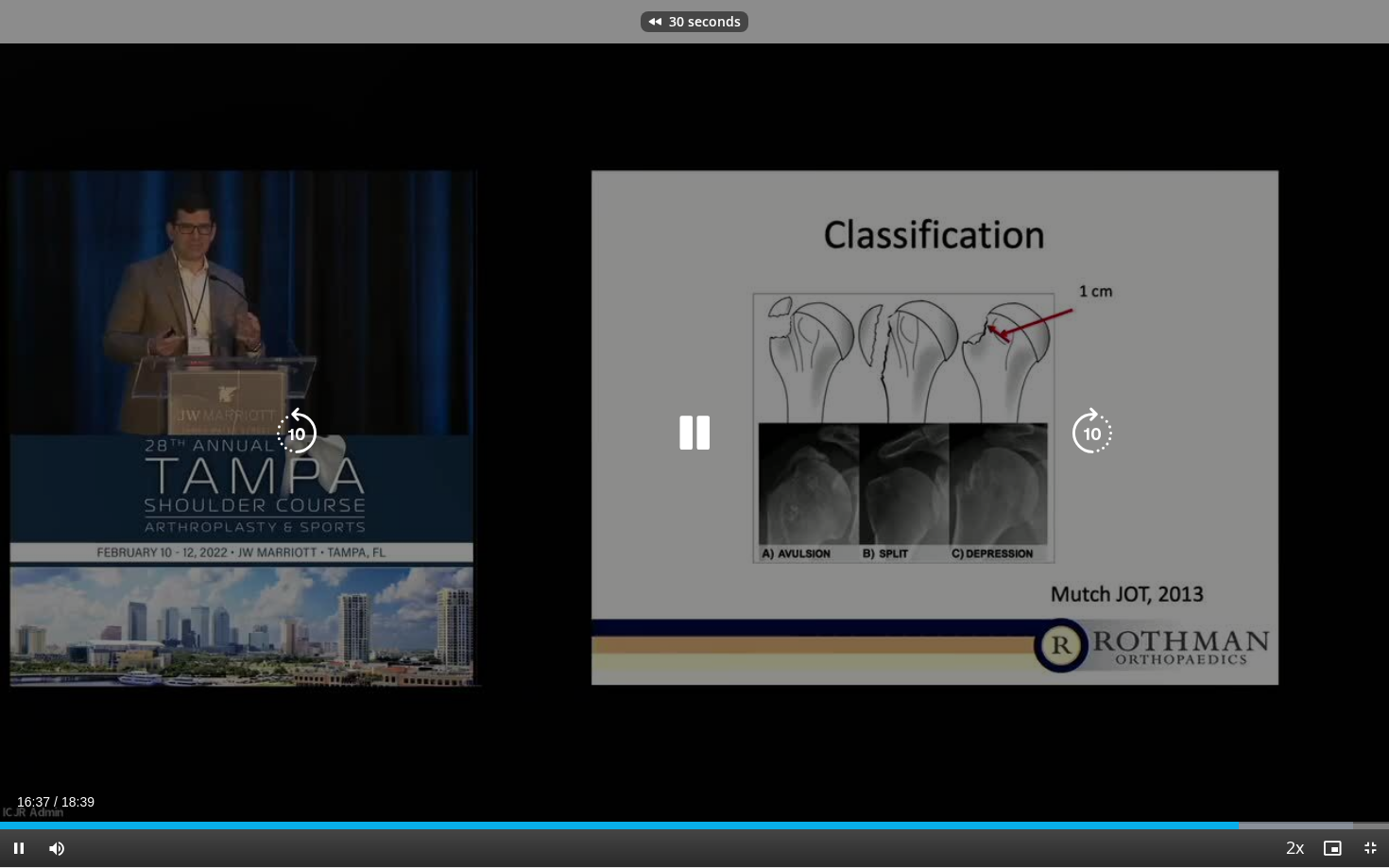 click at bounding box center [1092, 434] 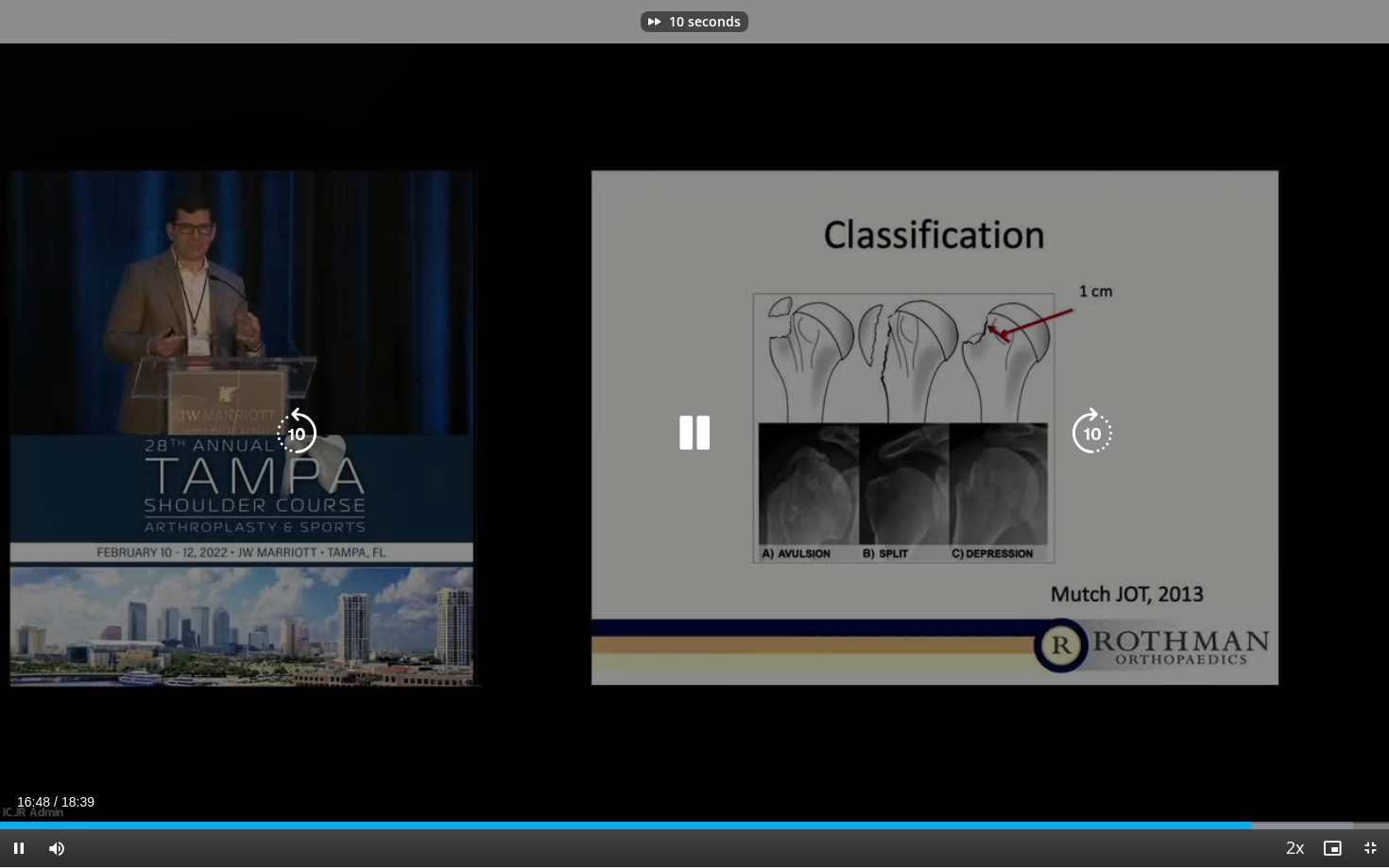 click at bounding box center (1092, 434) 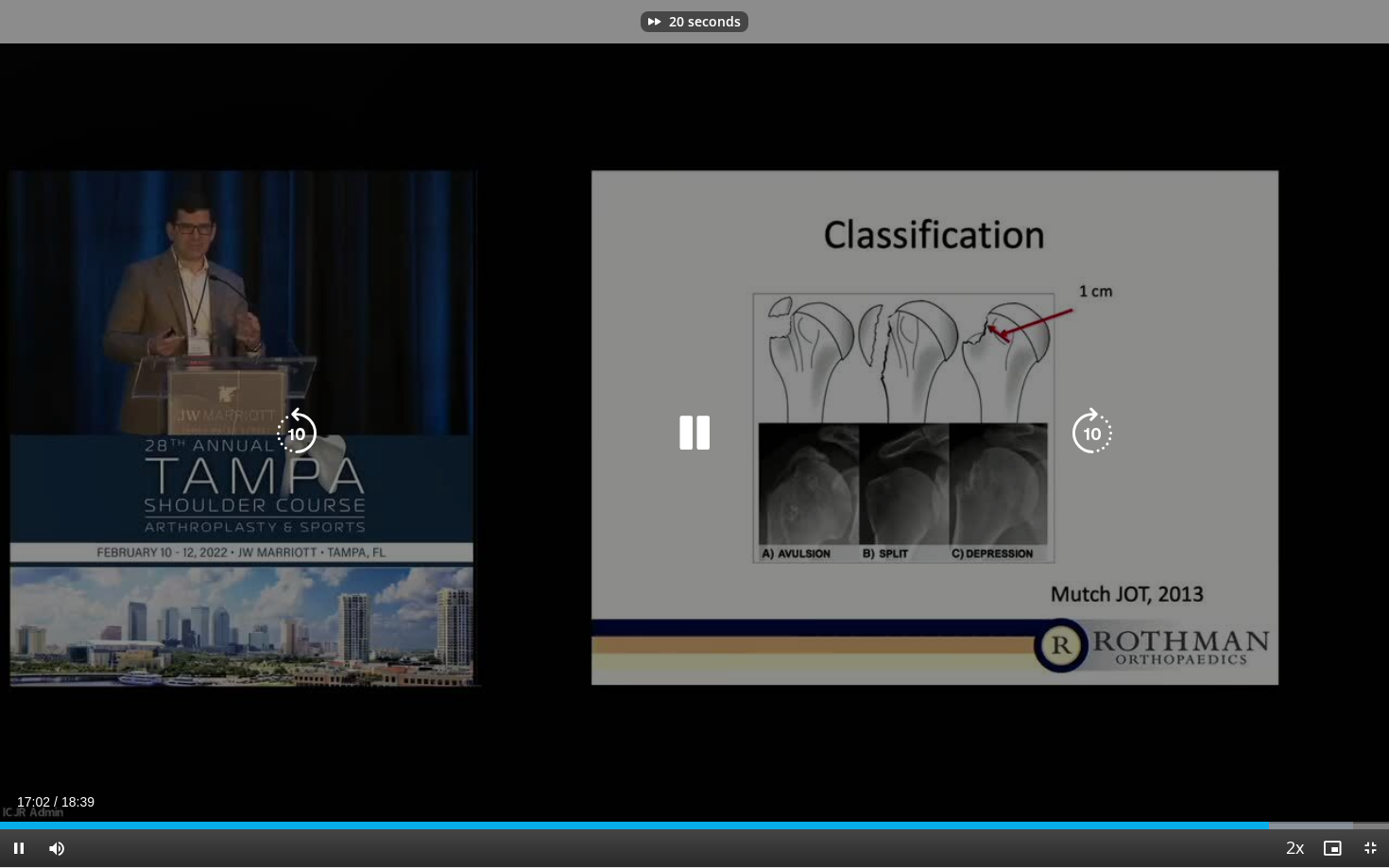 click at bounding box center (1092, 434) 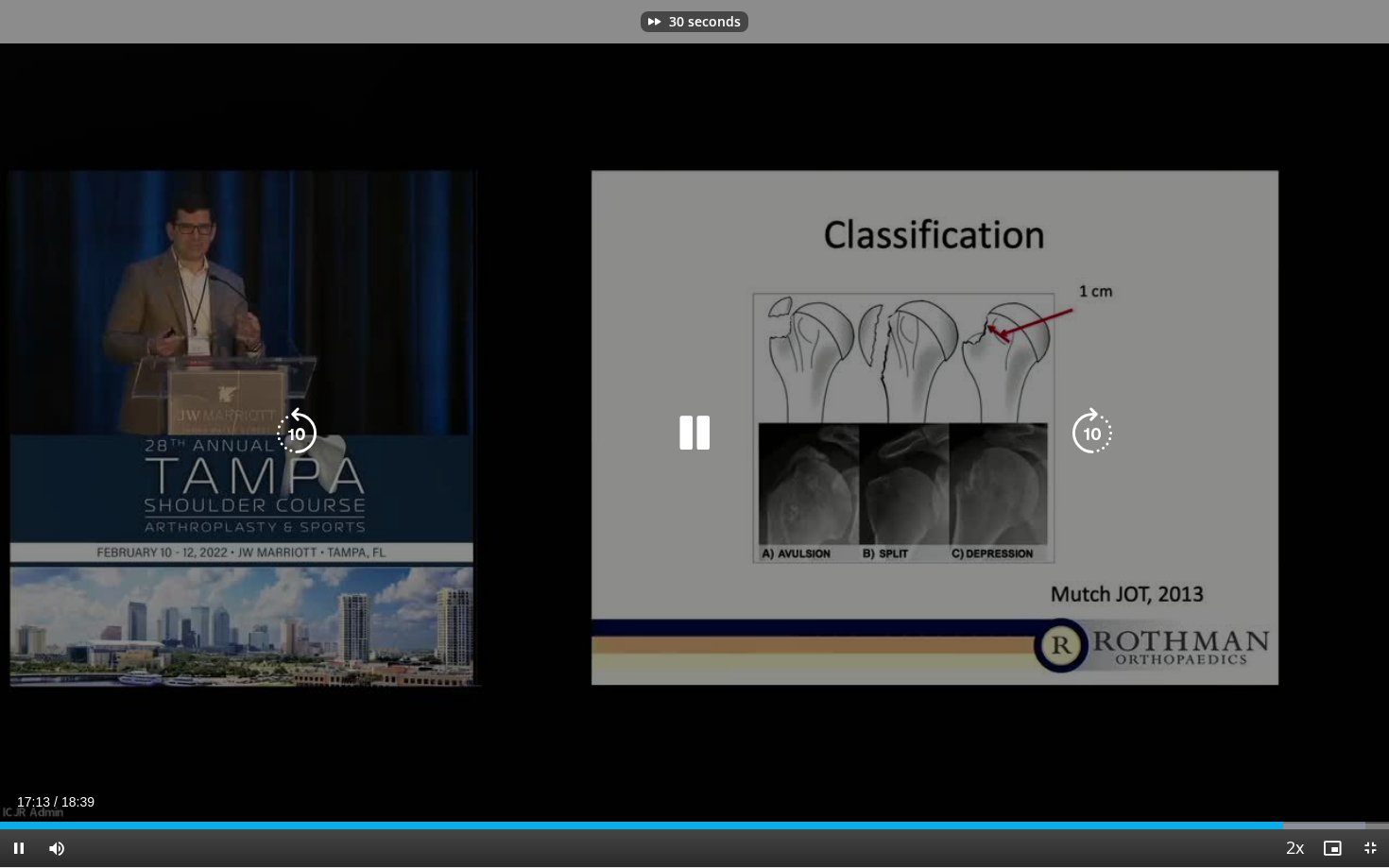 click at bounding box center (1092, 434) 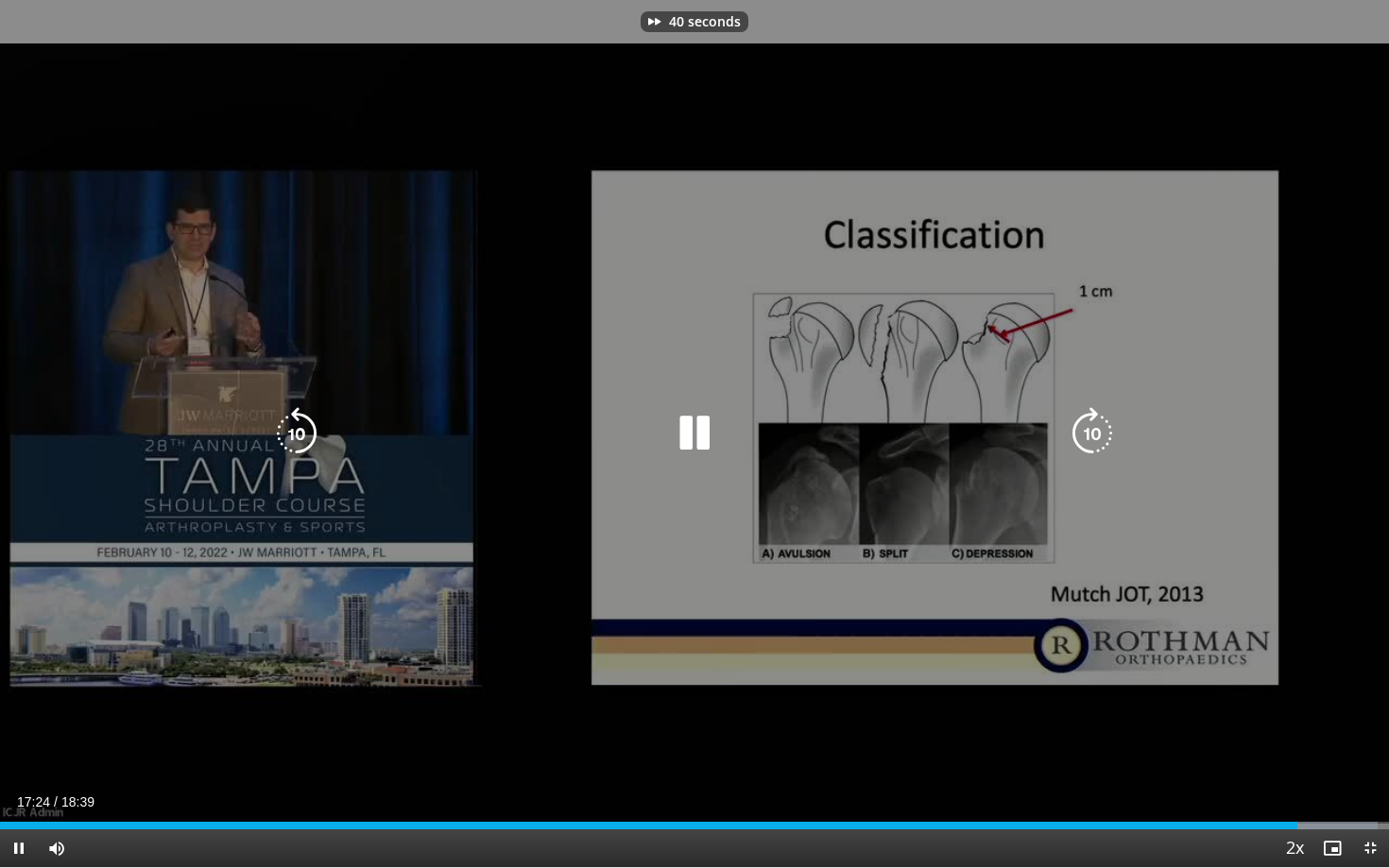 click at bounding box center (1092, 434) 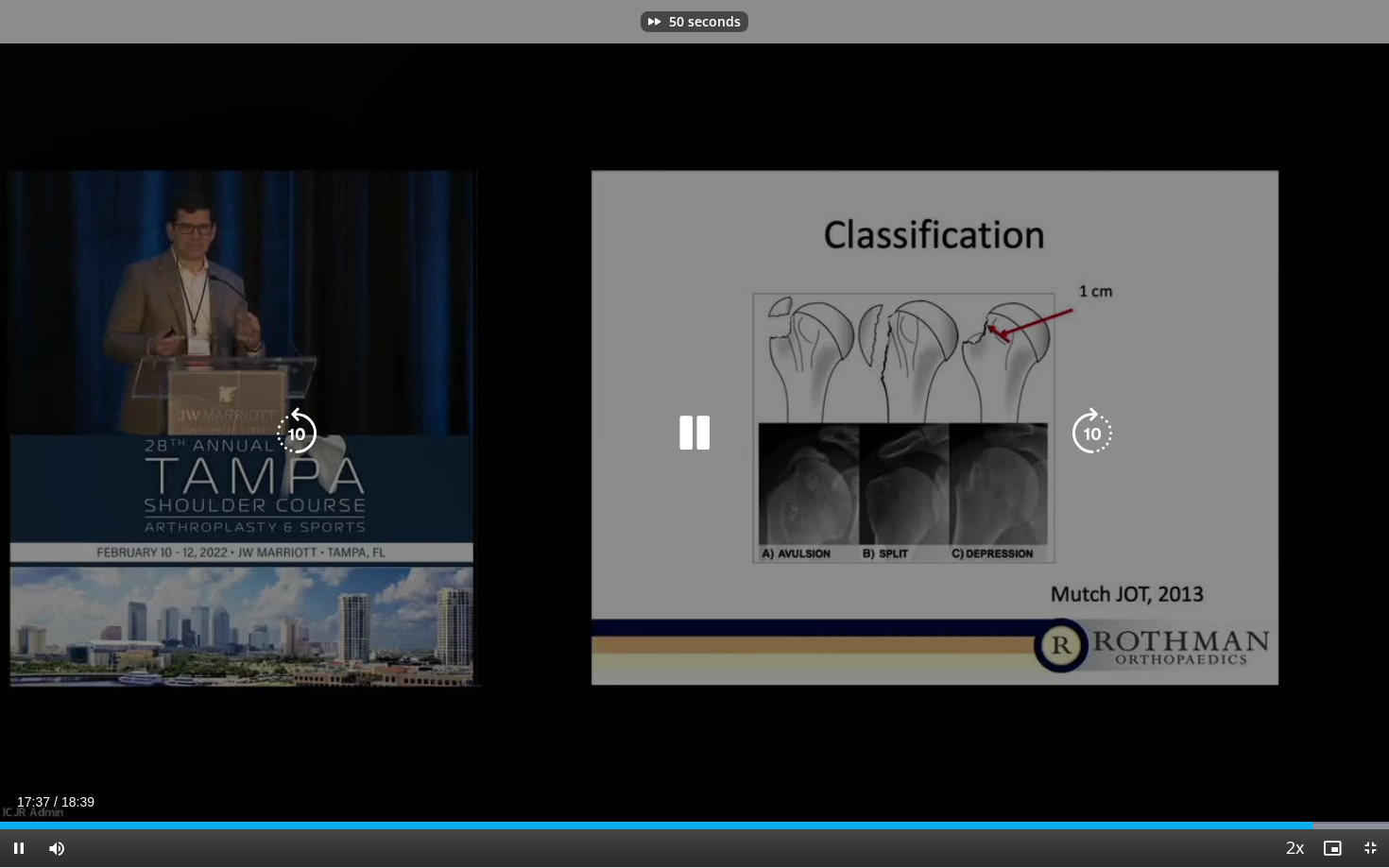 click at bounding box center [297, 434] 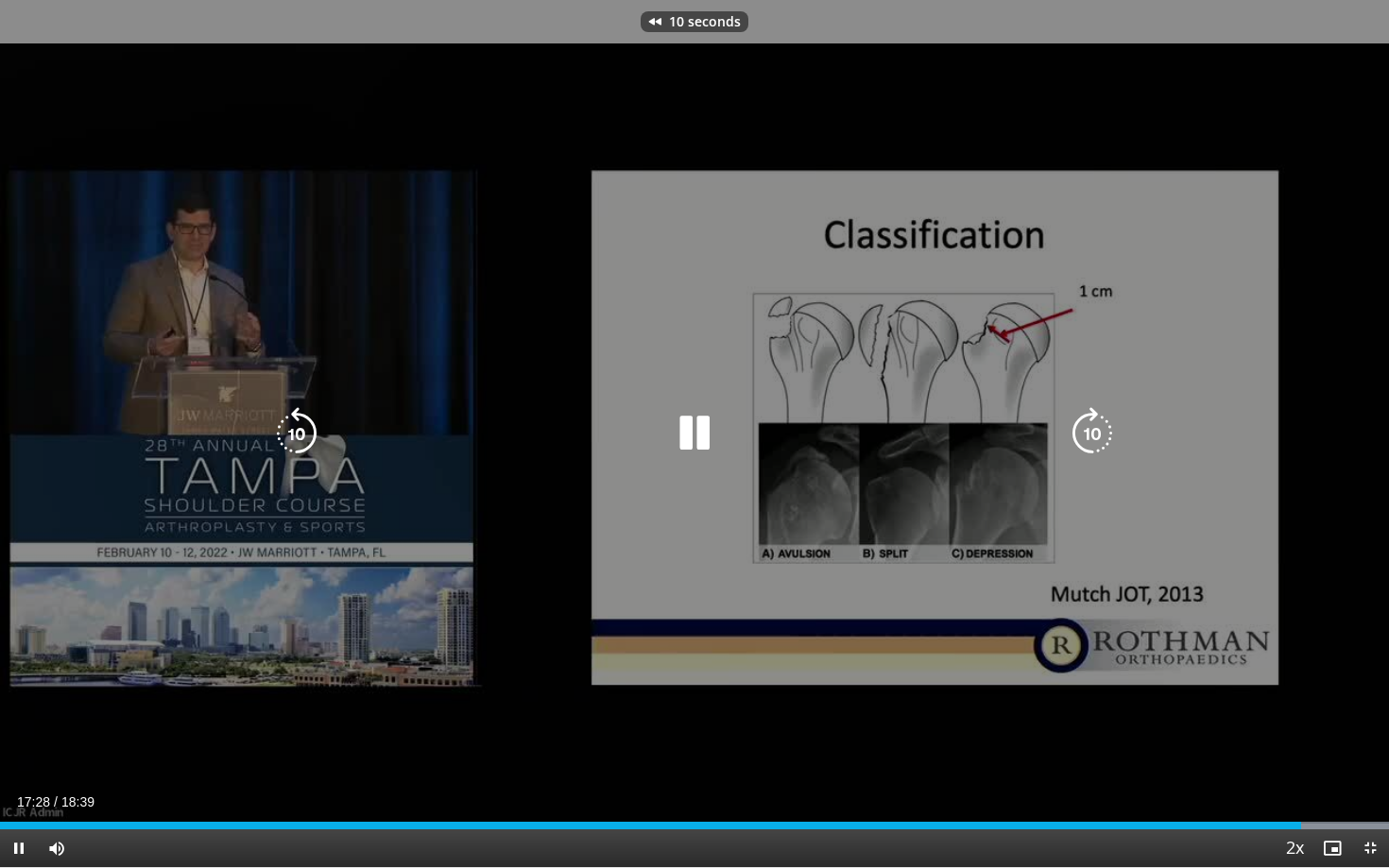 click at bounding box center (297, 434) 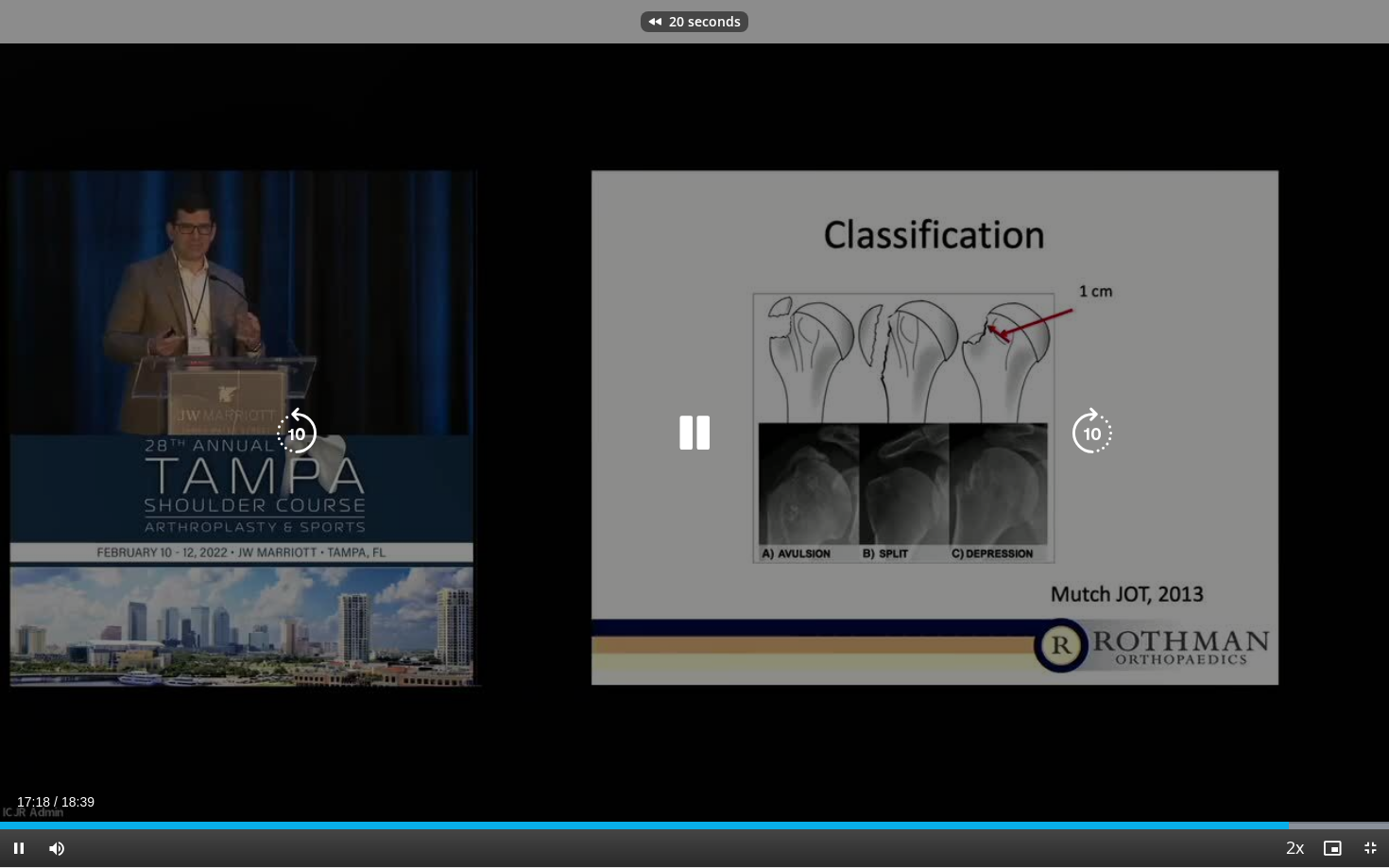 click at bounding box center (297, 434) 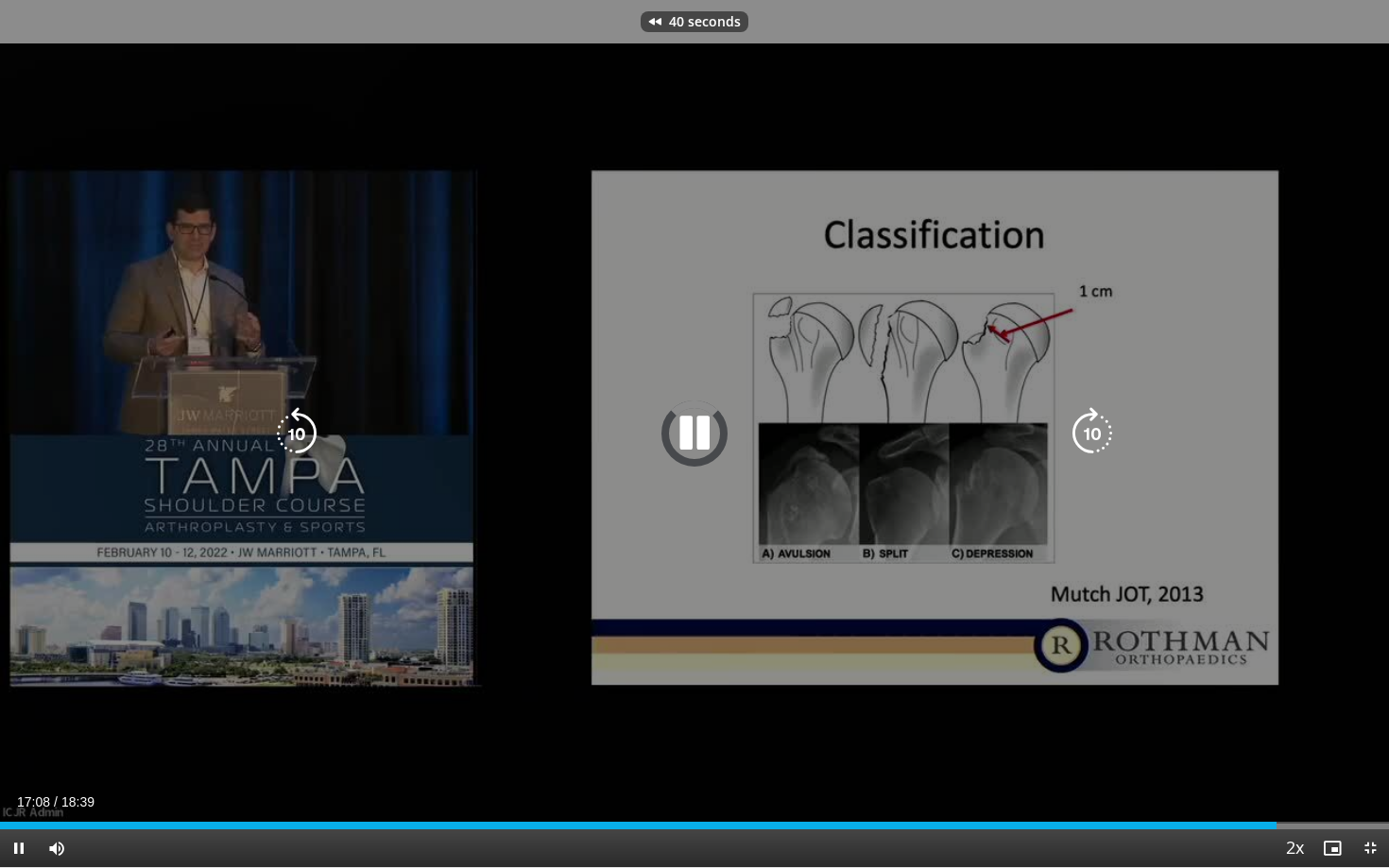 click at bounding box center (297, 434) 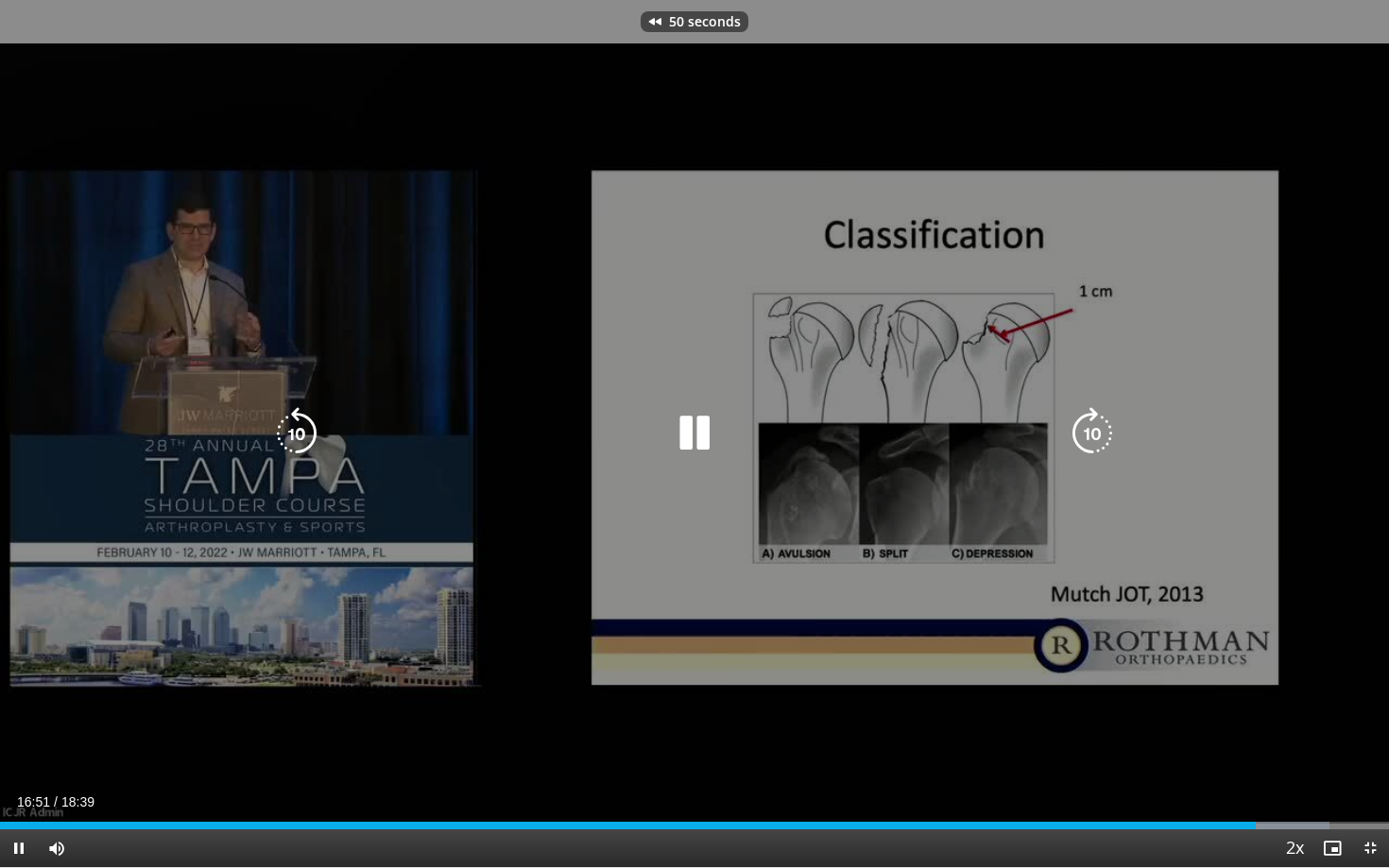 click at bounding box center (694, 434) 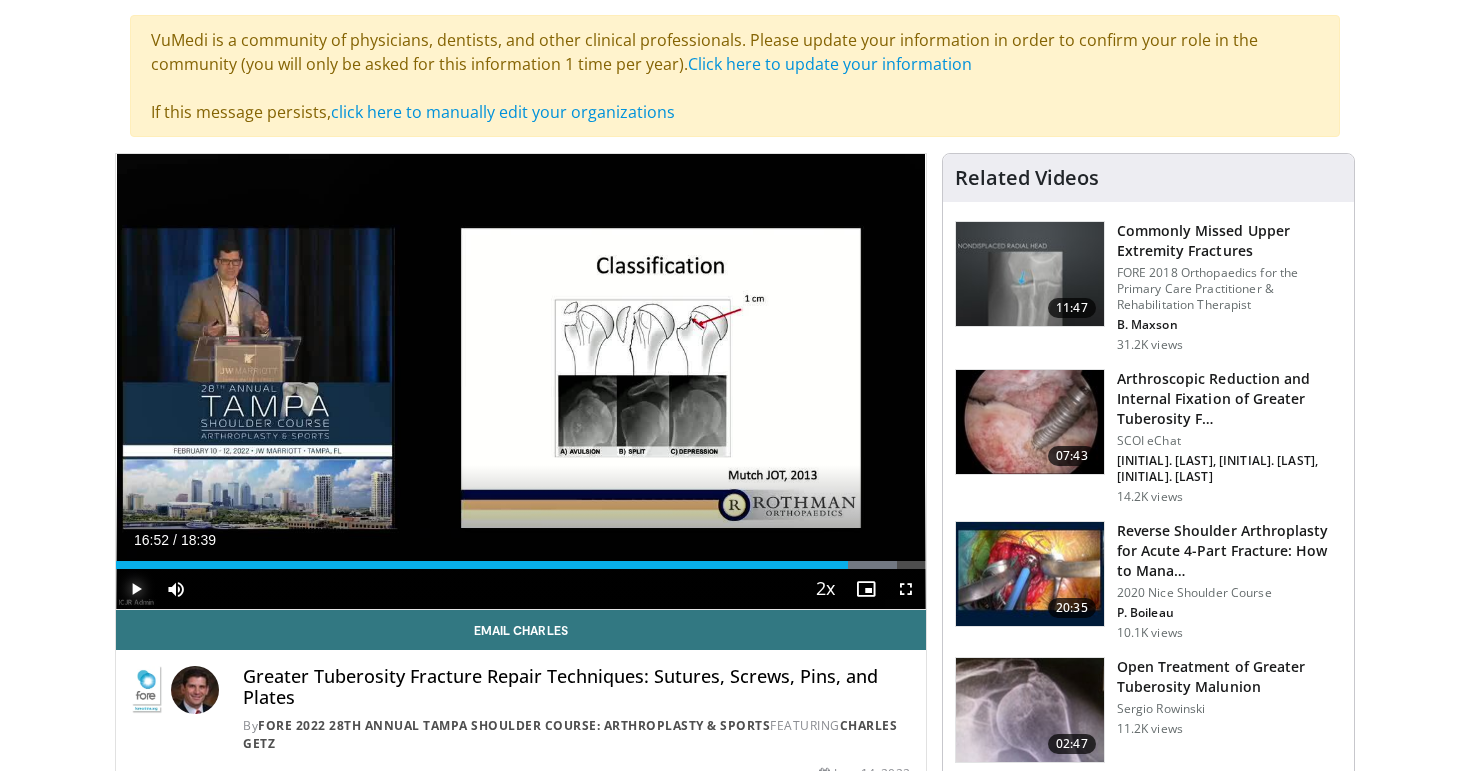 click at bounding box center (136, 589) 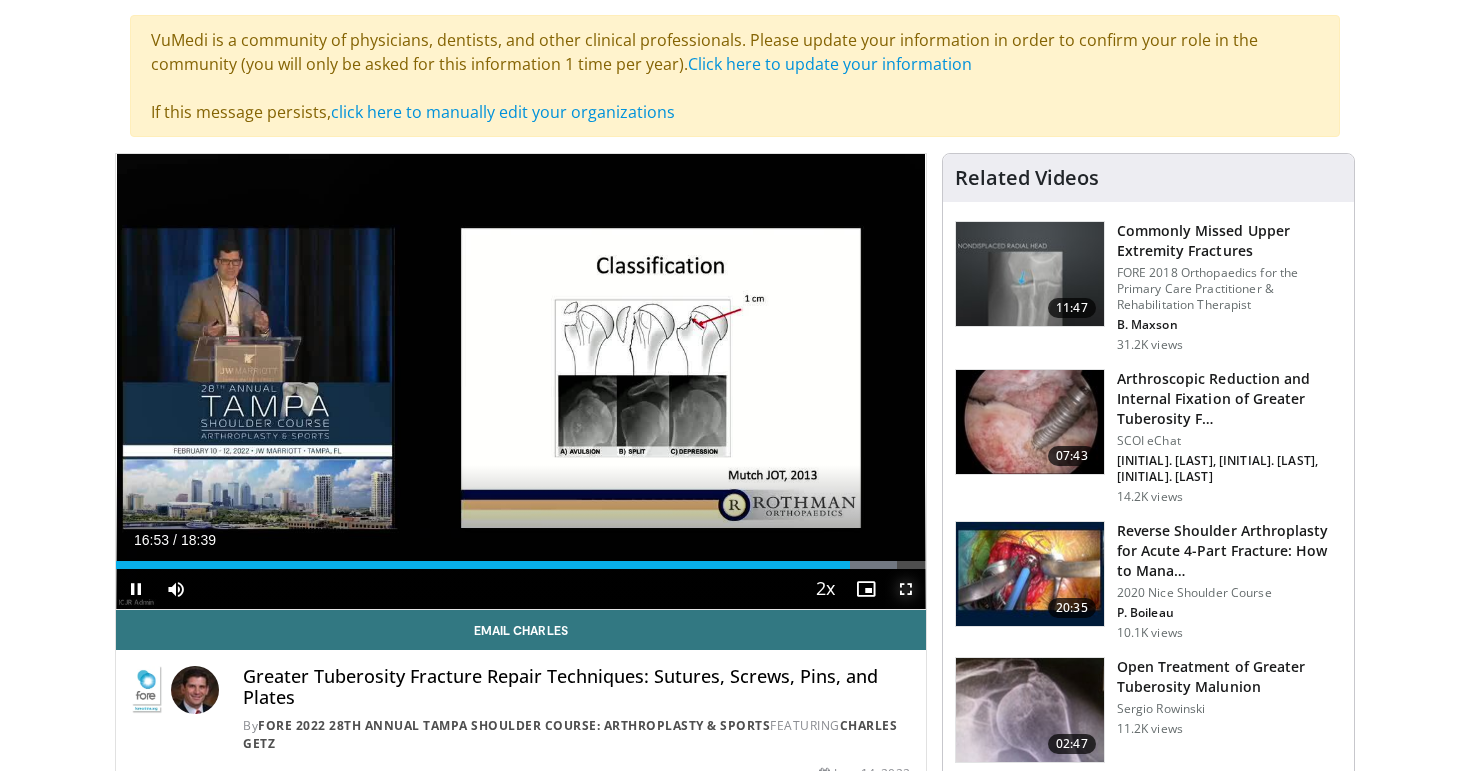 click at bounding box center [906, 589] 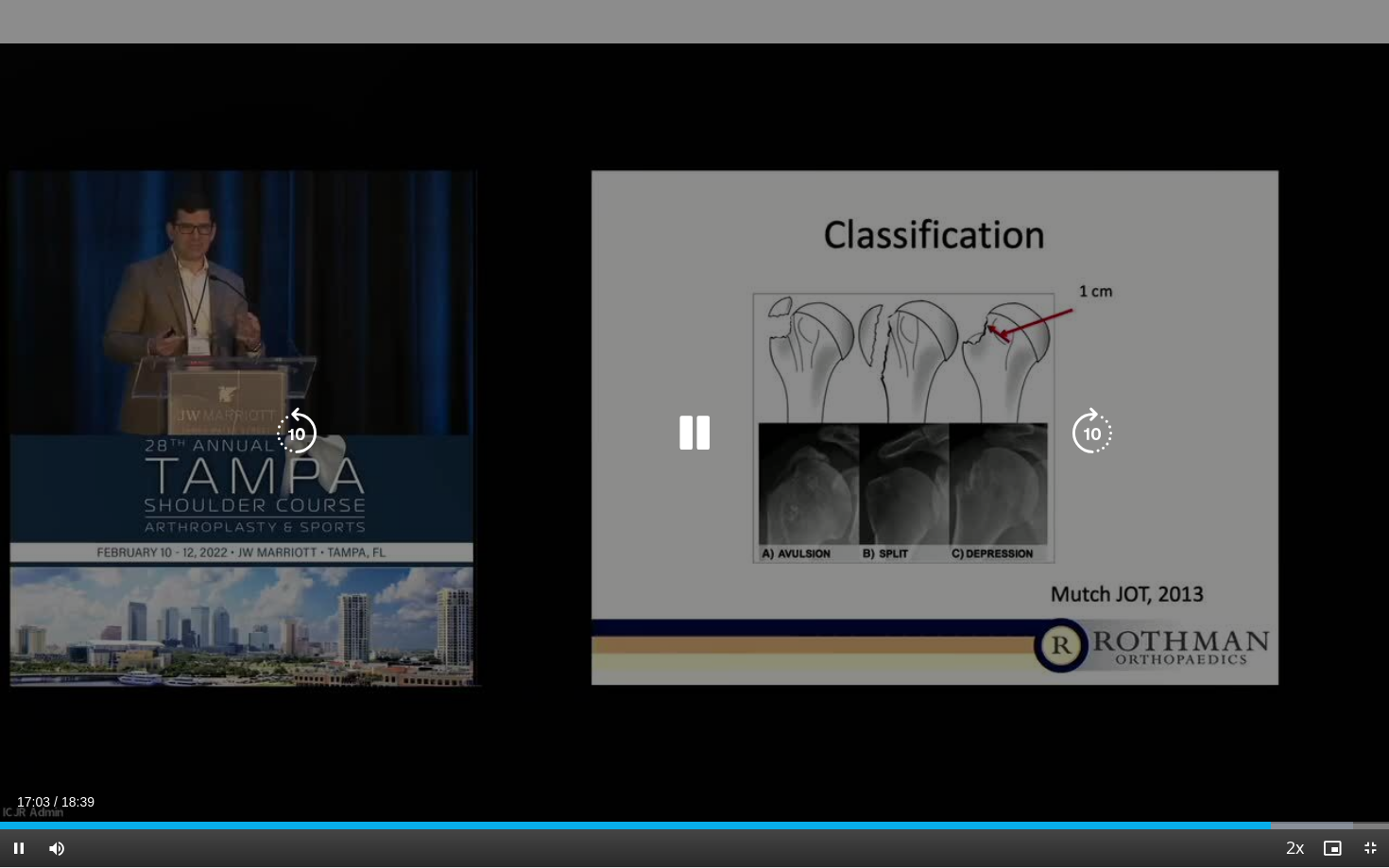 click on "50 seconds
Tap to unmute" at bounding box center [694, 434] 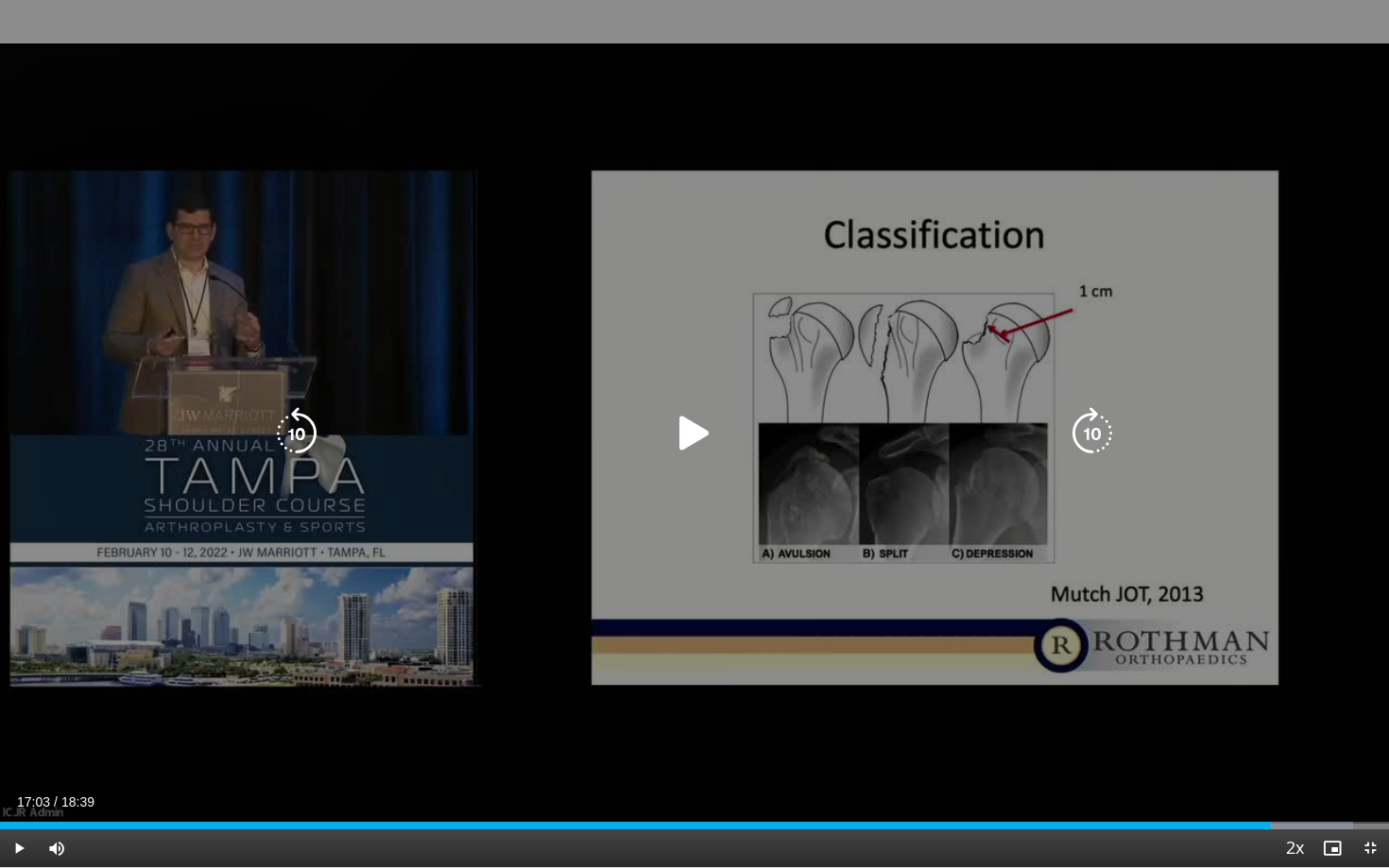 click at bounding box center (694, 434) 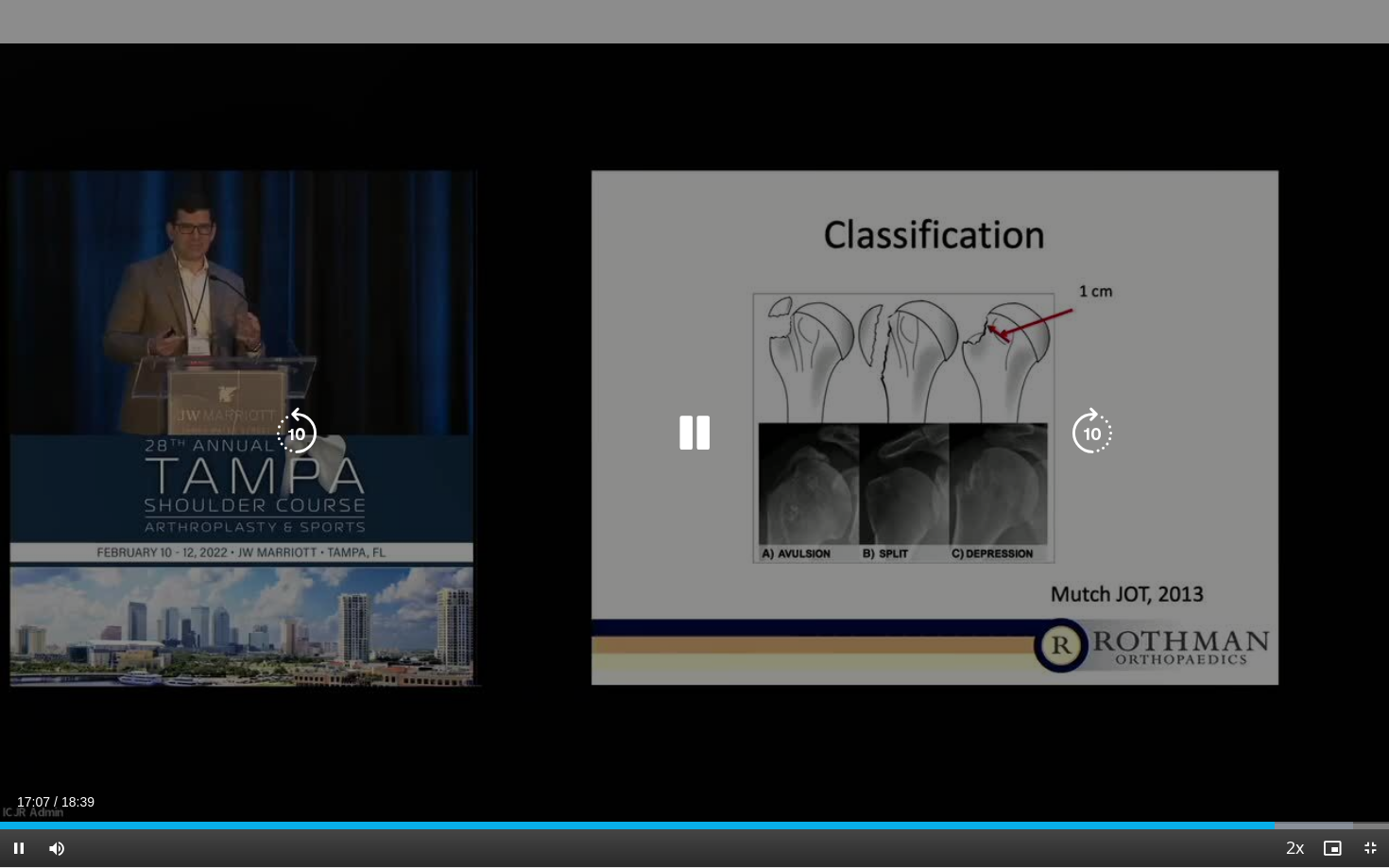 click at bounding box center [297, 434] 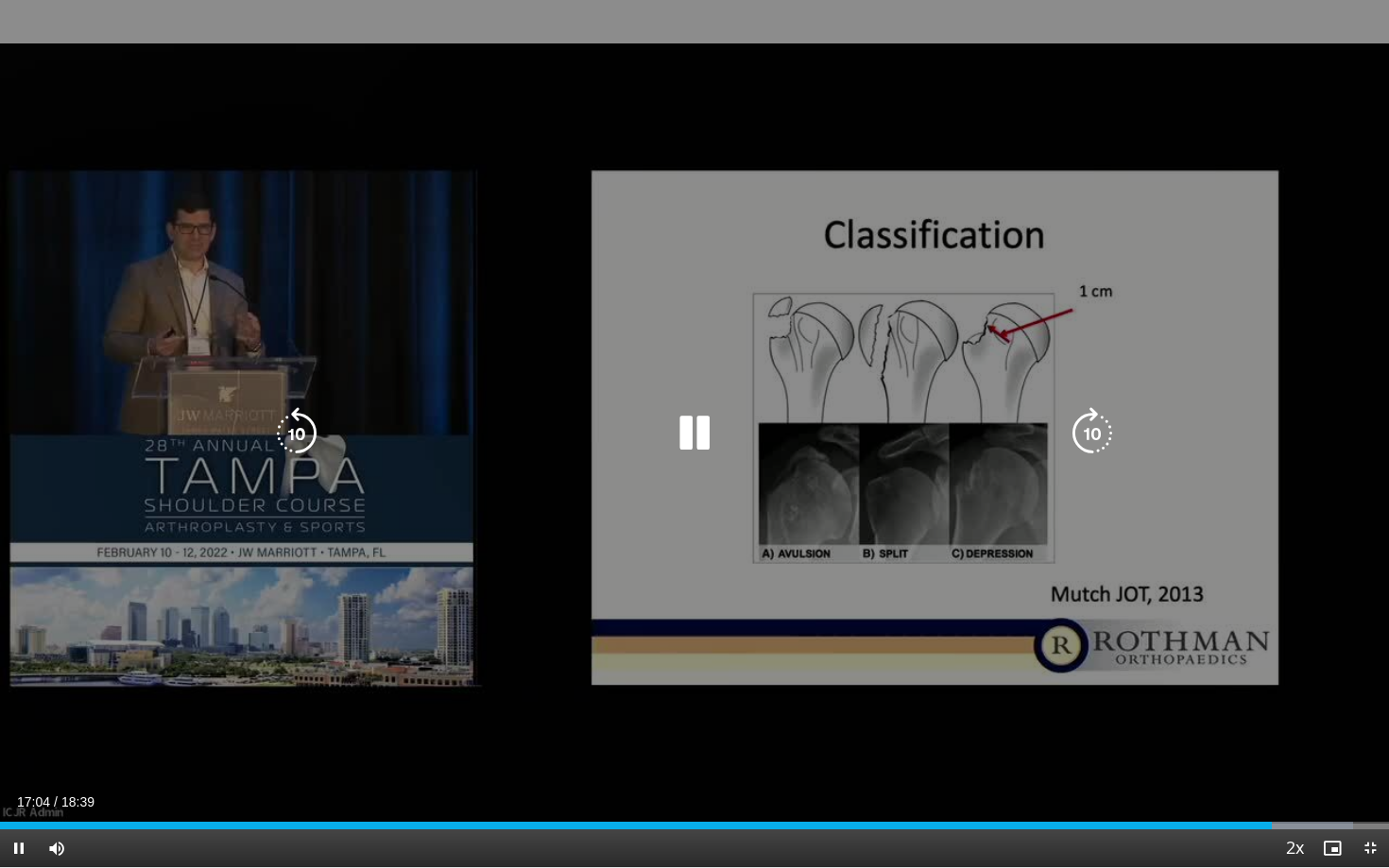 click at bounding box center [694, 434] 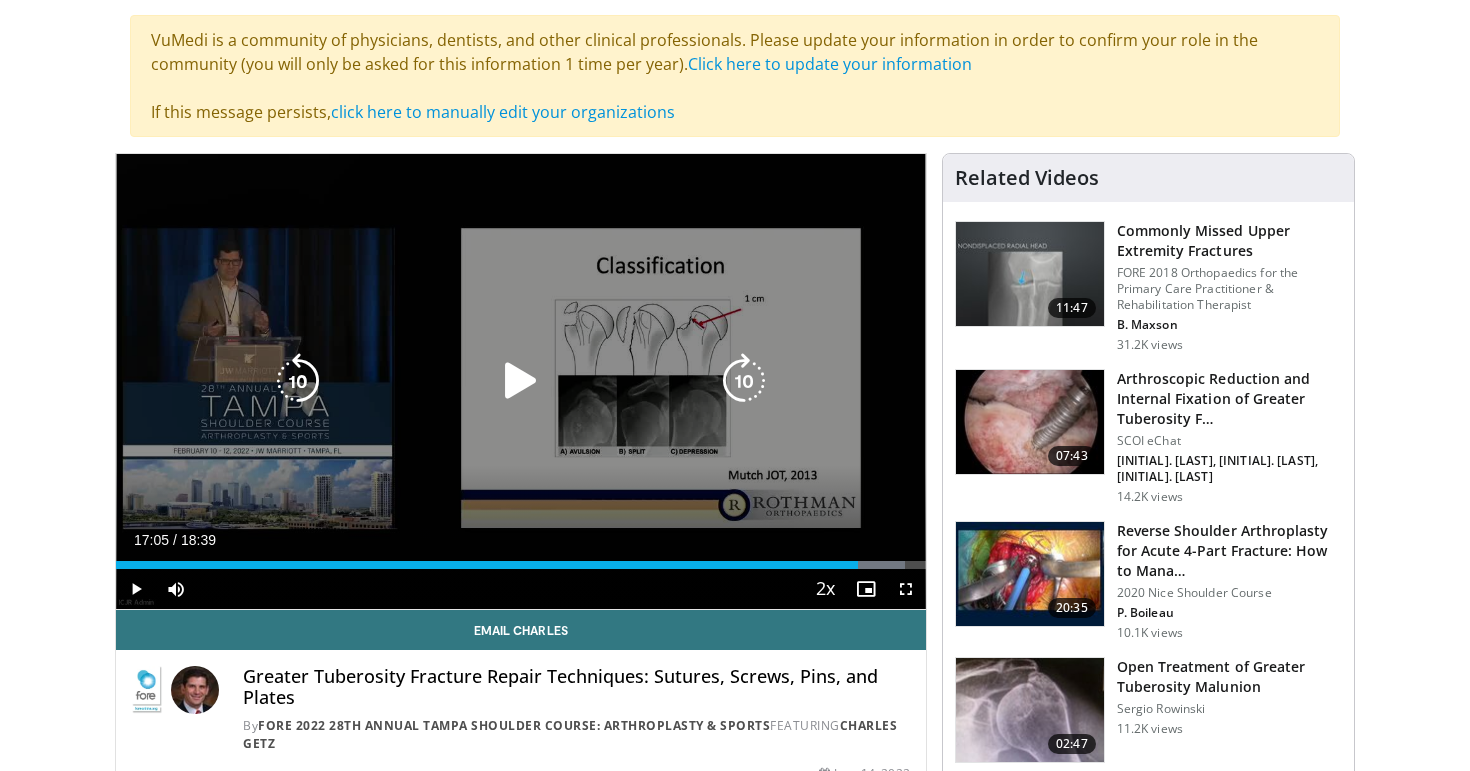 click at bounding box center (521, 381) 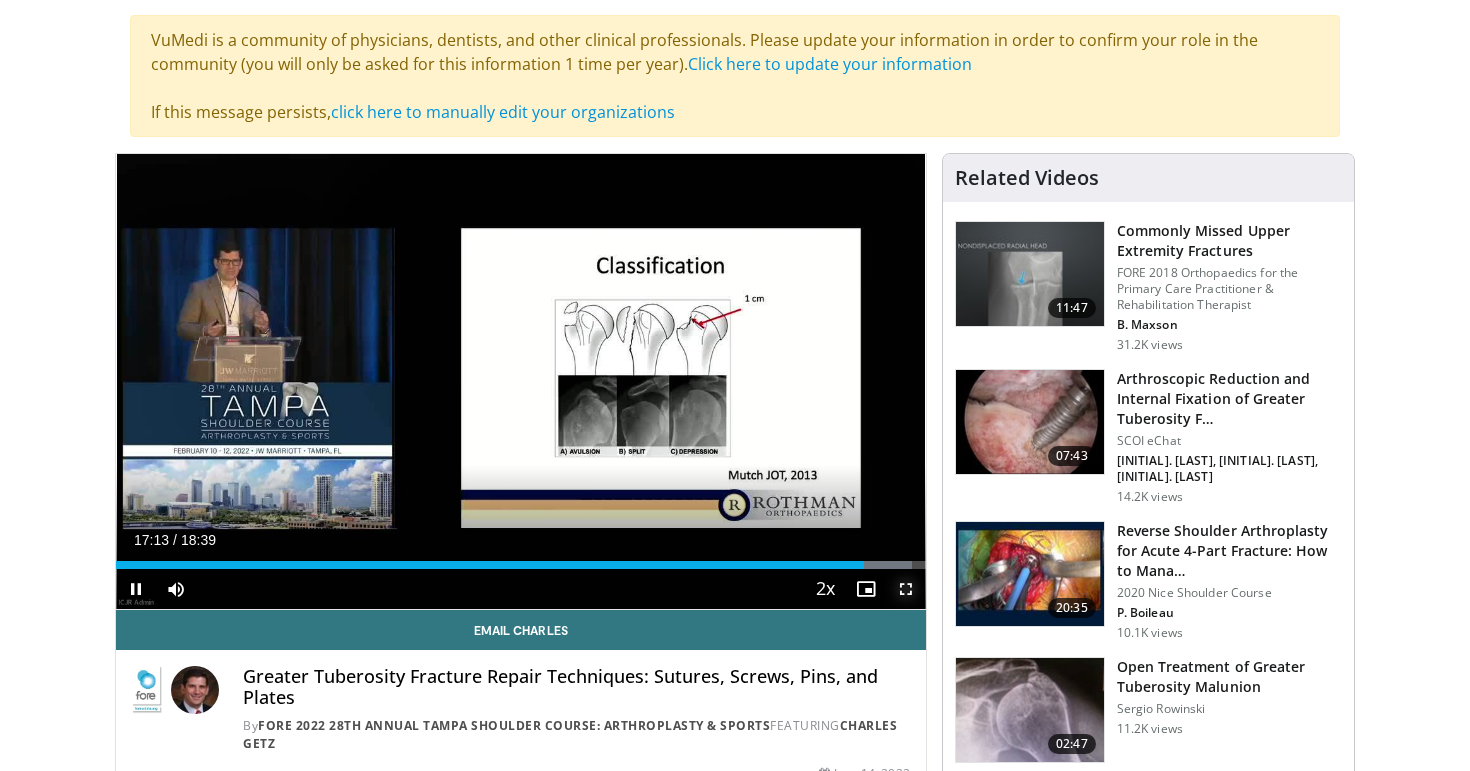 click at bounding box center (906, 589) 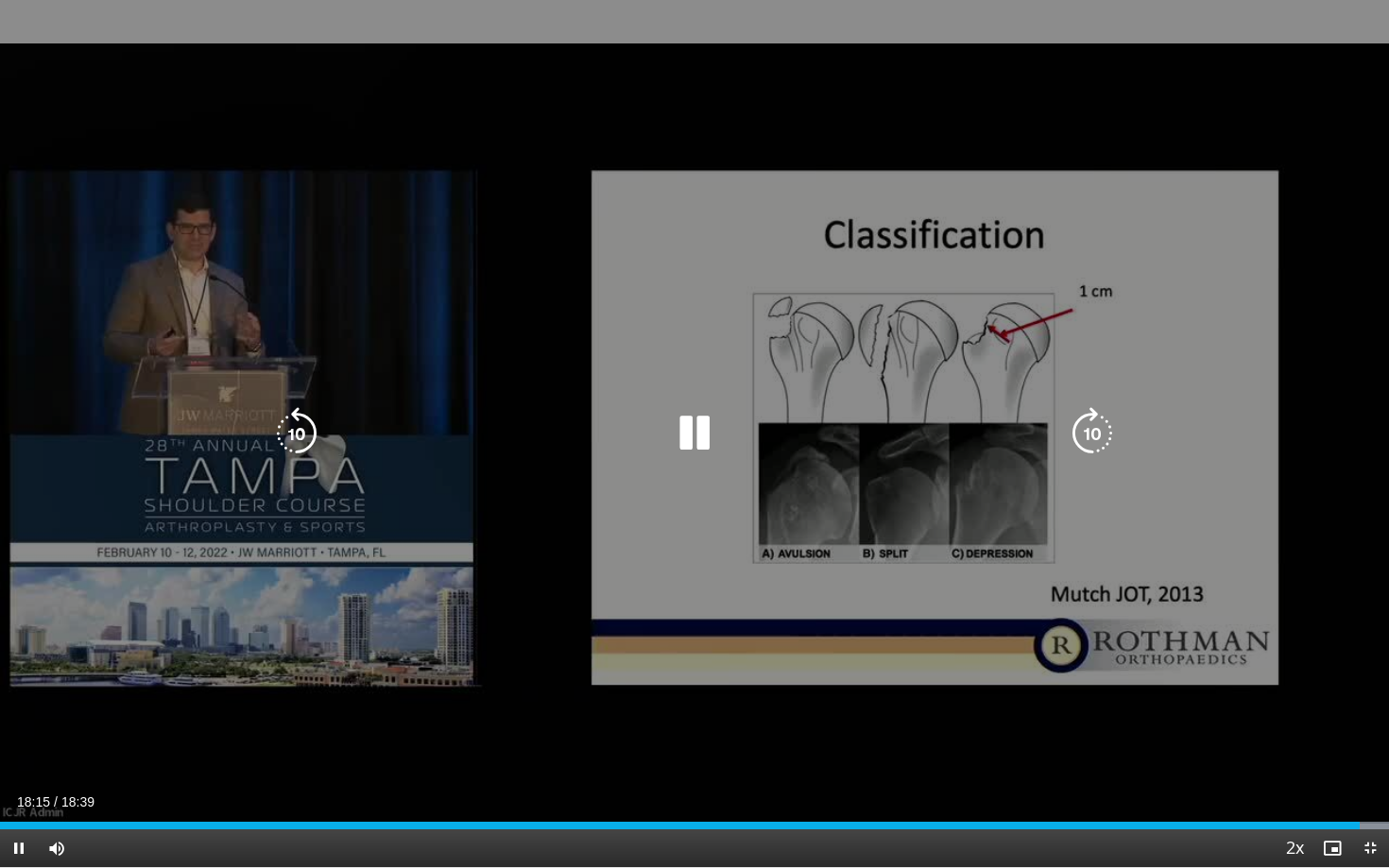 click at bounding box center (694, 434) 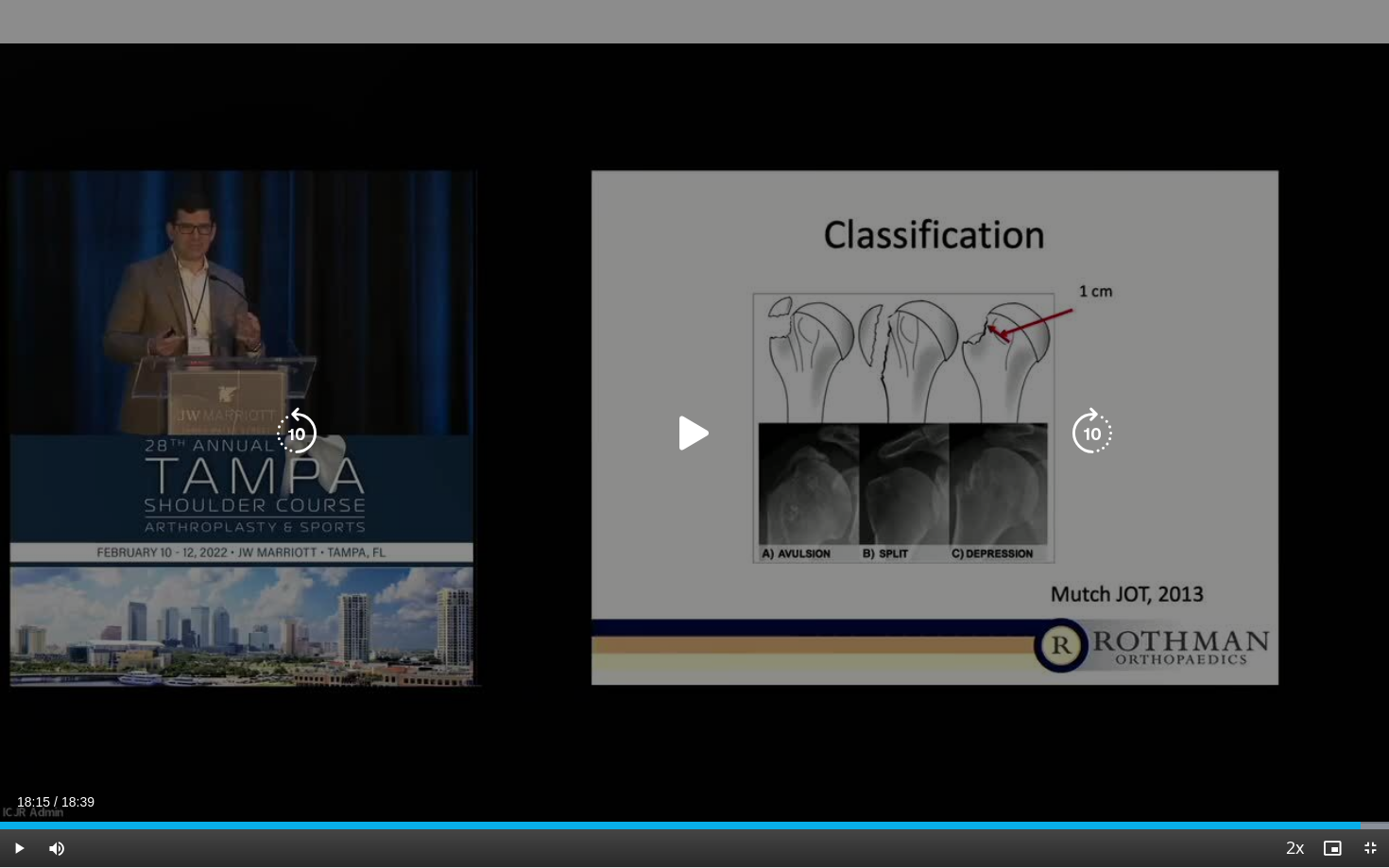 click at bounding box center (694, 434) 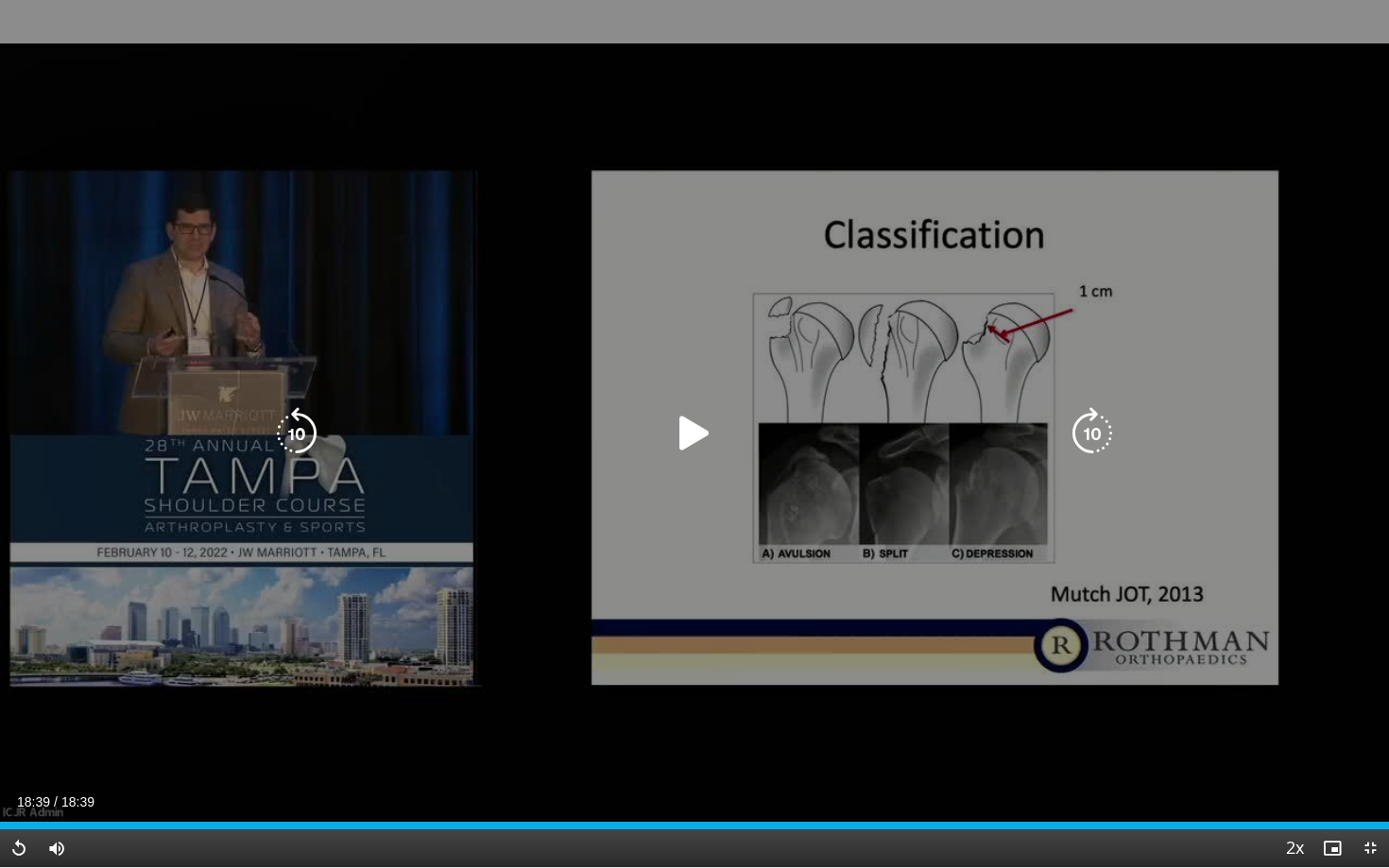 click on "10 seconds
Tap to unmute" at bounding box center (694, 434) 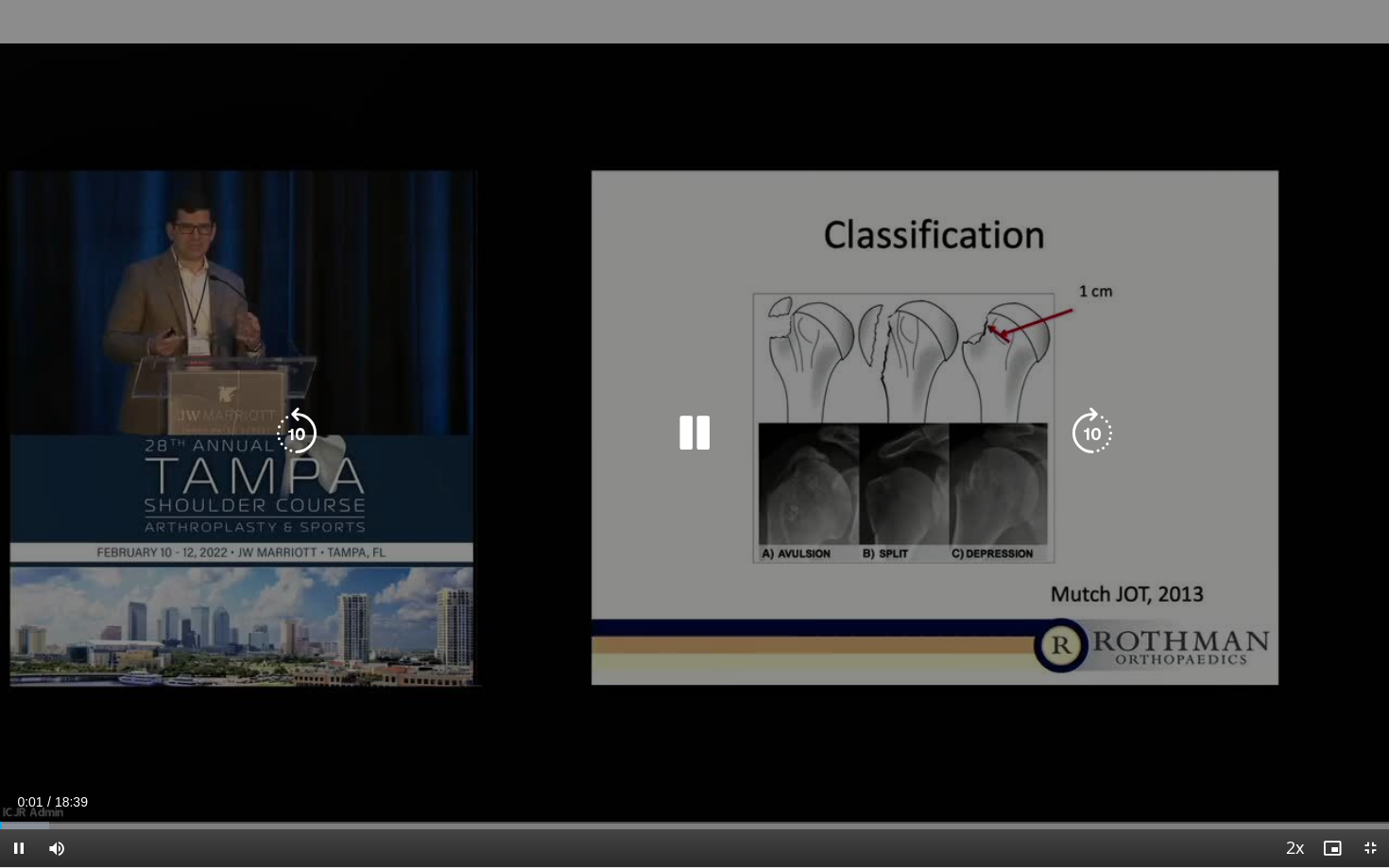 click at bounding box center (694, 434) 